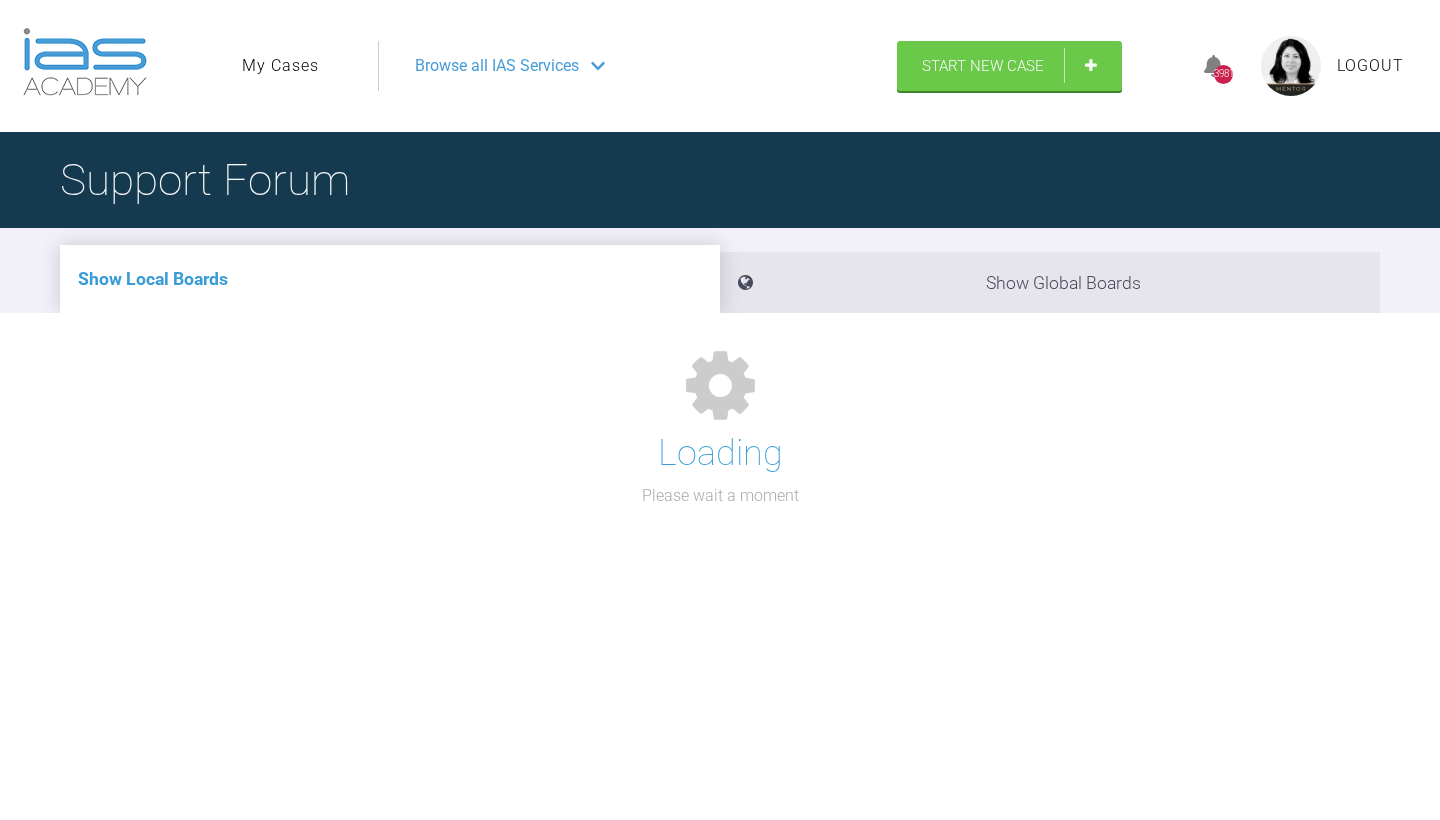 scroll, scrollTop: 0, scrollLeft: 0, axis: both 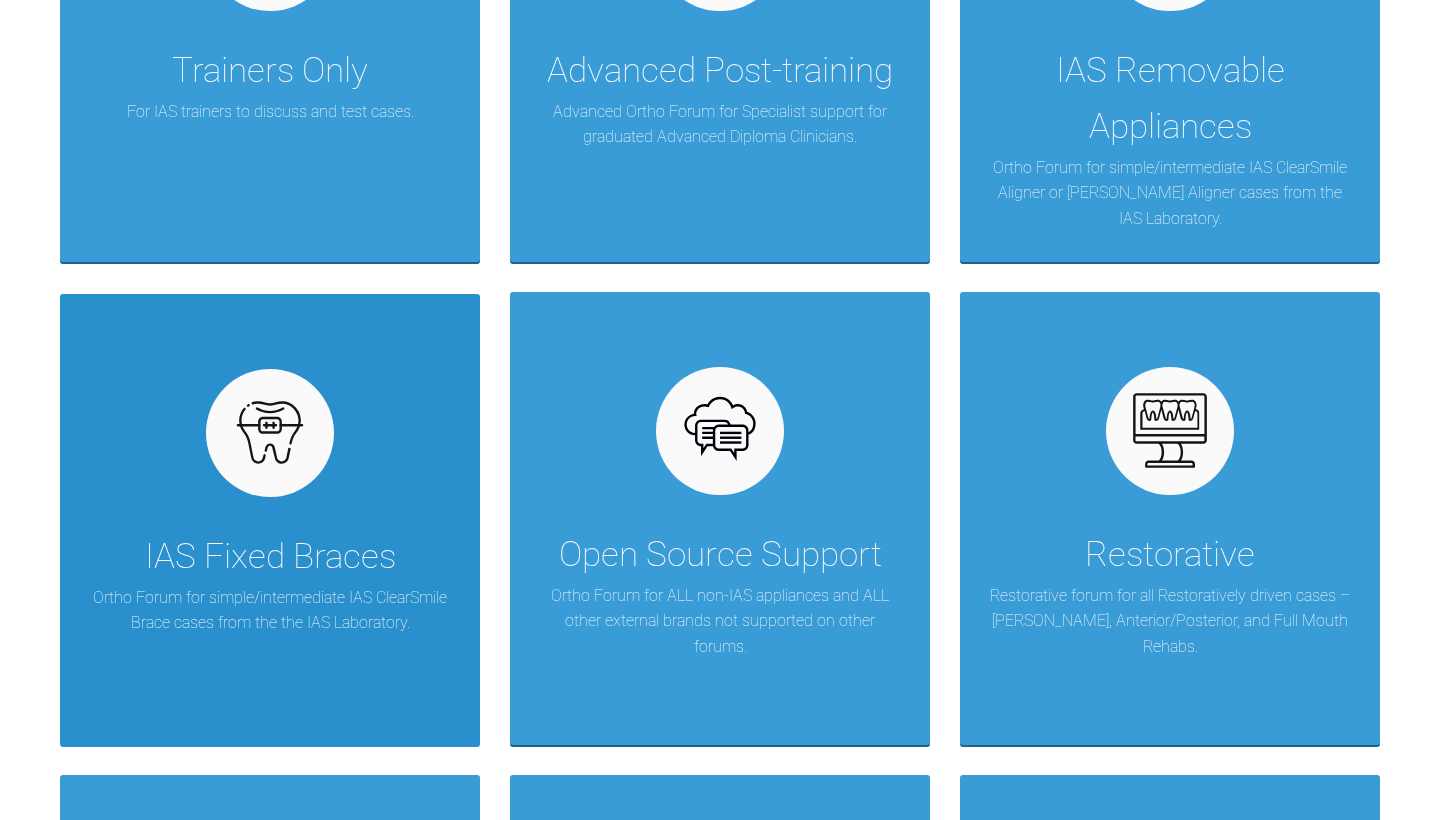 click on "Ortho Forum for simple/intermediate IAS ClearSmile Brace cases from the the IAS Laboratory." at bounding box center (270, 610) 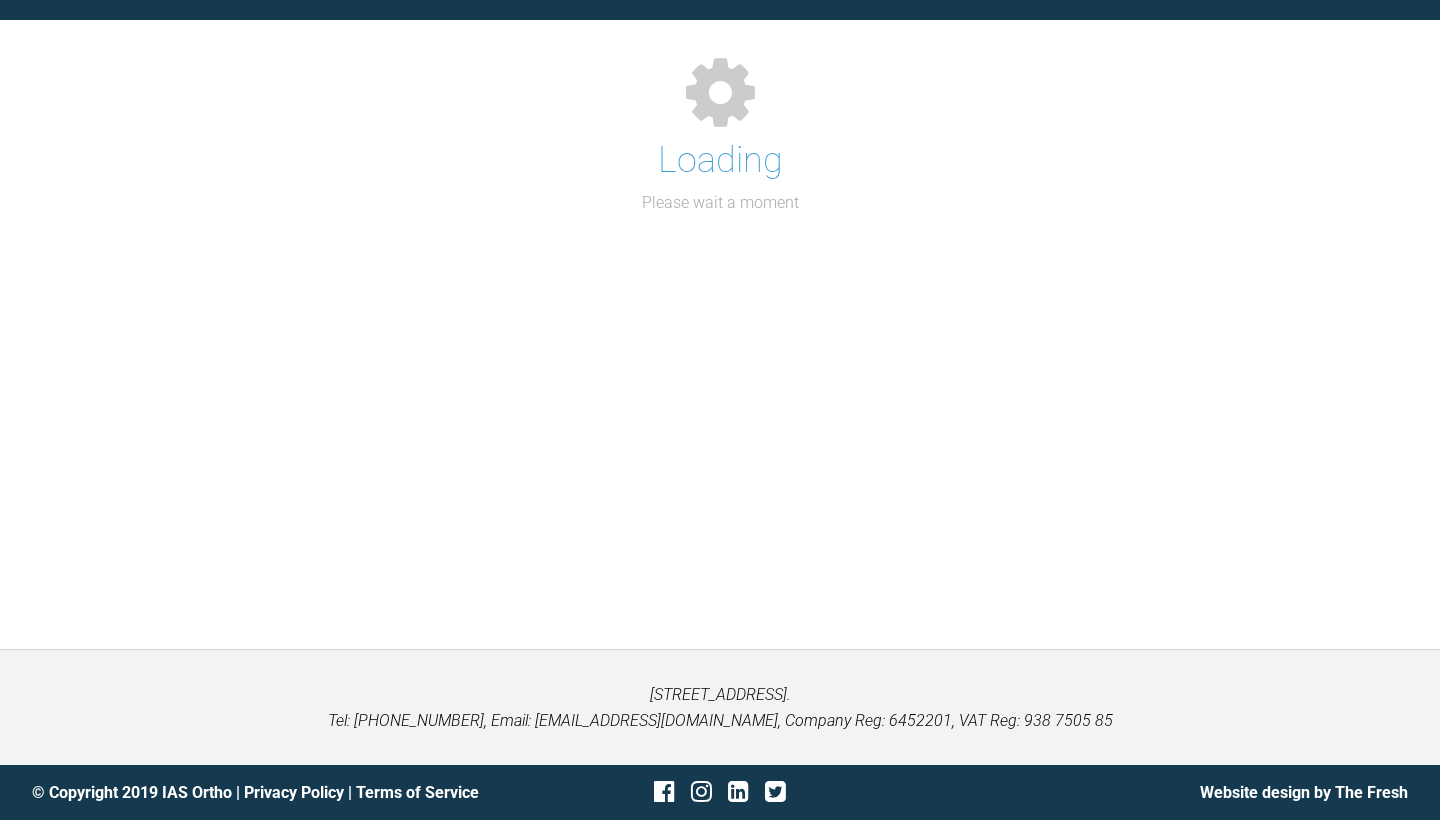scroll, scrollTop: 206, scrollLeft: 0, axis: vertical 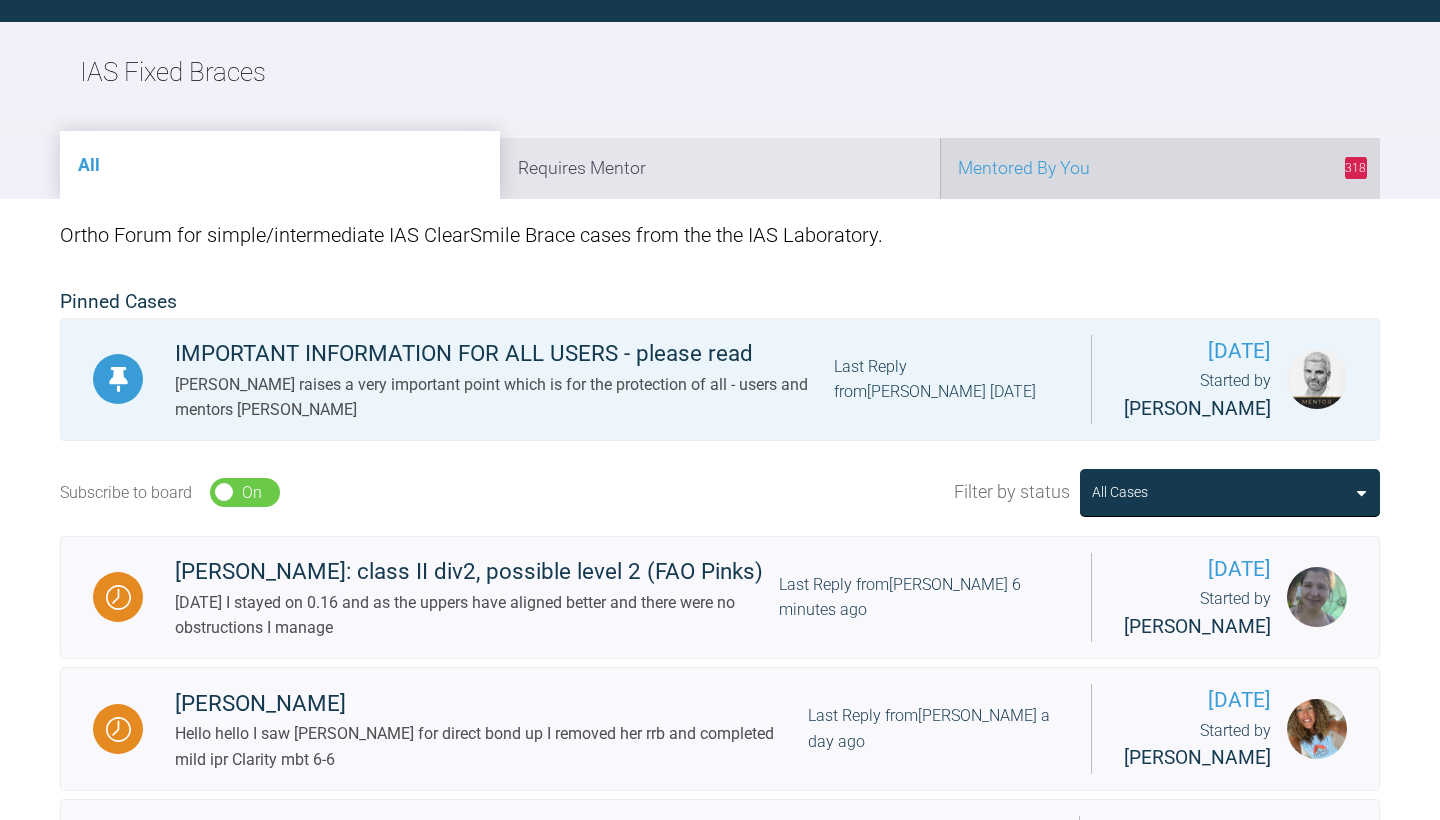 click on "318 Mentored By You" at bounding box center (1160, 168) 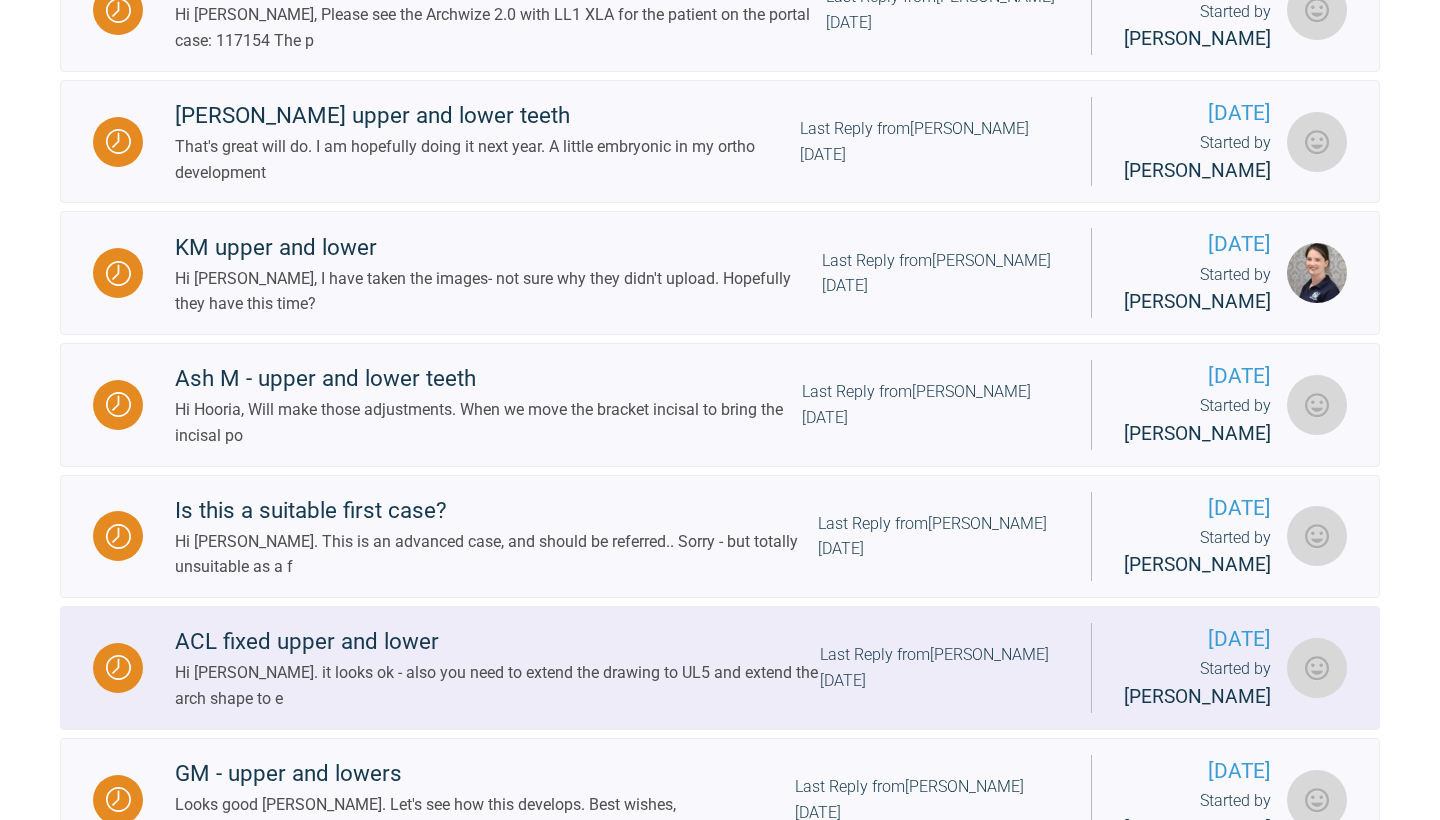 scroll, scrollTop: 831, scrollLeft: 0, axis: vertical 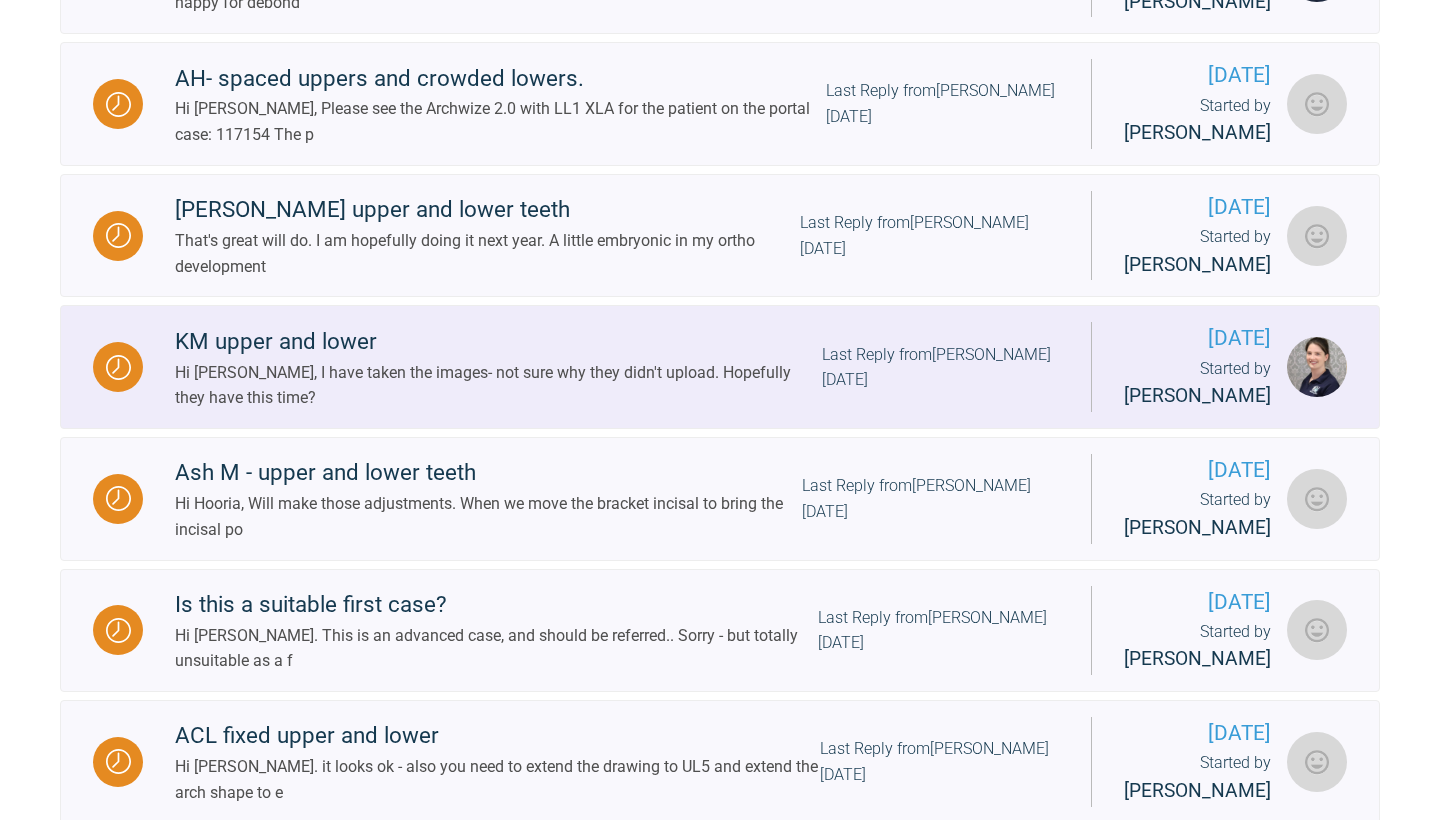 click on "Last Reply from  [PERSON_NAME]   [DATE]" at bounding box center (940, 367) 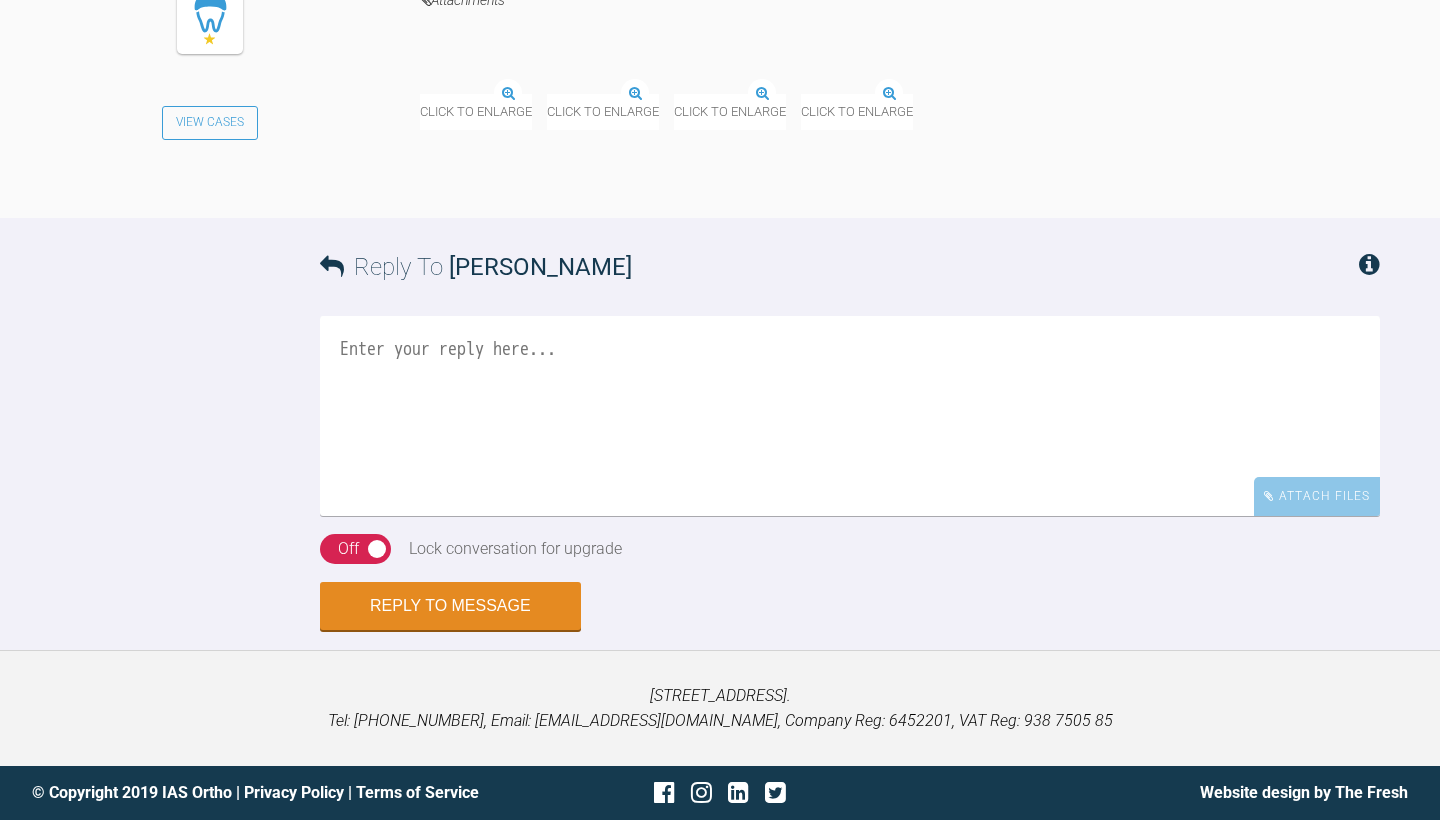 scroll, scrollTop: 3148, scrollLeft: 0, axis: vertical 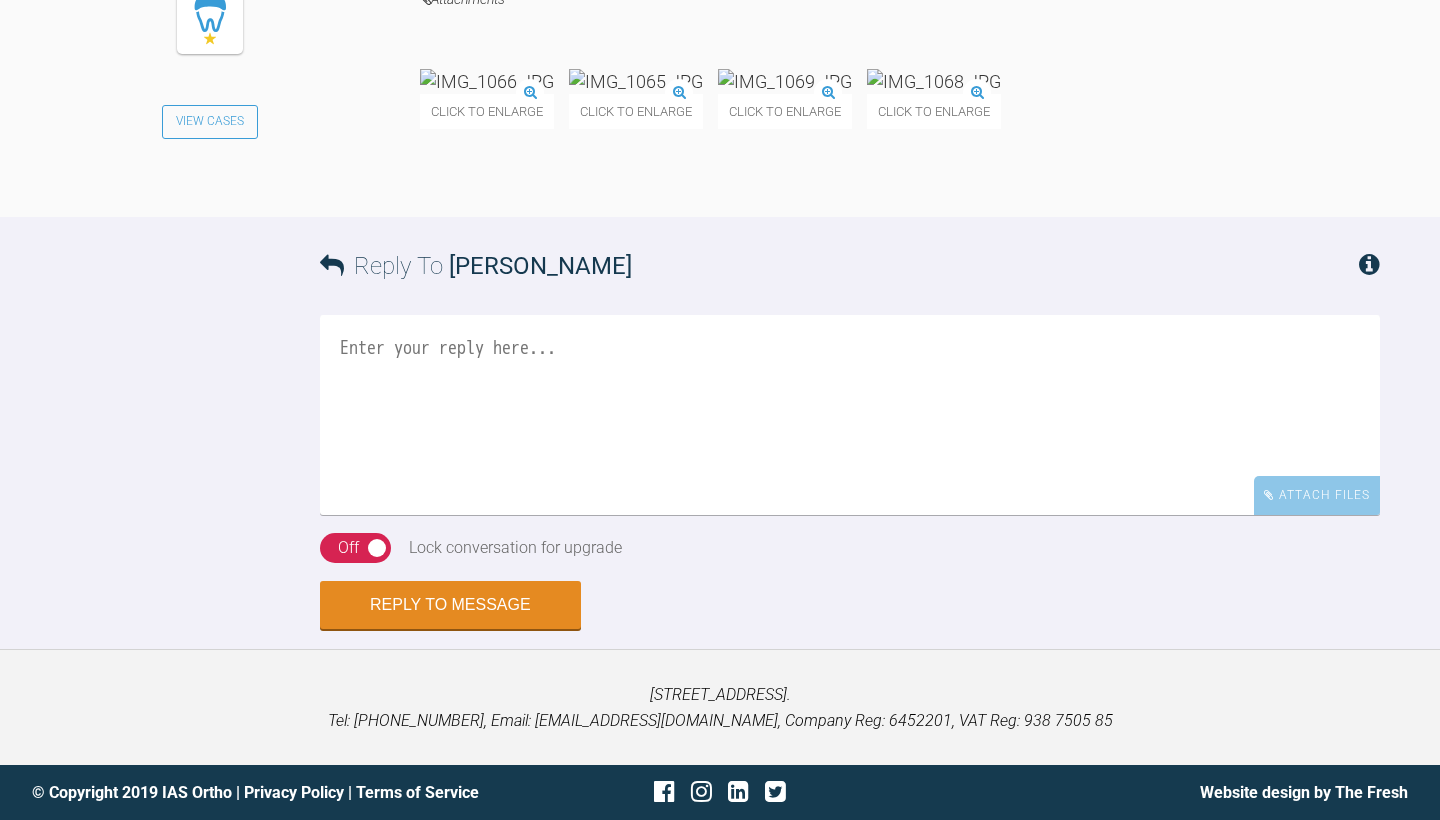 click at bounding box center (850, 415) 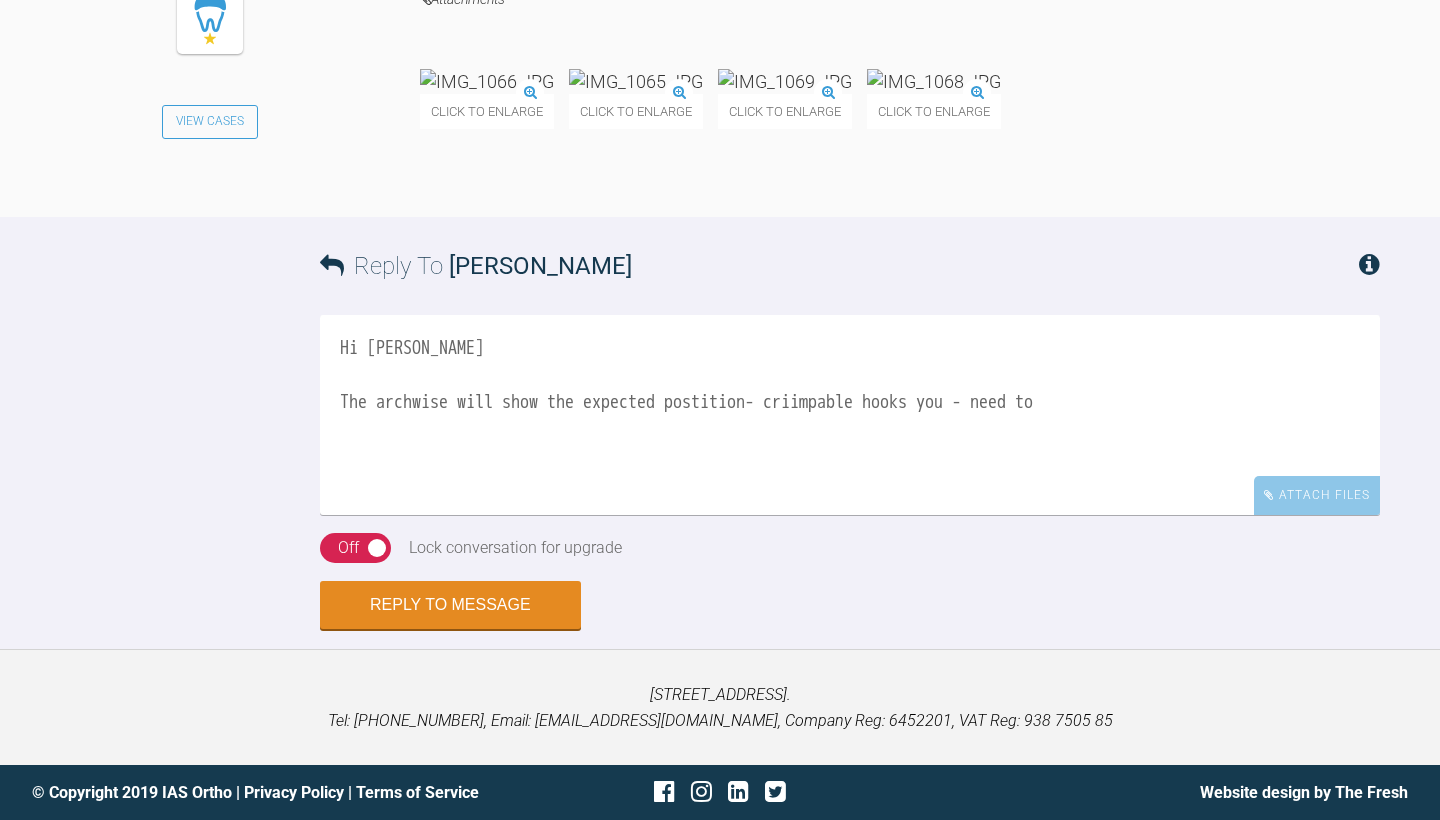 click on "Hi [PERSON_NAME]
The archwise will show the expected postition- criimpable hooks you - need to" at bounding box center (850, 415) 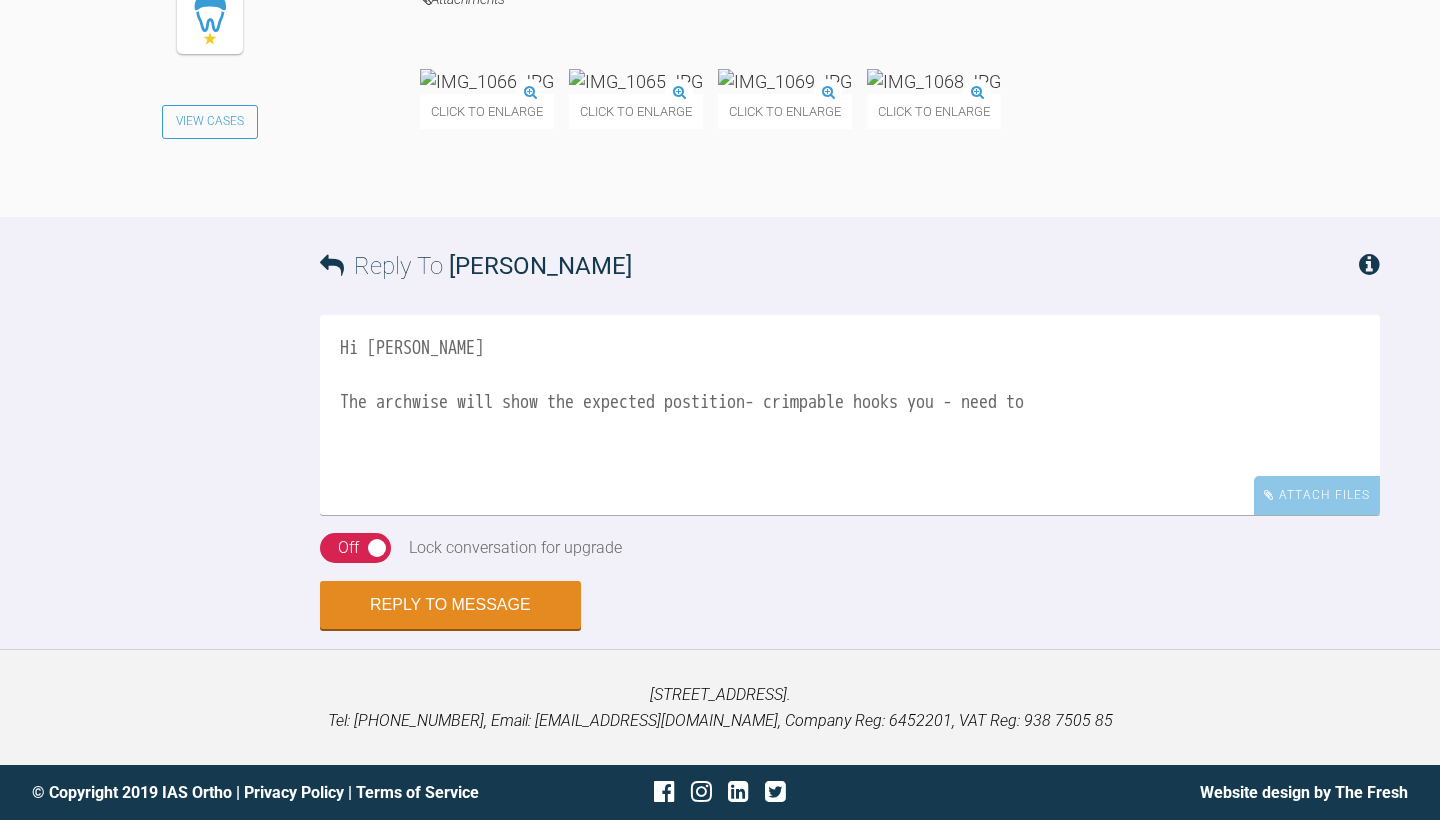 click on "Hi [PERSON_NAME]
The archwise will show the expected postition- crimpable hooks you - need to" at bounding box center [850, 415] 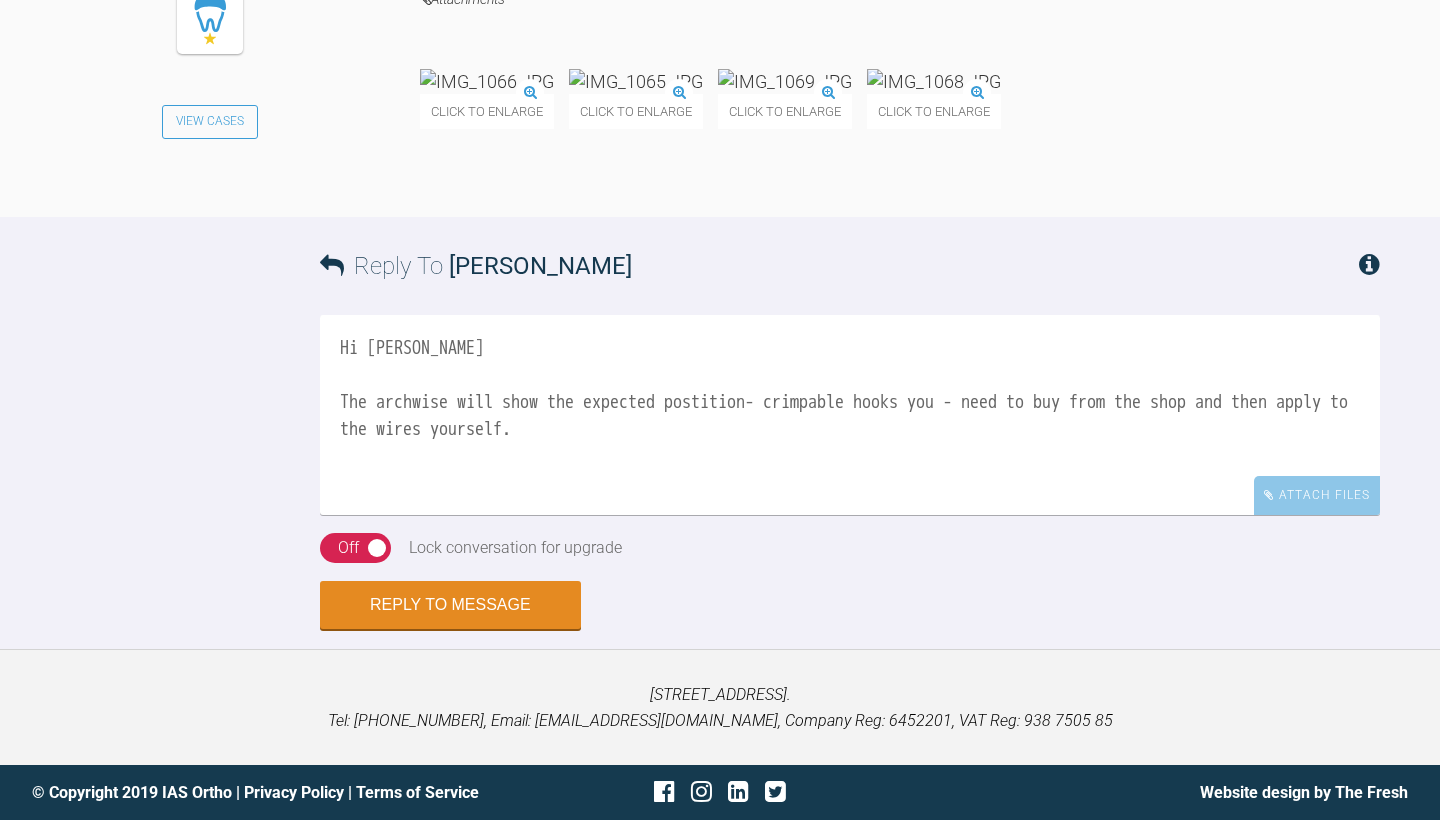 scroll, scrollTop: 3199, scrollLeft: 0, axis: vertical 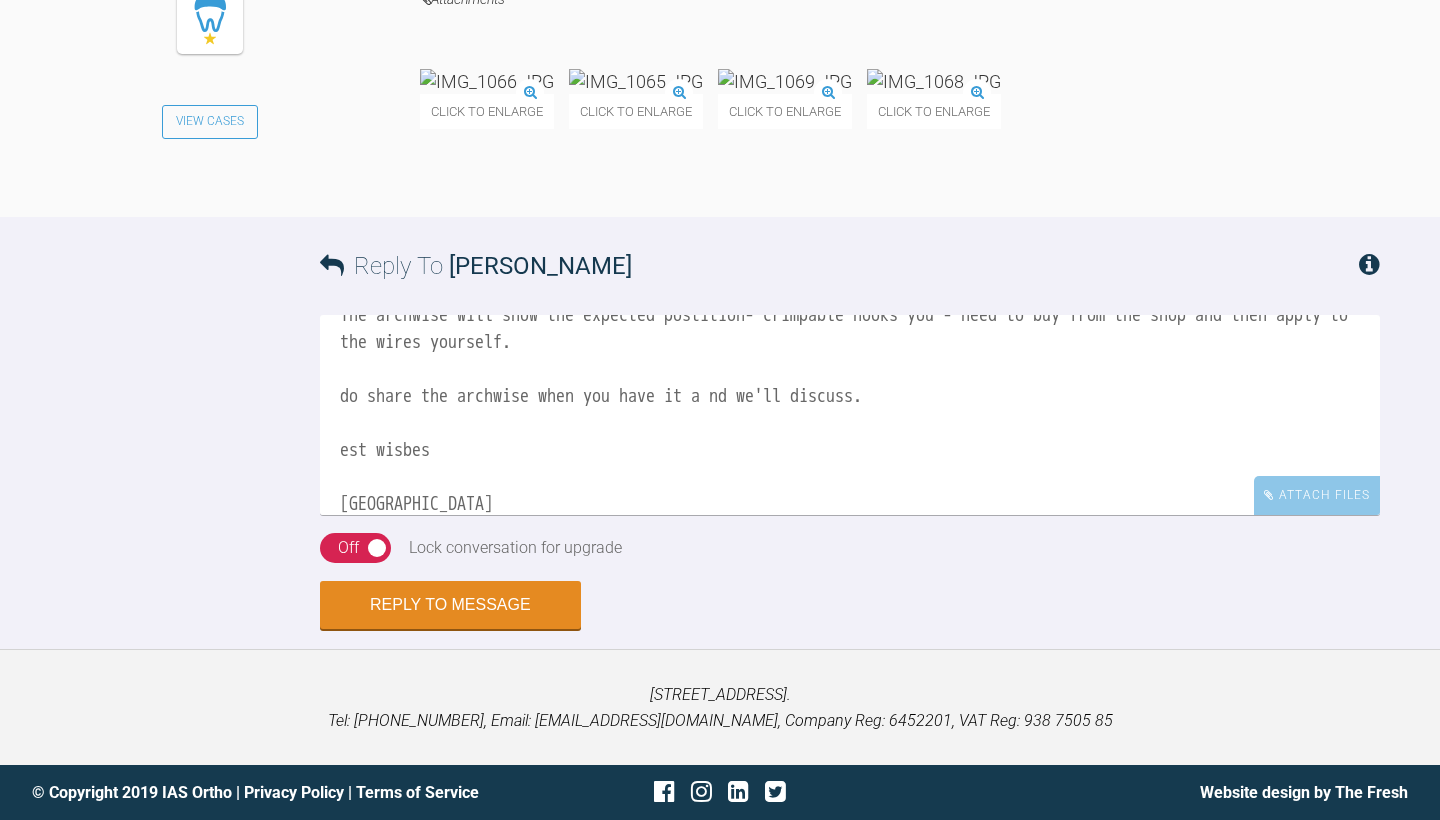 drag, startPoint x: 444, startPoint y: 757, endPoint x: 206, endPoint y: 774, distance: 238.60637 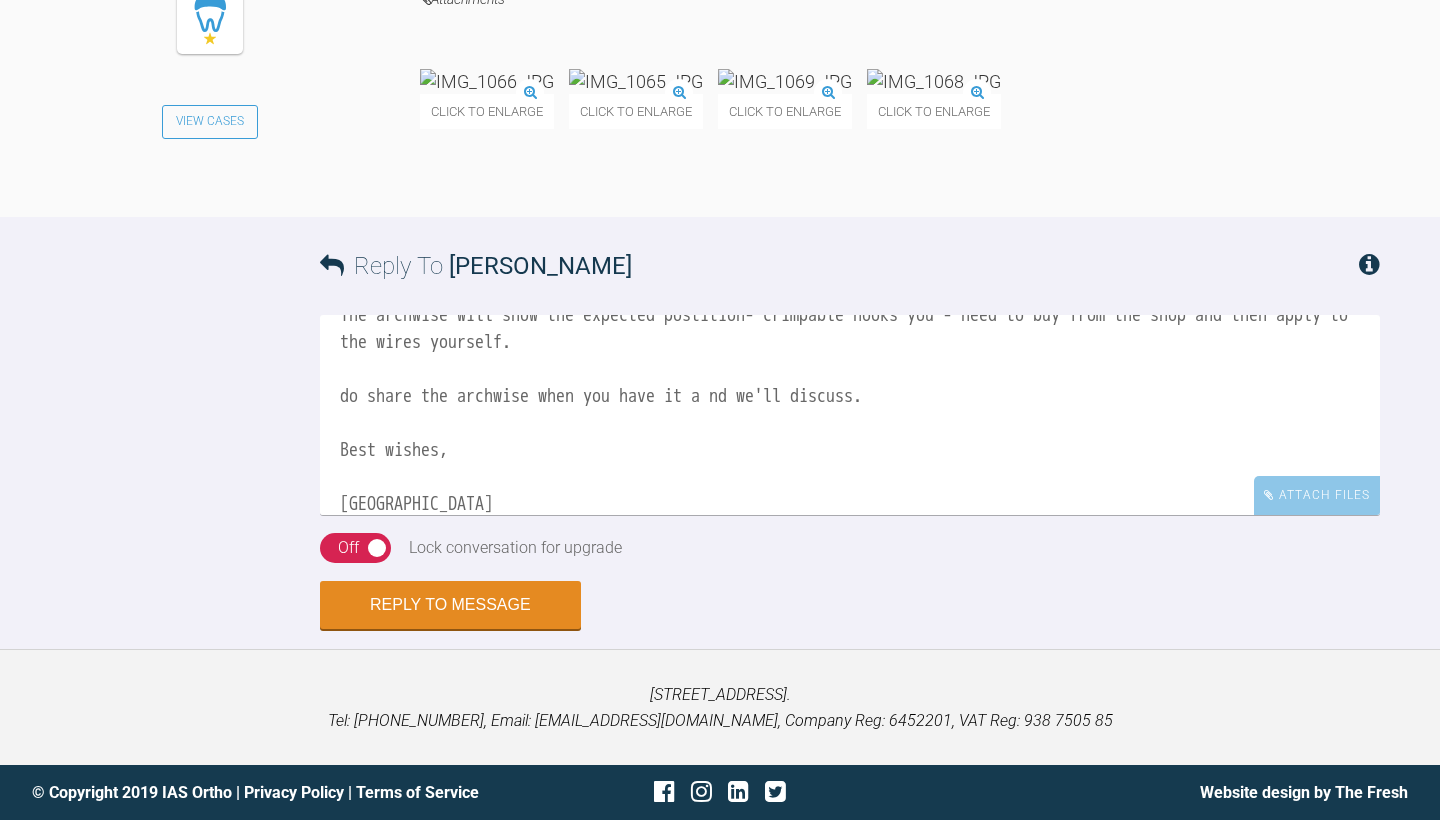 click on "Hi [PERSON_NAME]
The archwise will show the expected postition- crimpable hooks you - need to buy from the shop and then apply to the wires yourself.
do share the archwise when you have it a nd we'll discuss.
Best wishes,
[GEOGRAPHIC_DATA]" at bounding box center [850, 415] 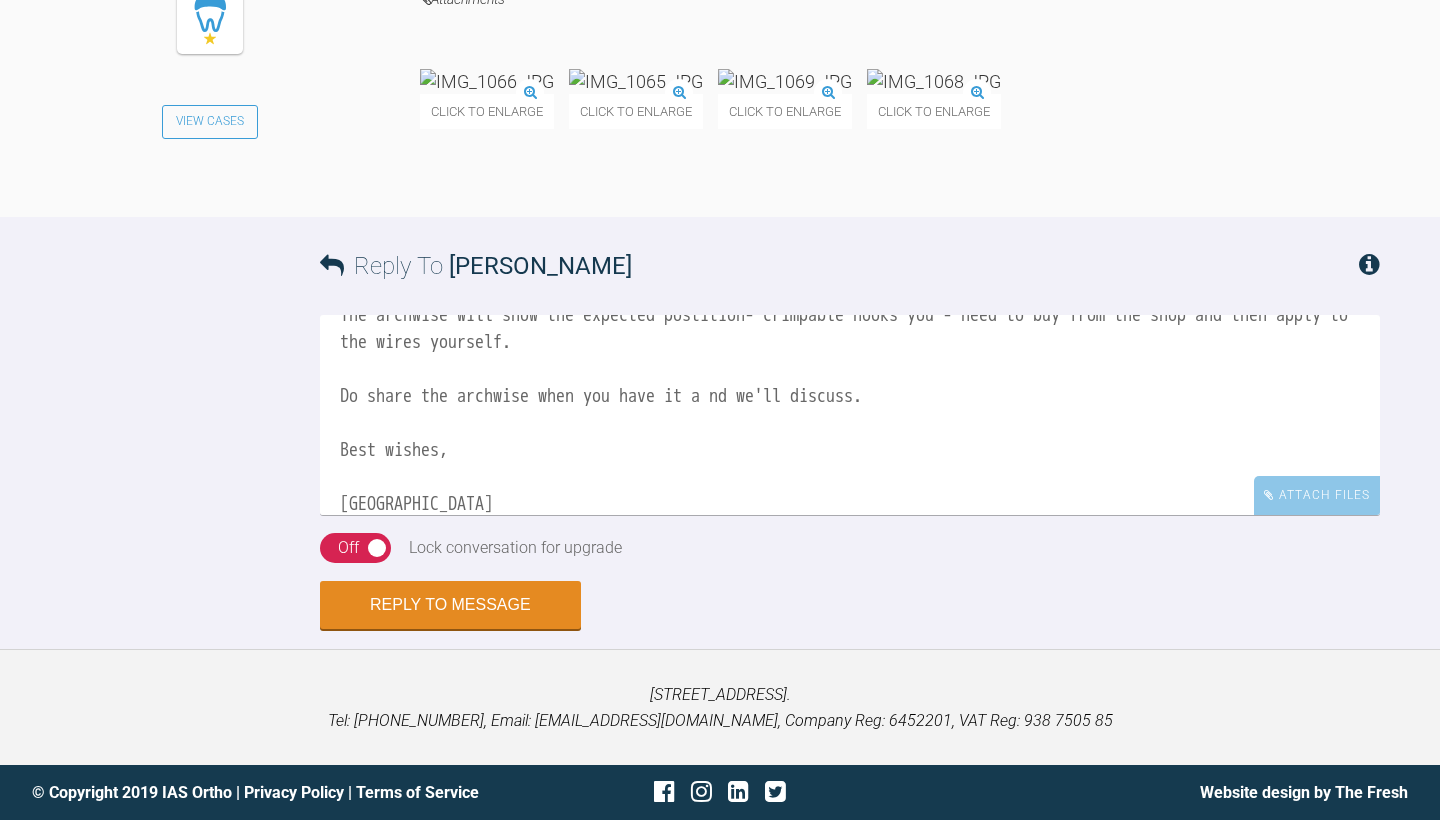 click on "Hi [PERSON_NAME]
The archwise will show the expected postition- crimpable hooks you - need to buy from the shop and then apply to the wires yourself.
Do share the archwise when you have it a nd we'll discuss.
Best wishes,
[GEOGRAPHIC_DATA]" at bounding box center [850, 415] 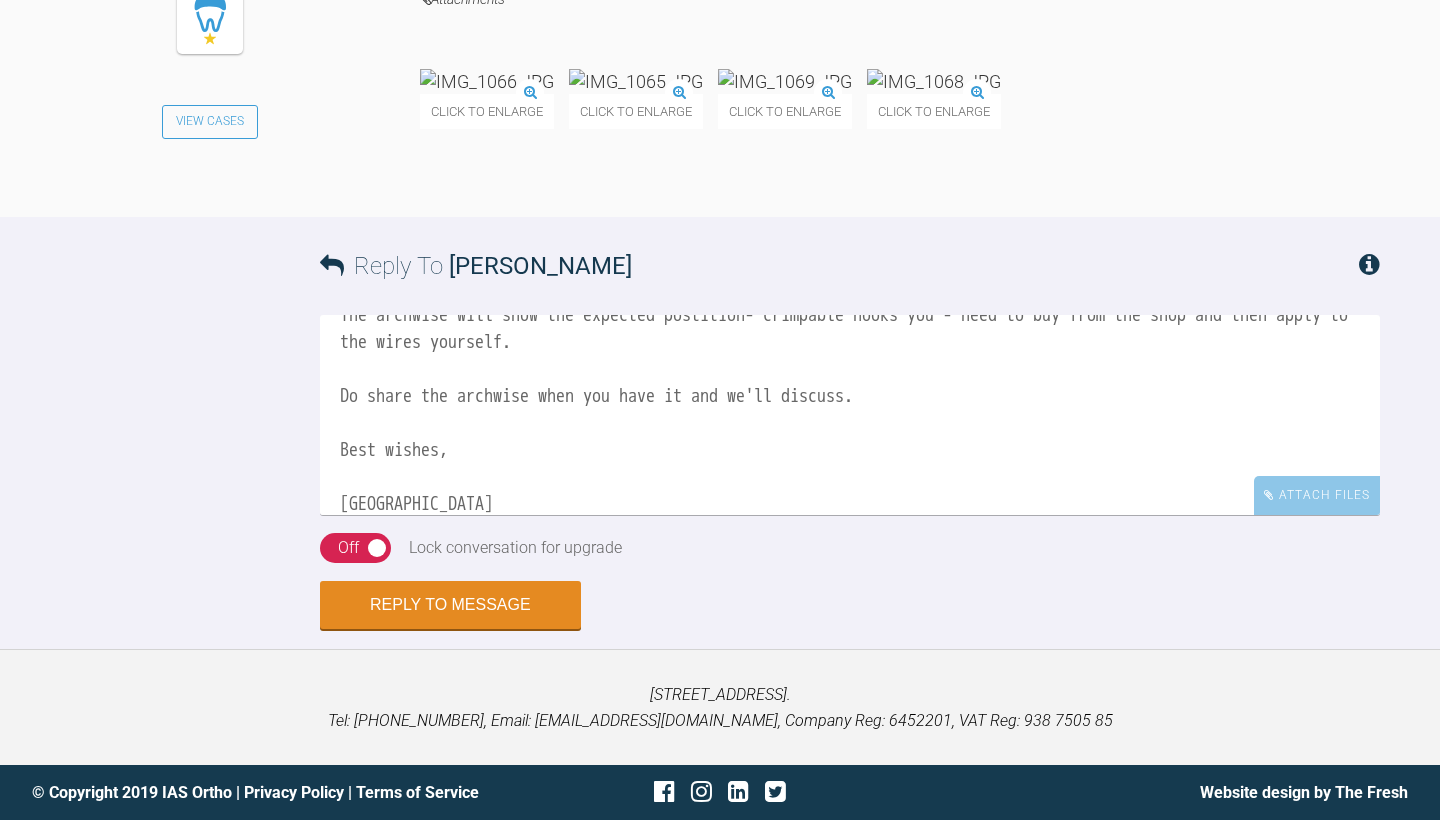 click on "Hi [PERSON_NAME]
The archwise will show the expected postition- crimpable hooks you - need to buy from the shop and then apply to the wires yourself.
Do share the archwise when you have it and we'll discuss.
Best wishes,
[GEOGRAPHIC_DATA]" at bounding box center (850, 415) 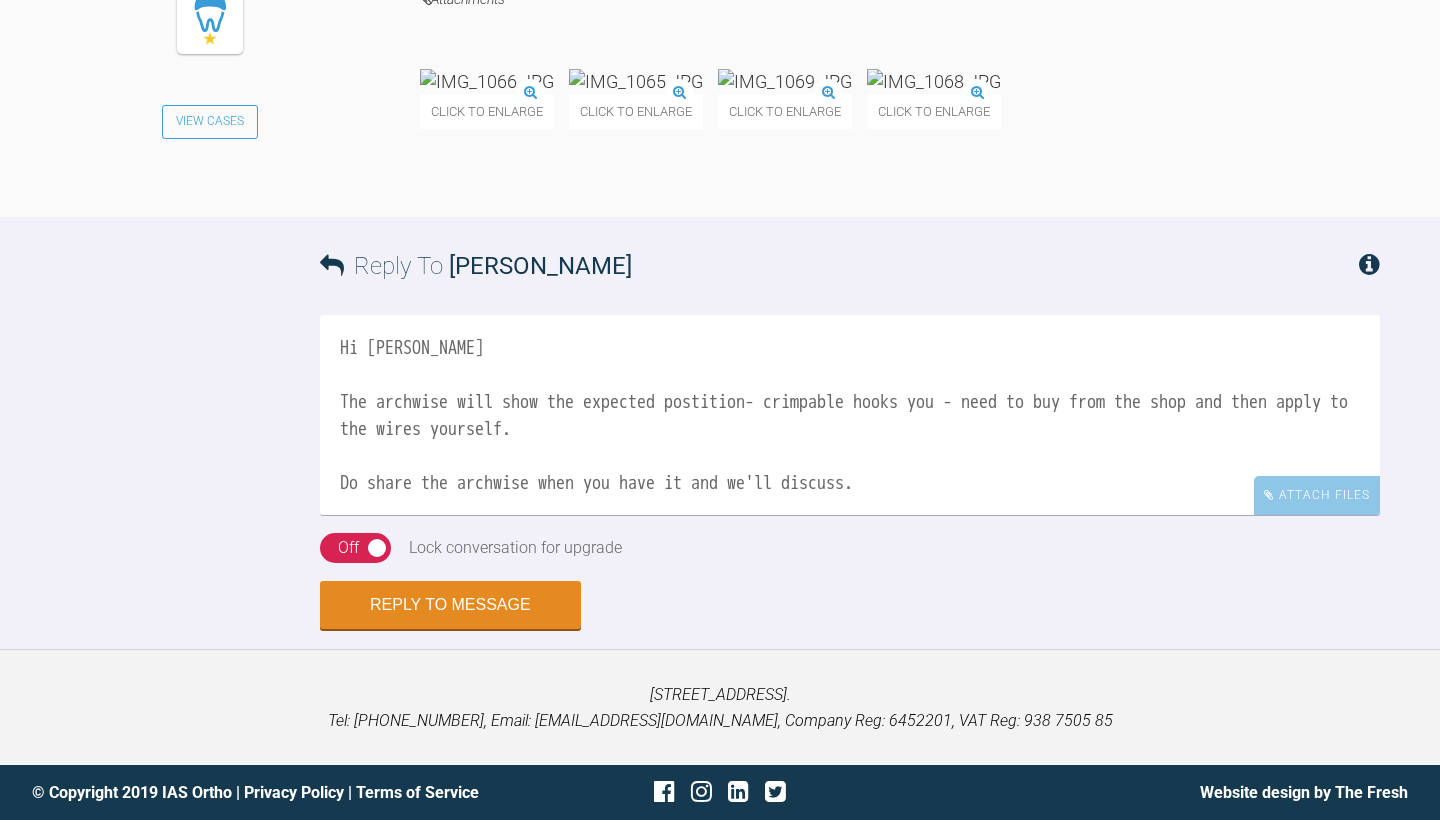 scroll, scrollTop: 0, scrollLeft: 0, axis: both 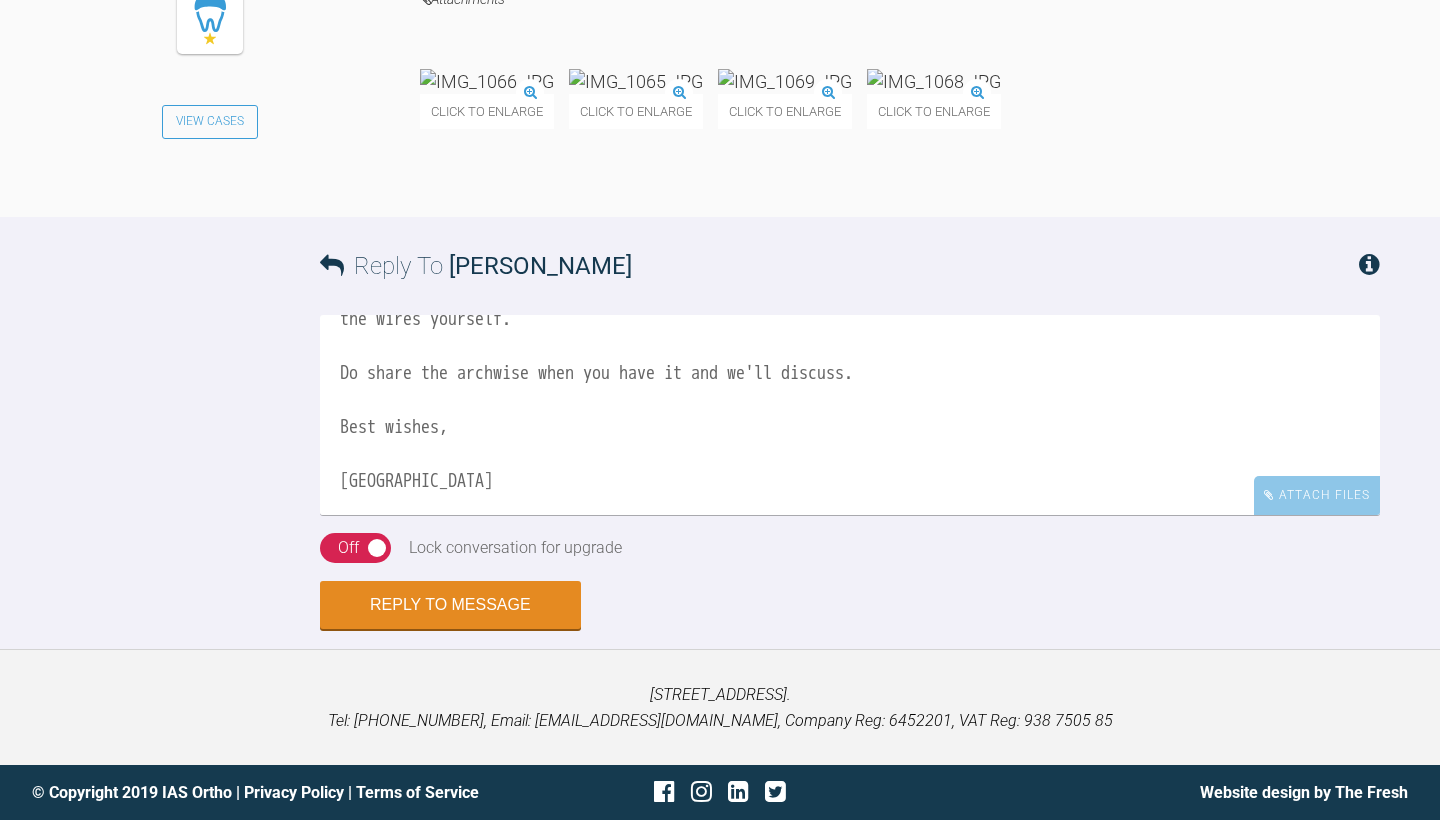type on "Hi [PERSON_NAME].
The archwise will show the expected postition- crimpable hooks you - need to buy from the shop and then apply to the wires yourself.
Do share the archwise when you have it and we'll discuss.
Best wishes,
[GEOGRAPHIC_DATA]" 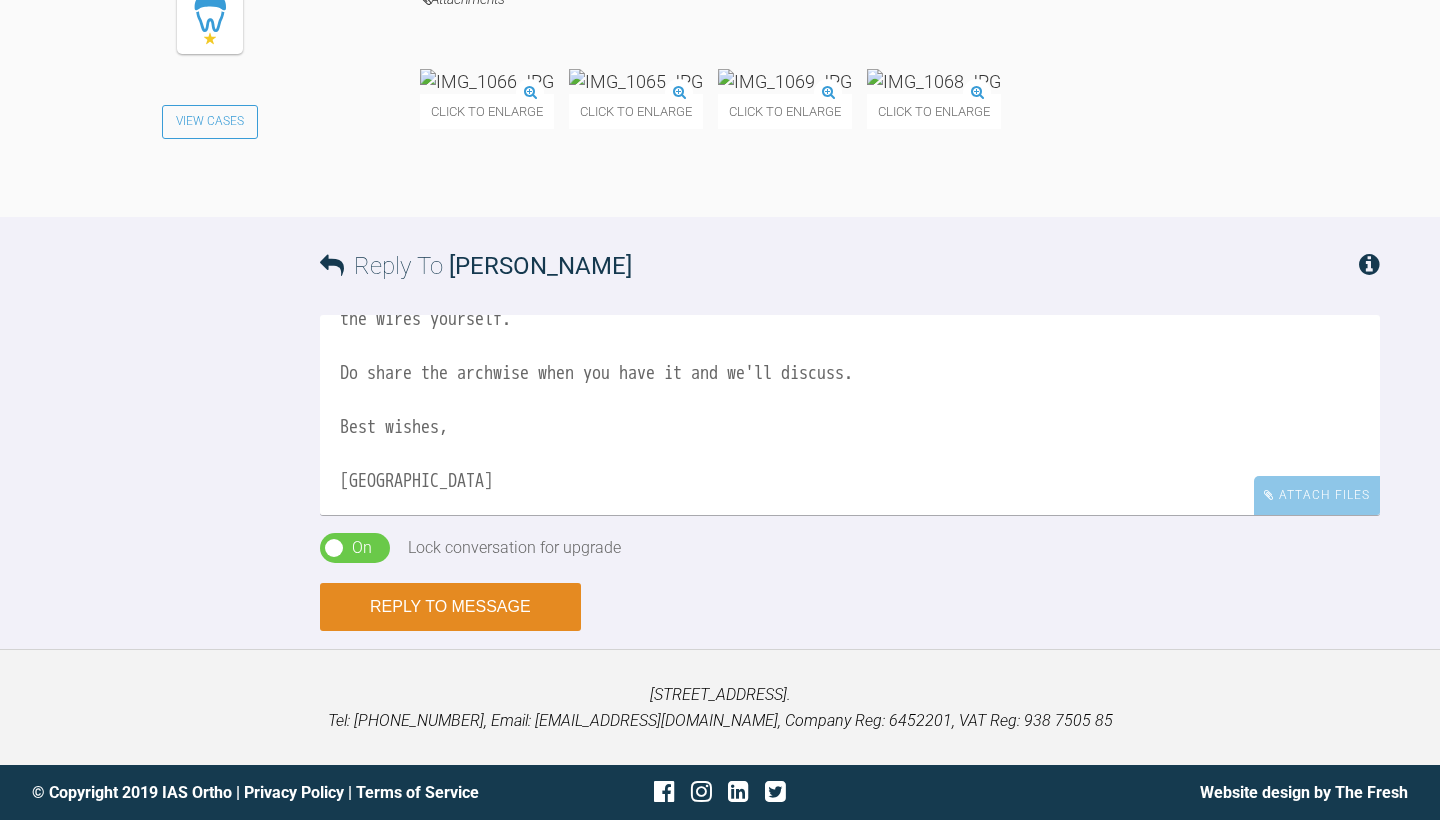 click on "Reply to Message" at bounding box center [450, 607] 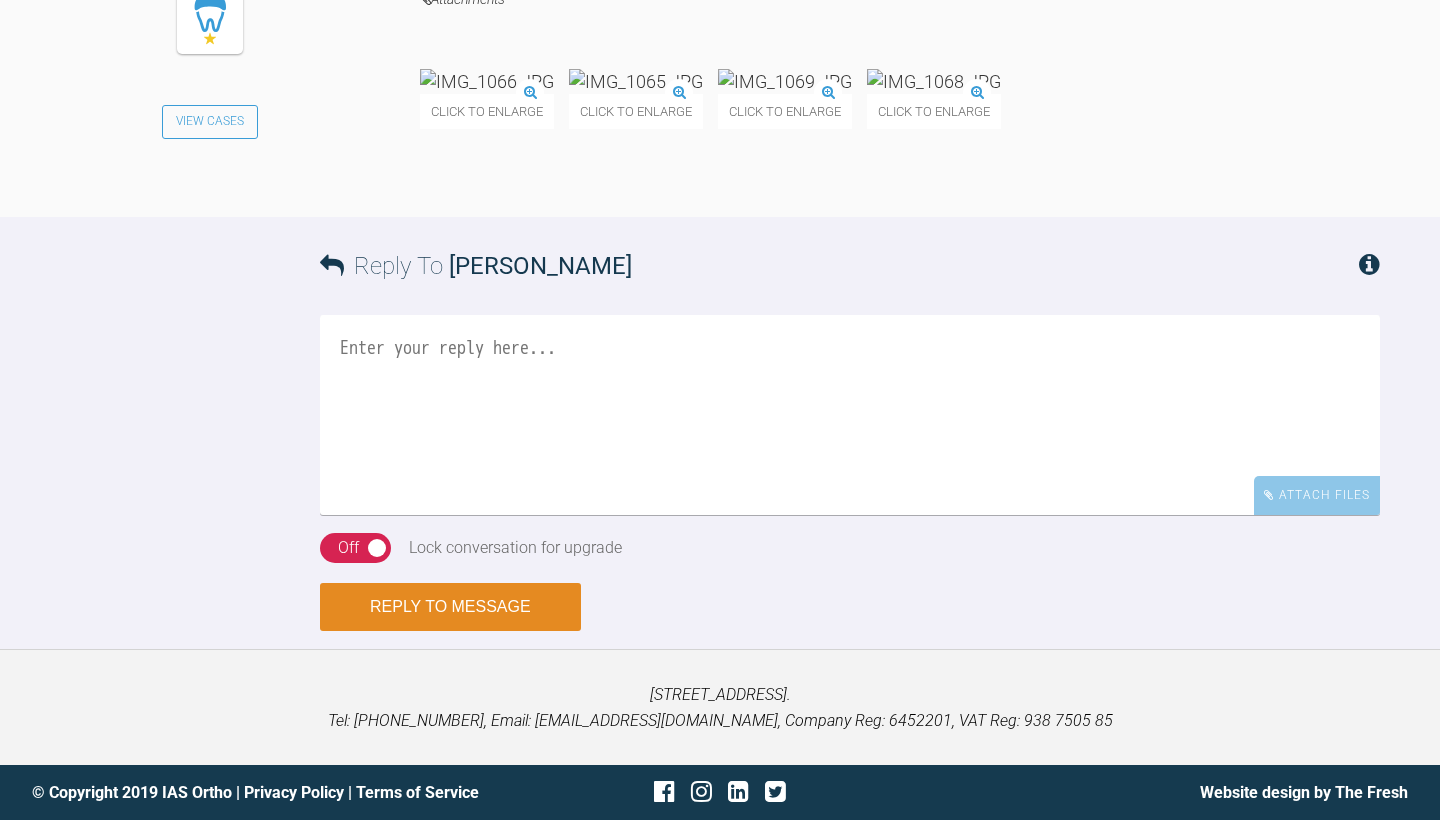 scroll, scrollTop: 0, scrollLeft: 0, axis: both 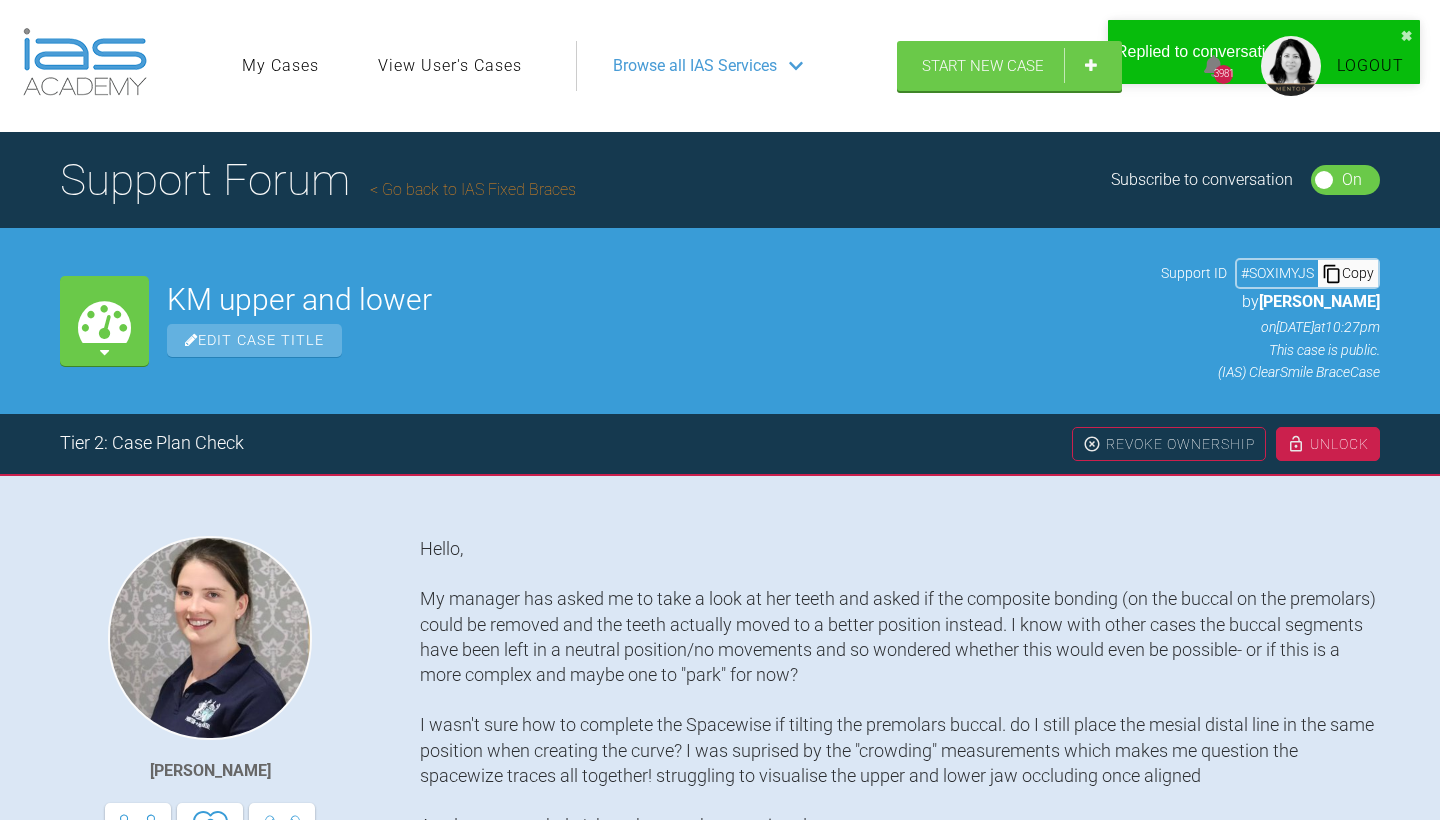 click on "Go back to IAS Fixed Braces" at bounding box center [473, 189] 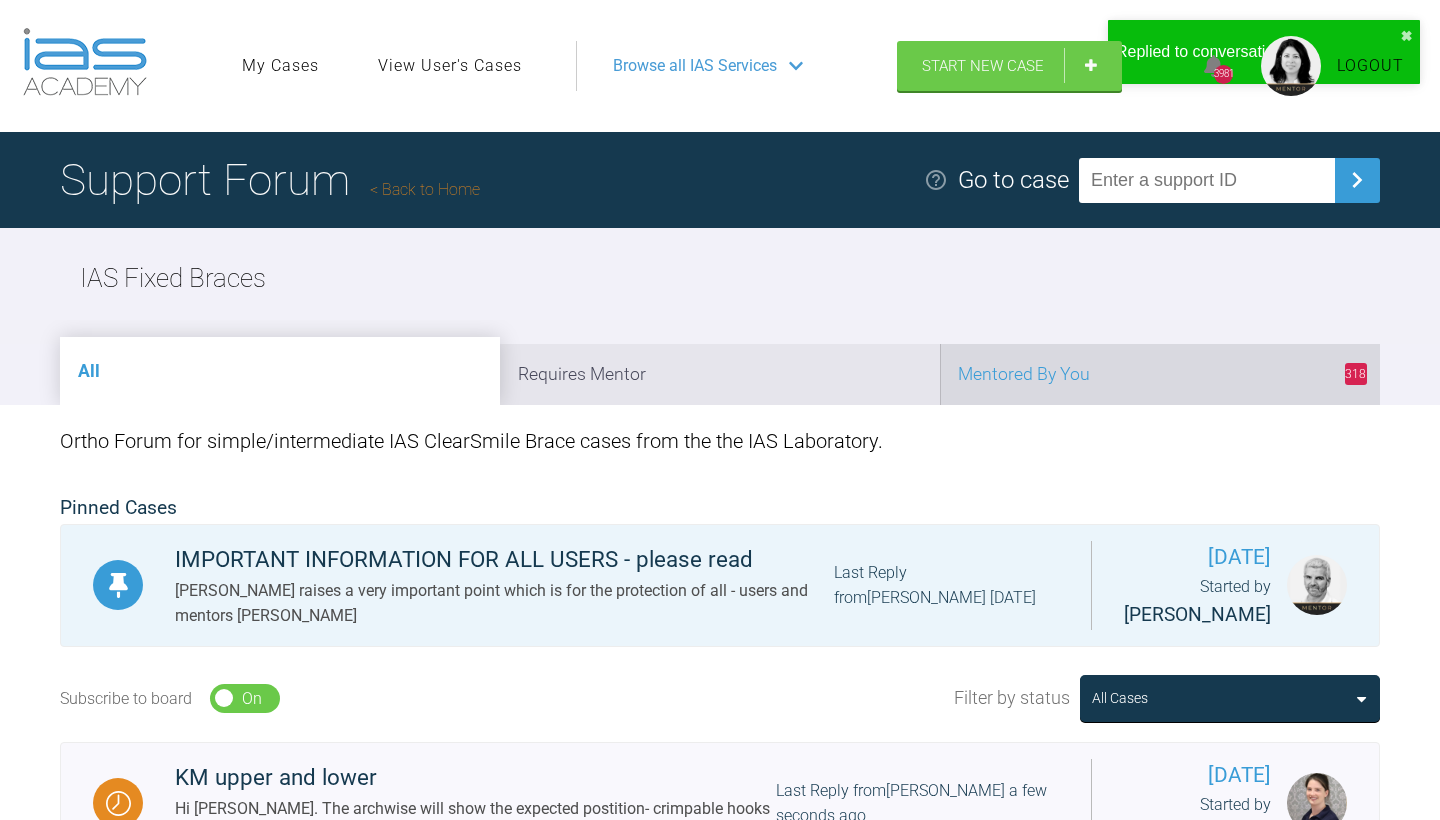 click on "318 Mentored By You" at bounding box center (1160, 374) 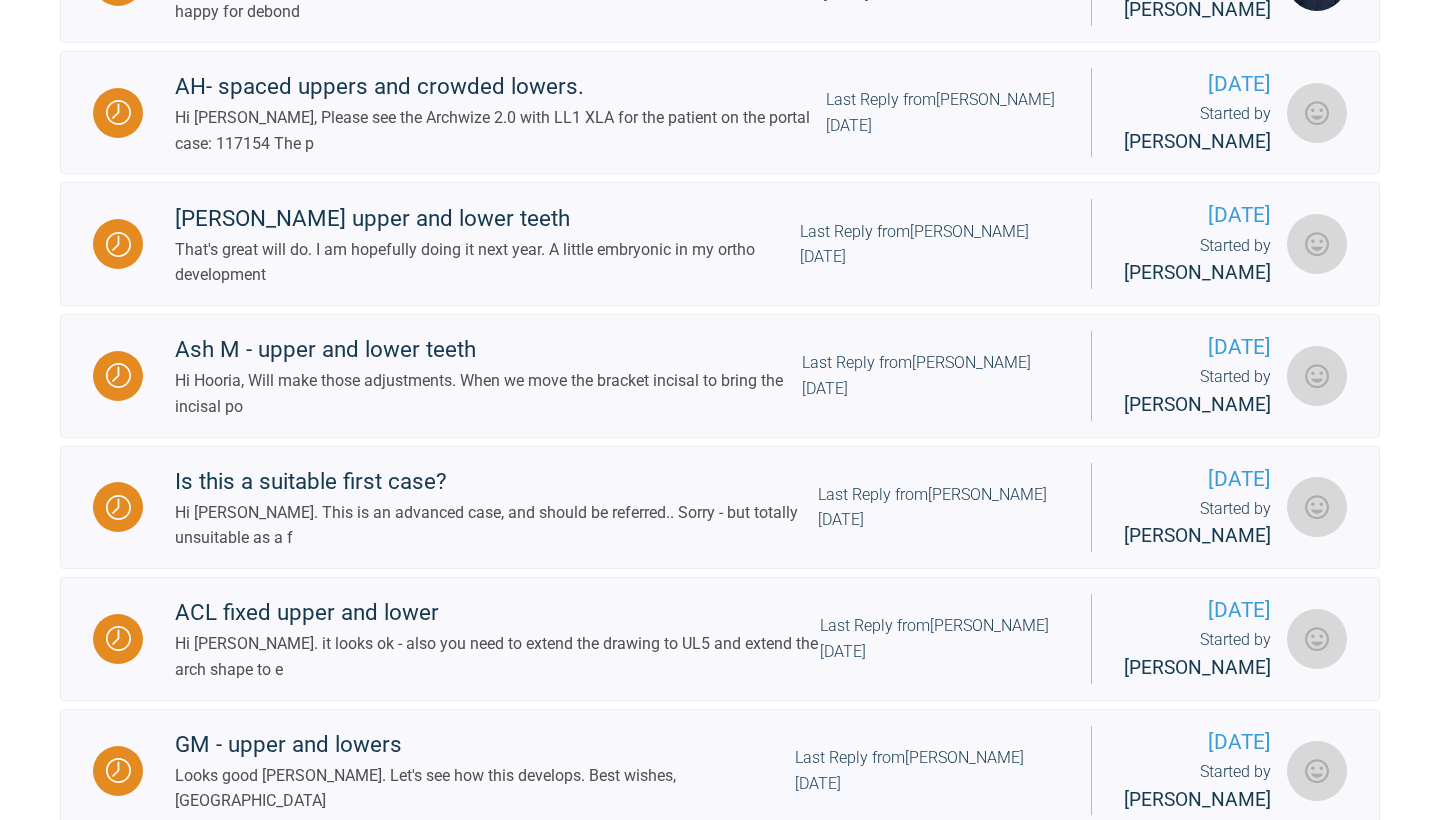 scroll, scrollTop: 955, scrollLeft: 0, axis: vertical 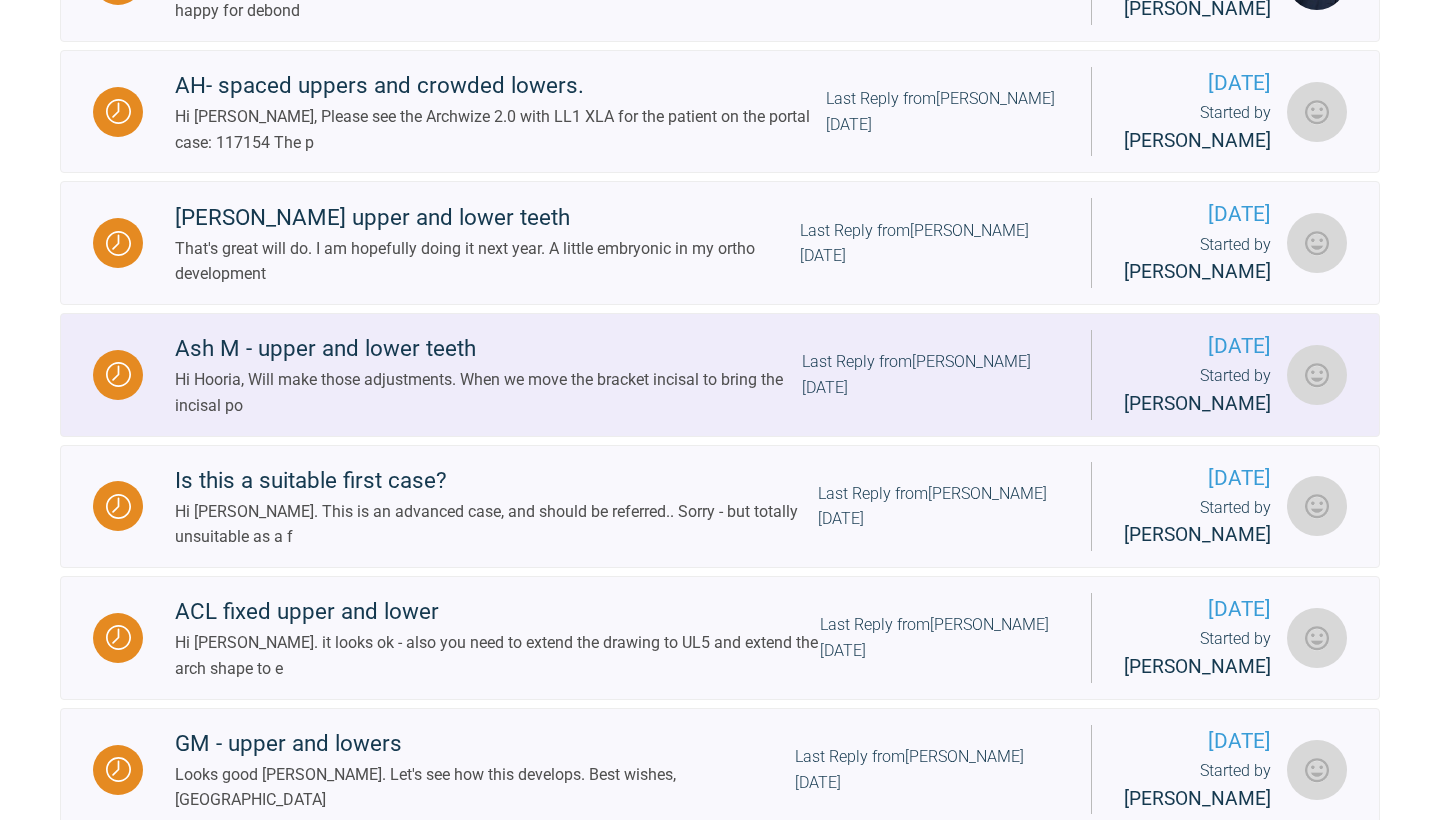 click on "Last Reply from  [PERSON_NAME]   [DATE]" at bounding box center [930, 374] 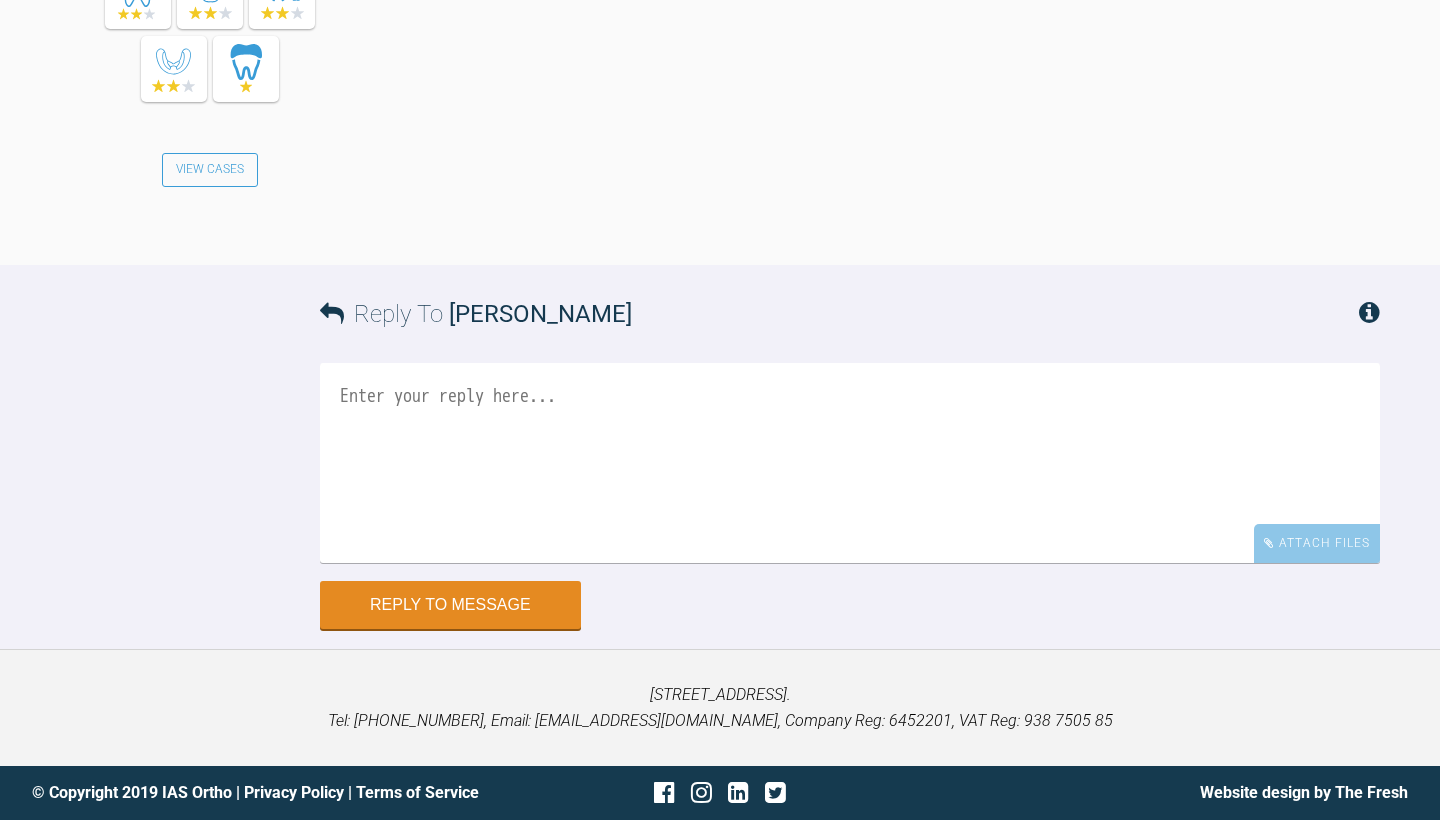 scroll, scrollTop: 23752, scrollLeft: 0, axis: vertical 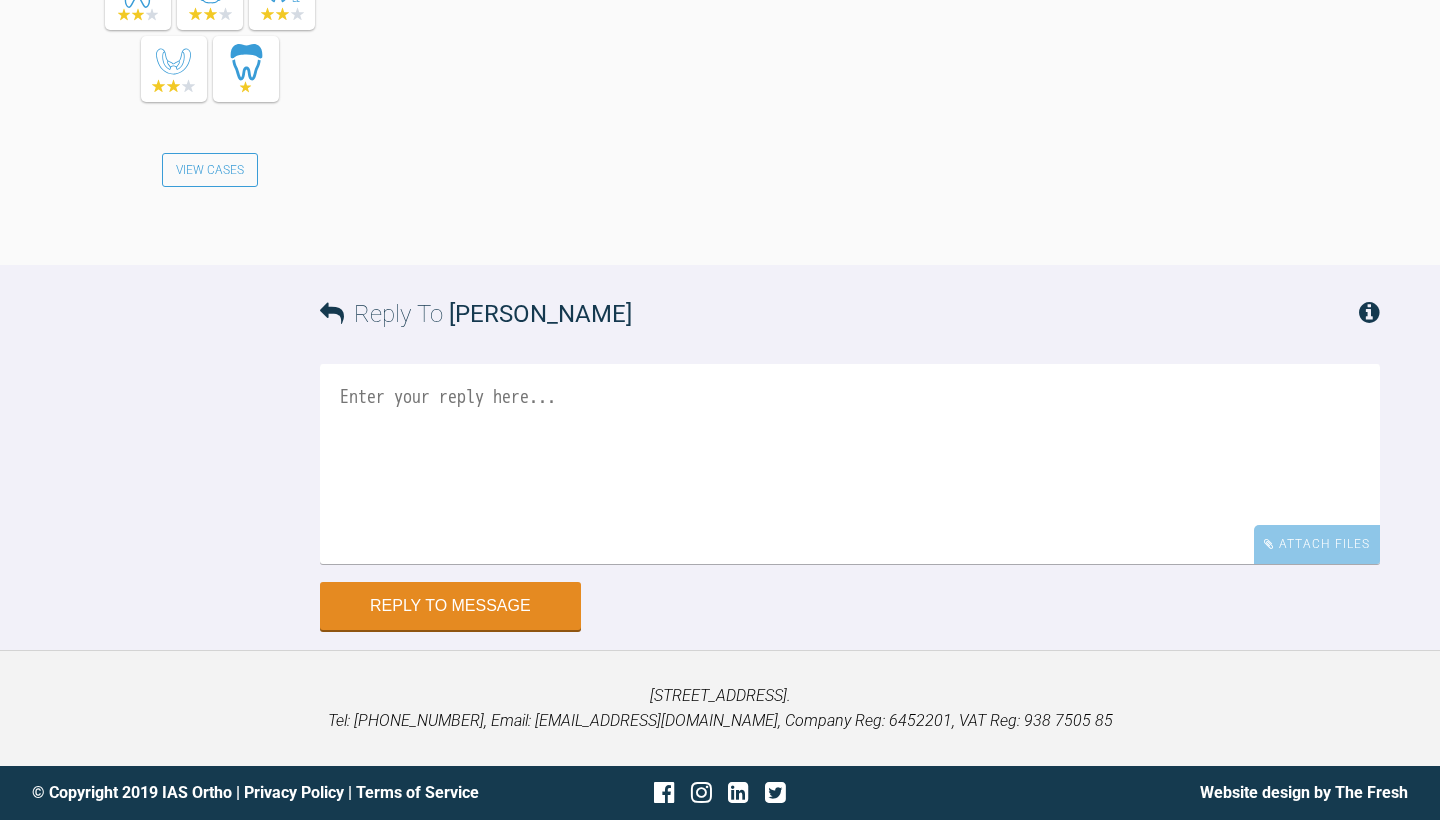 click at bounding box center (488, -1345) 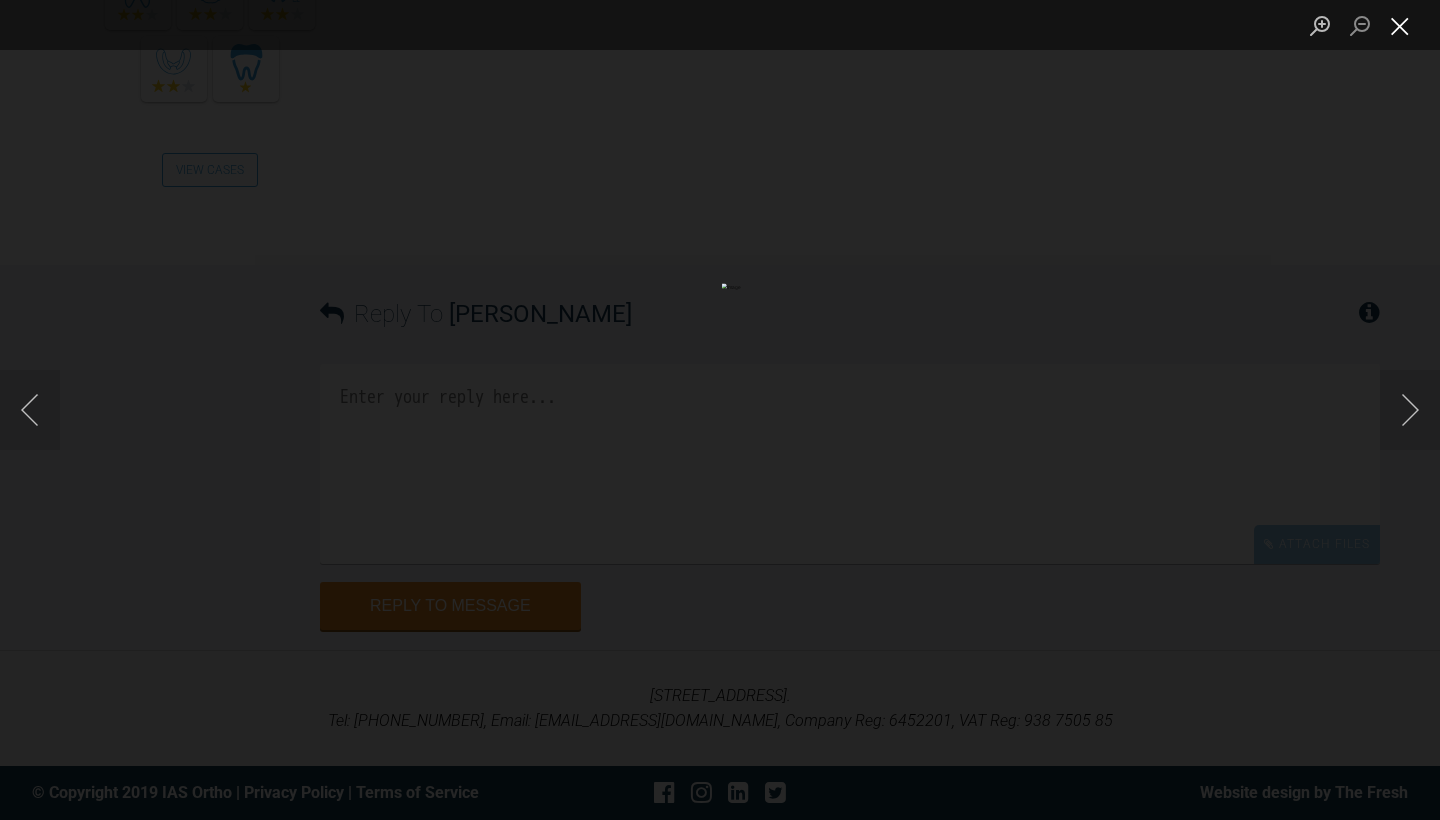 click at bounding box center (1400, 25) 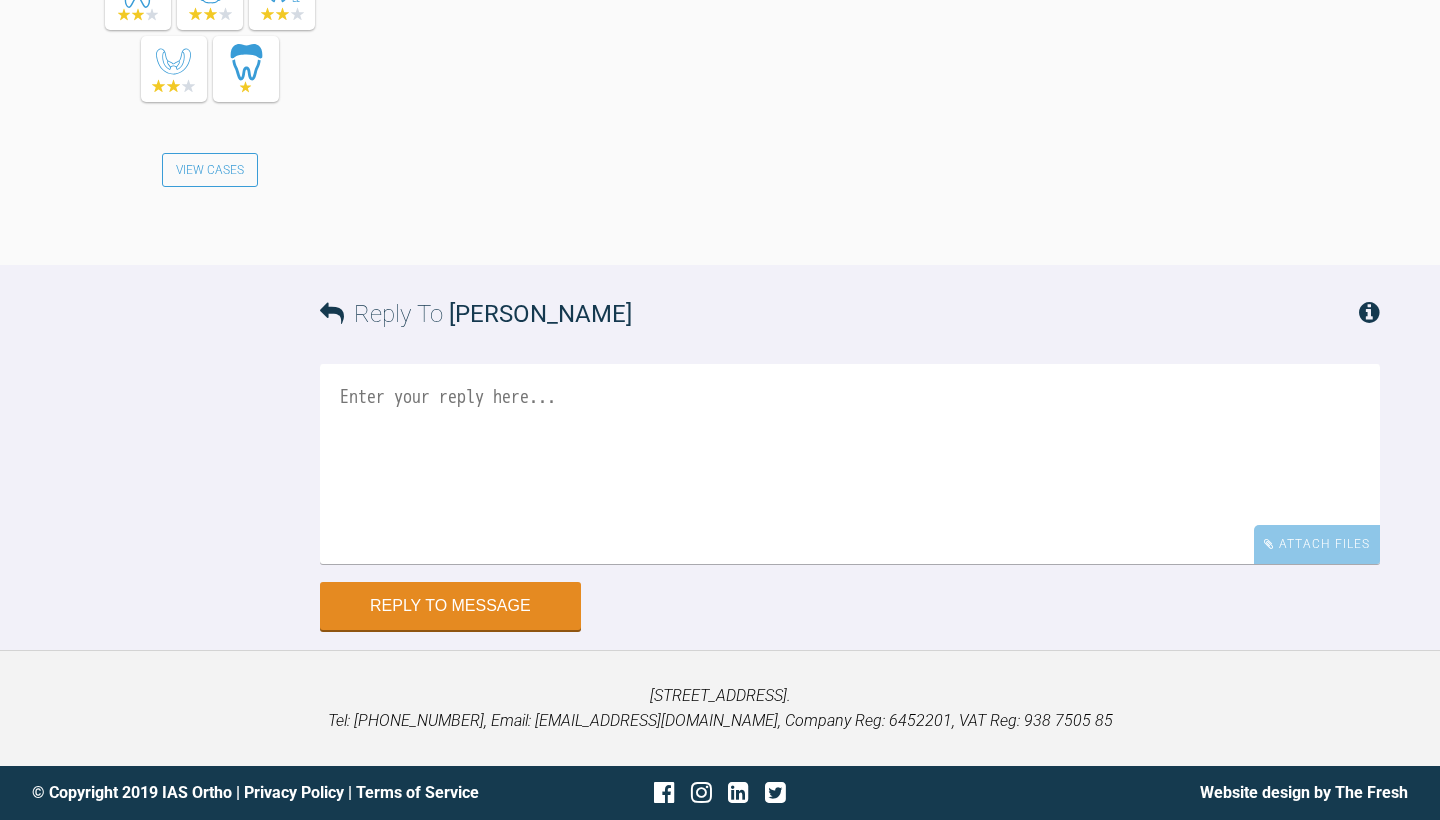 scroll, scrollTop: 25134, scrollLeft: 0, axis: vertical 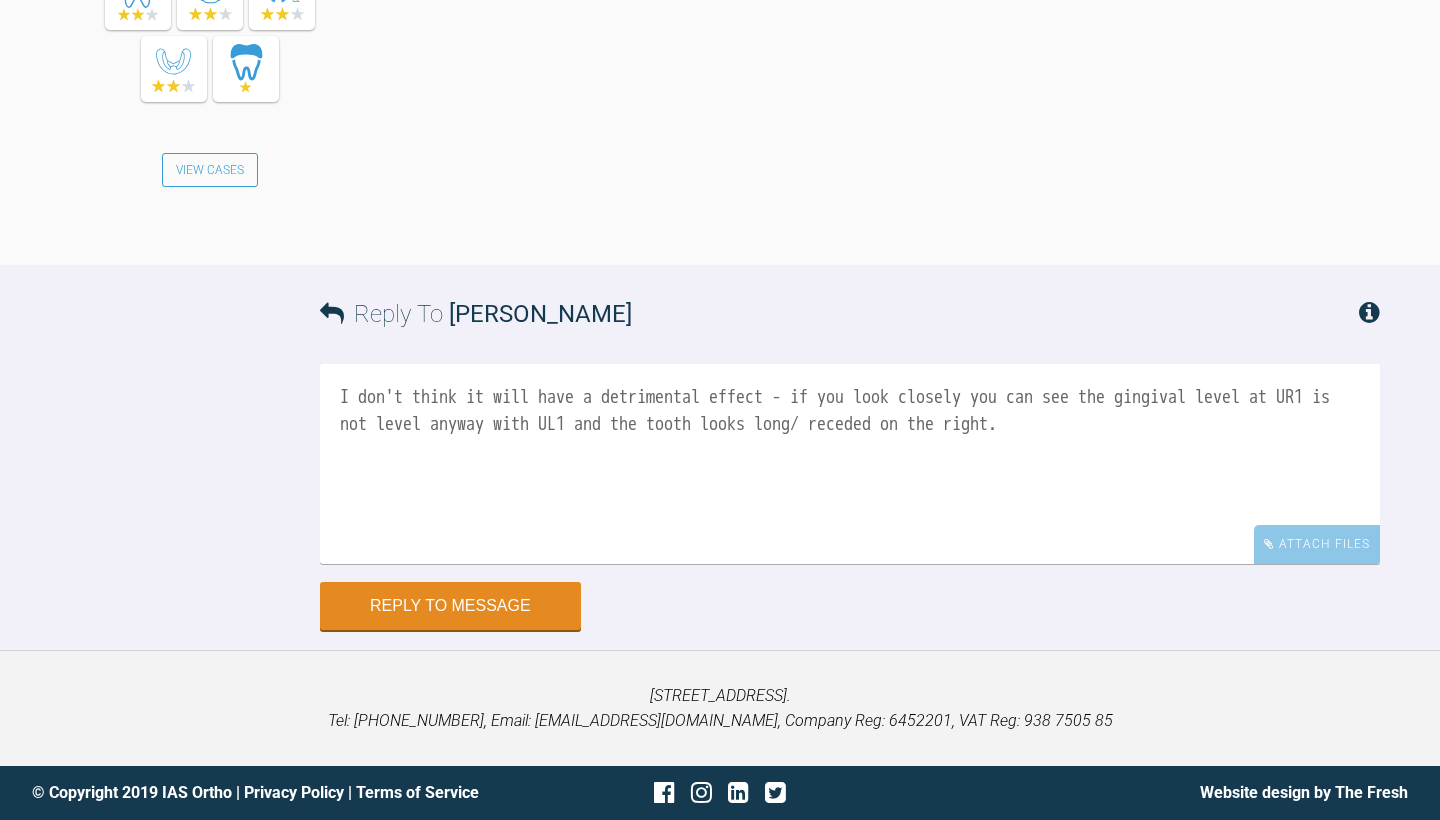 click at bounding box center [488, -1345] 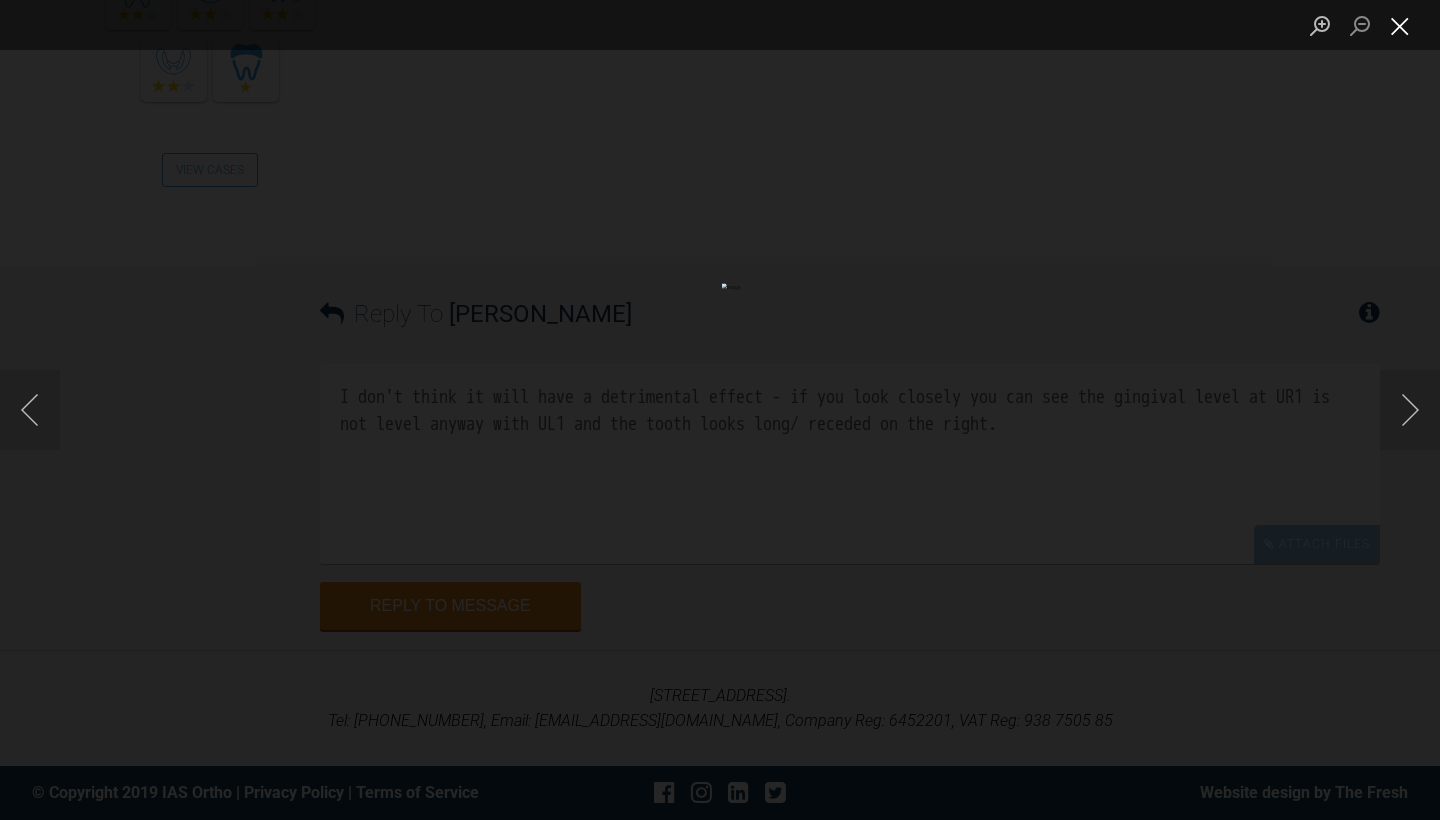 click at bounding box center (1400, 25) 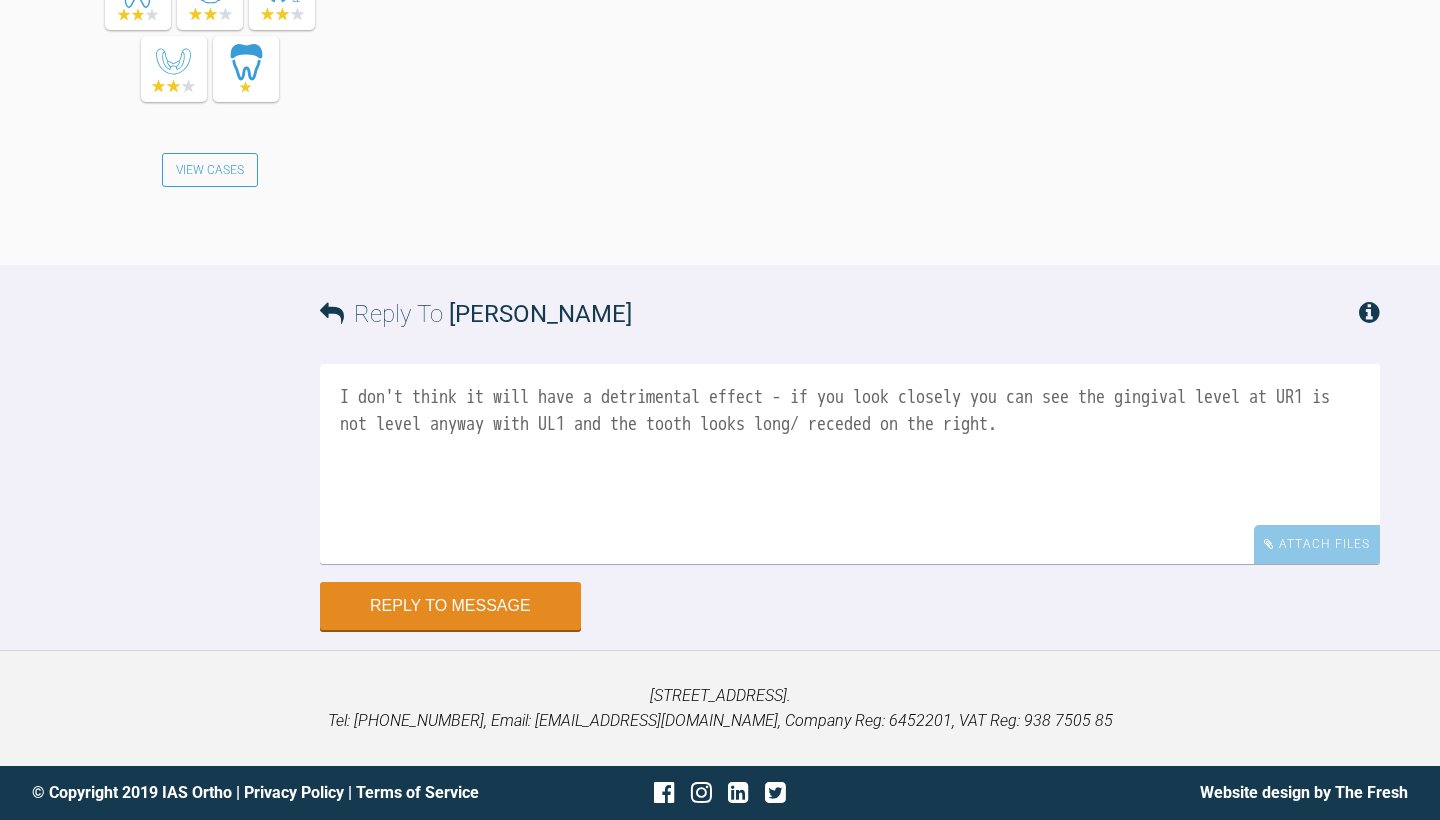 scroll, scrollTop: 25309, scrollLeft: 0, axis: vertical 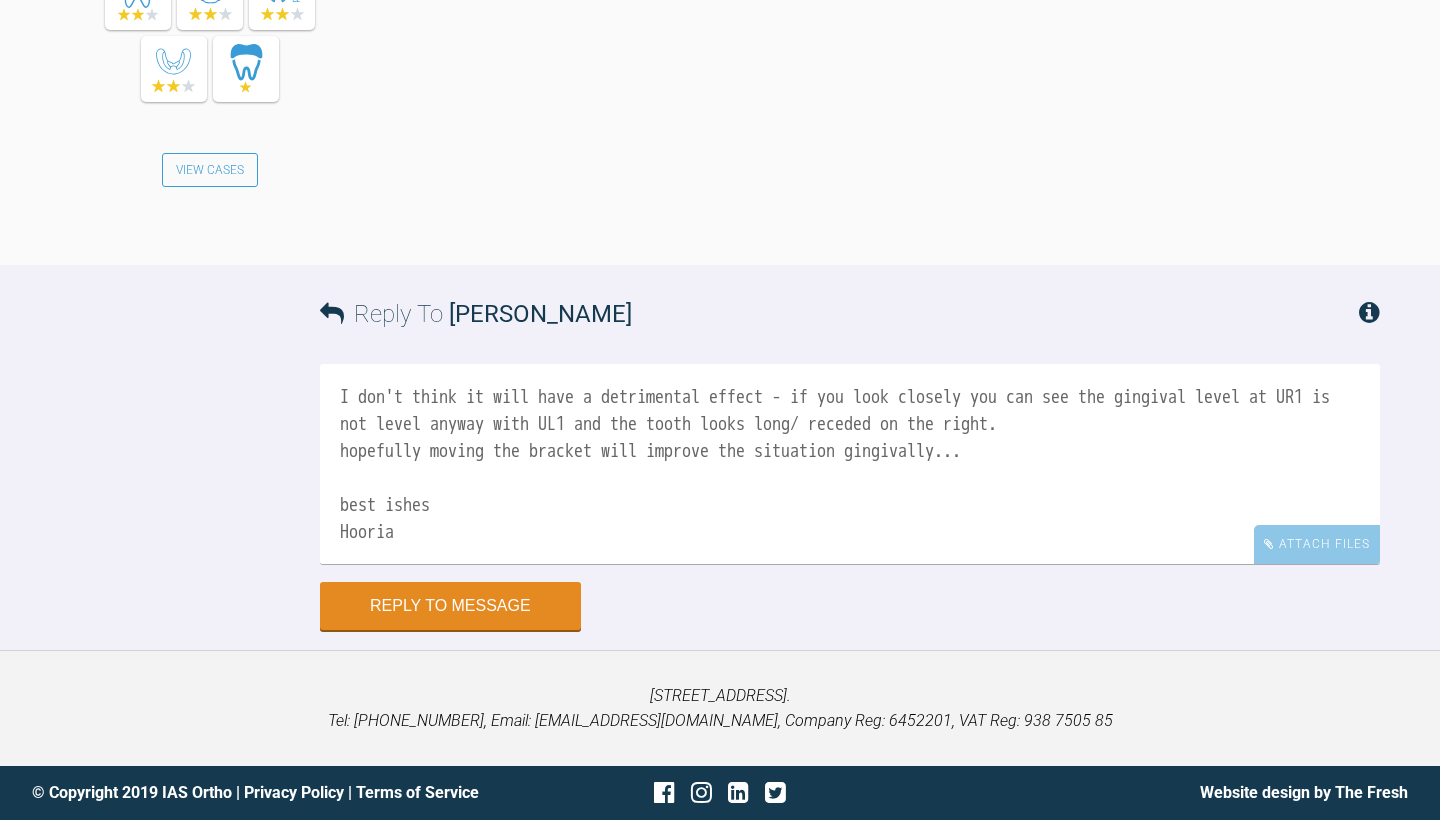 click on "I don't think it will have a detrimental effect - if you look closely you can see the gingival level at UR1 is not level anyway with UL1 and the tooth looks long/ receded on the right.
hopefully moving the bracket will improve the situation gingivally...
best ishes
Hooria" at bounding box center (850, 464) 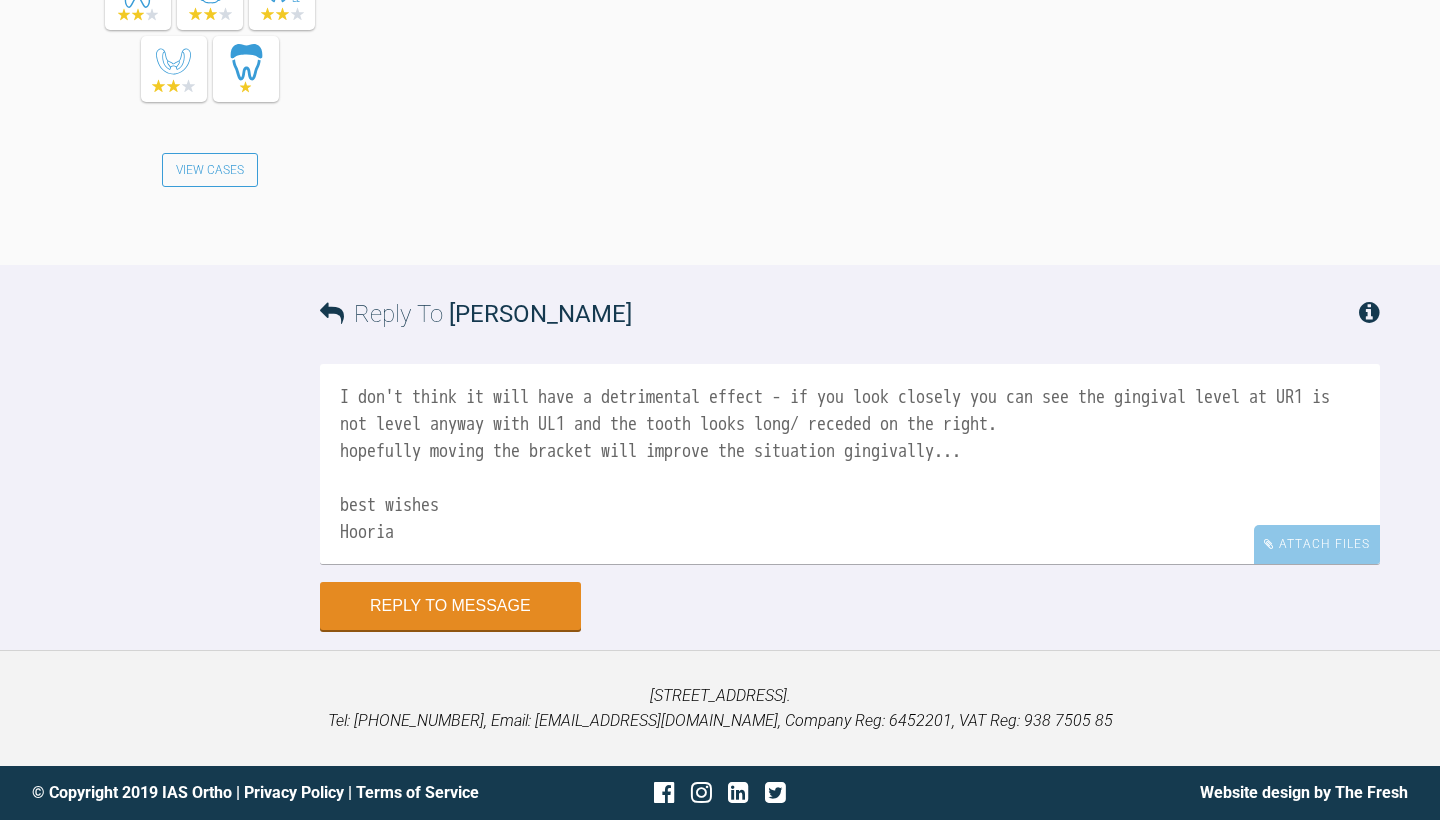 click on "I don't think it will have a detrimental effect - if you look closely you can see the gingival level at UR1 is not level anyway with UL1 and the tooth looks long/ receded on the right.
hopefully moving the bracket will improve the situation gingivally...
best wishes
Hooria" at bounding box center [850, 464] 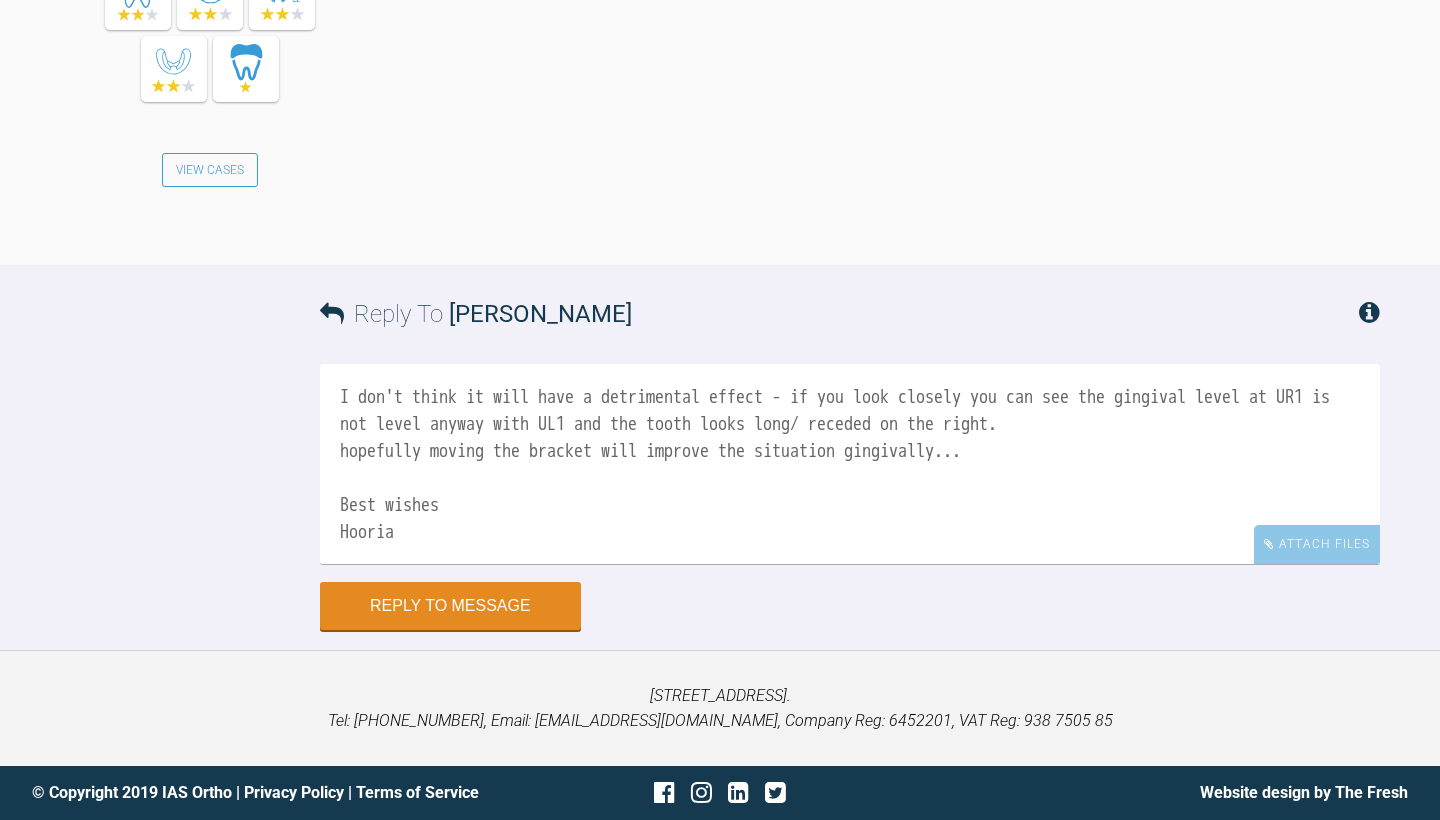 click on "I don't think it will have a detrimental effect - if you look closely you can see the gingival level at UR1 is not level anyway with UL1 and the tooth looks long/ receded on the right.
hopefully moving the bracket will improve the situation gingivally...
Best wishes
Hooria" at bounding box center (850, 464) 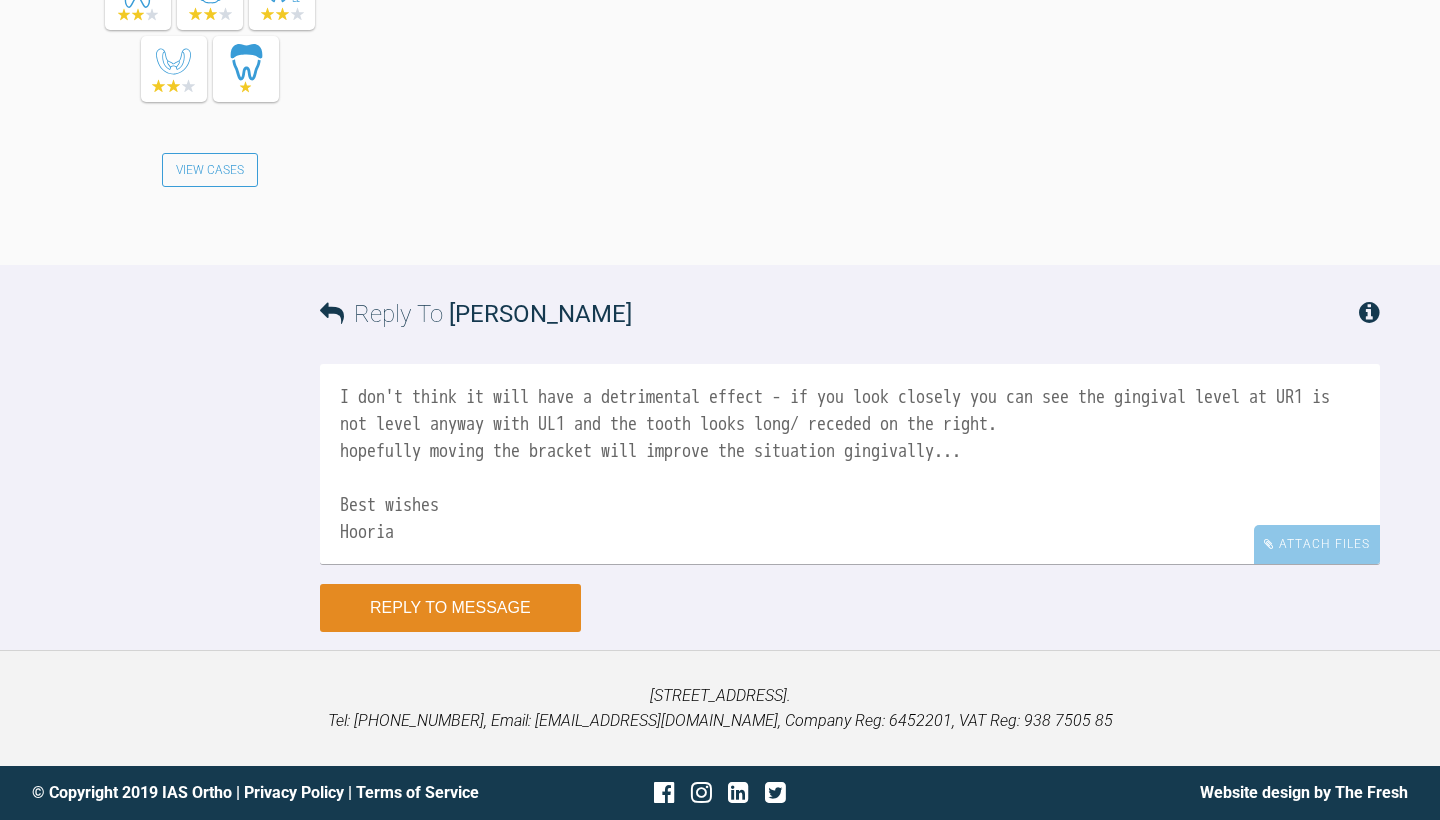 type on "I don't think it will have a detrimental effect - if you look closely you can see the gingival level at UR1 is not level anyway with UL1 and the tooth looks long/ receded on the right.
hopefully moving the bracket will improve the situation gingivally...
Best wishes
Hooria" 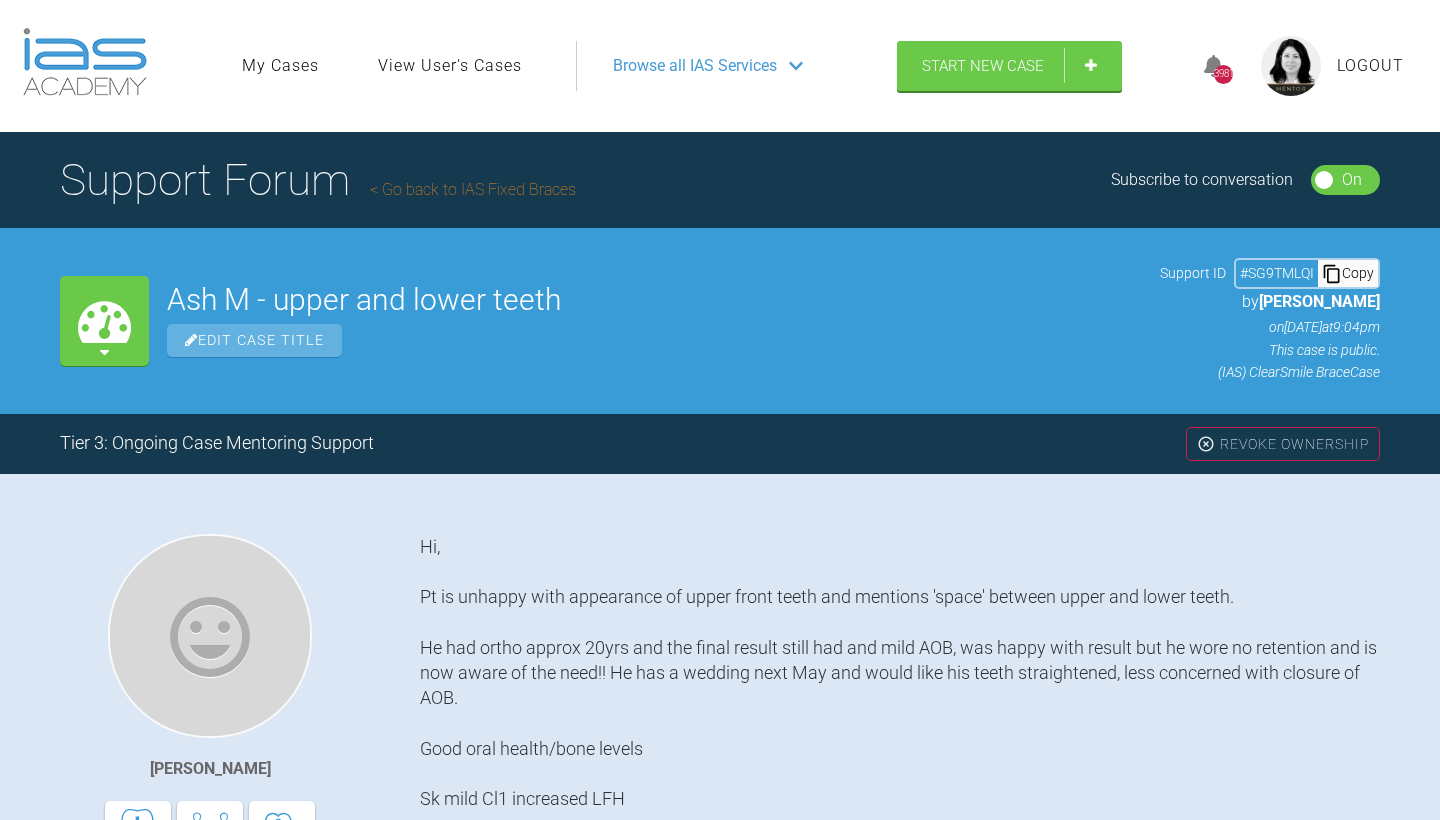 scroll, scrollTop: 0, scrollLeft: 0, axis: both 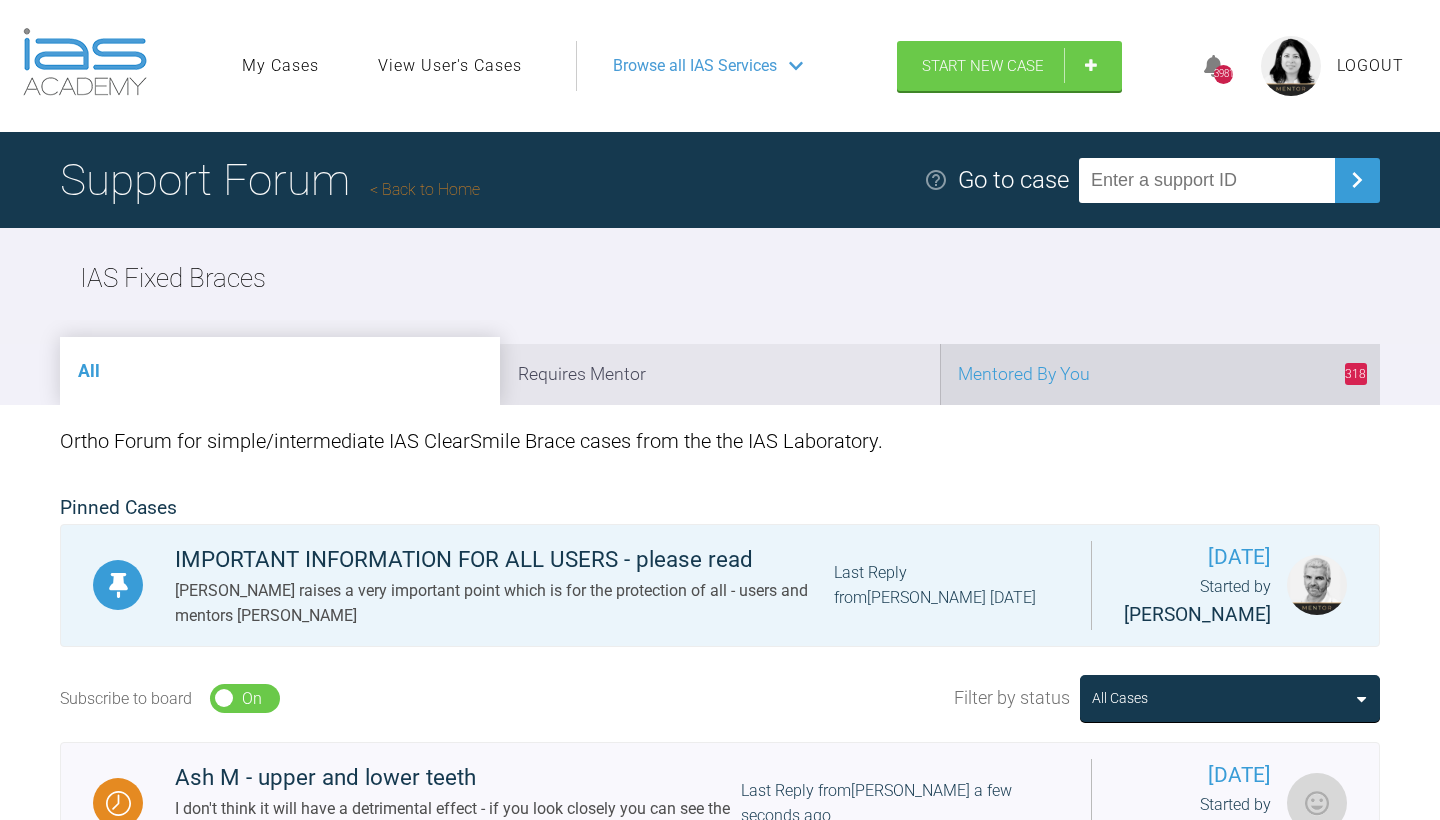 click on "318 Mentored By You" at bounding box center (1160, 374) 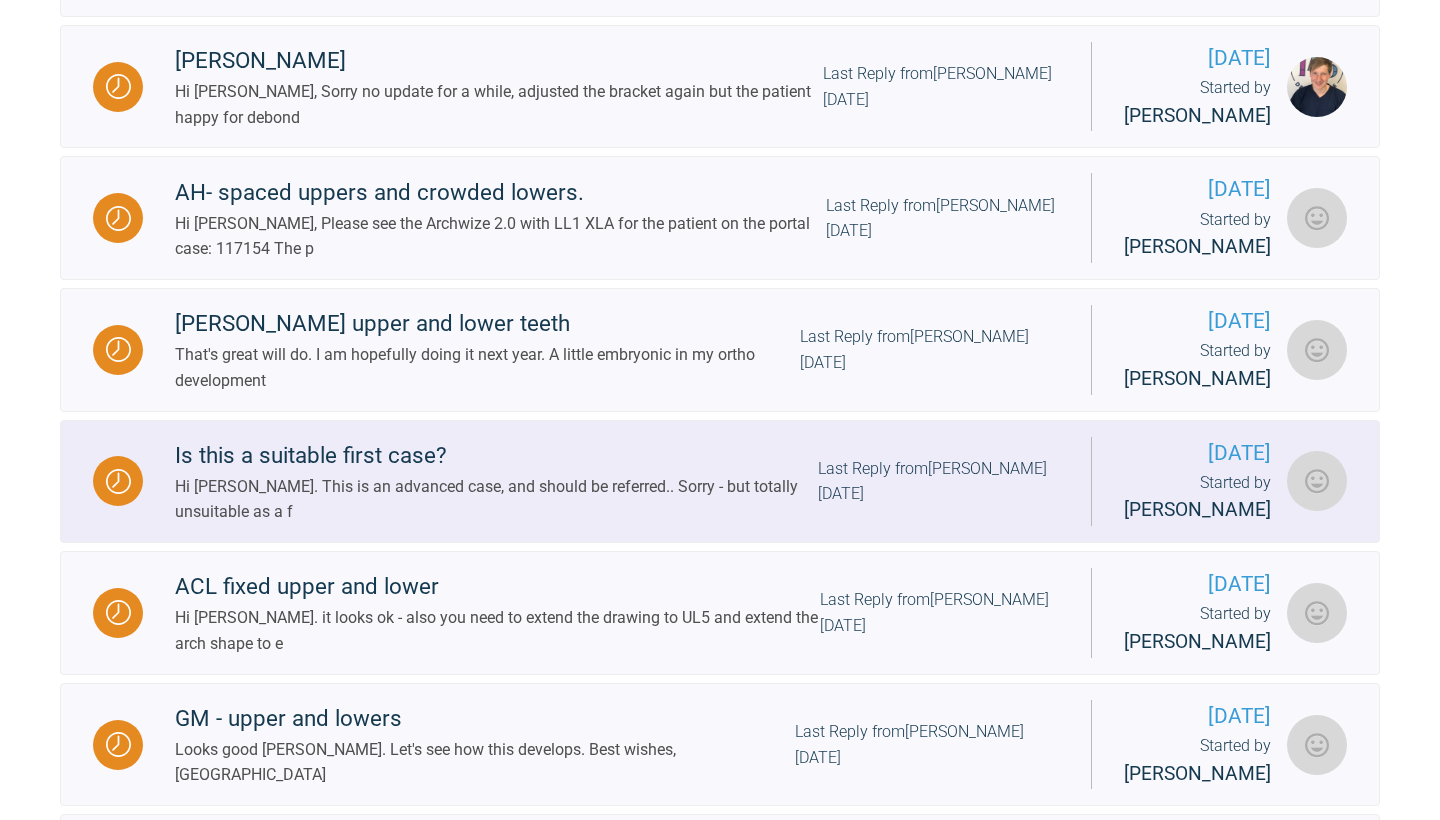 scroll, scrollTop: 977, scrollLeft: 0, axis: vertical 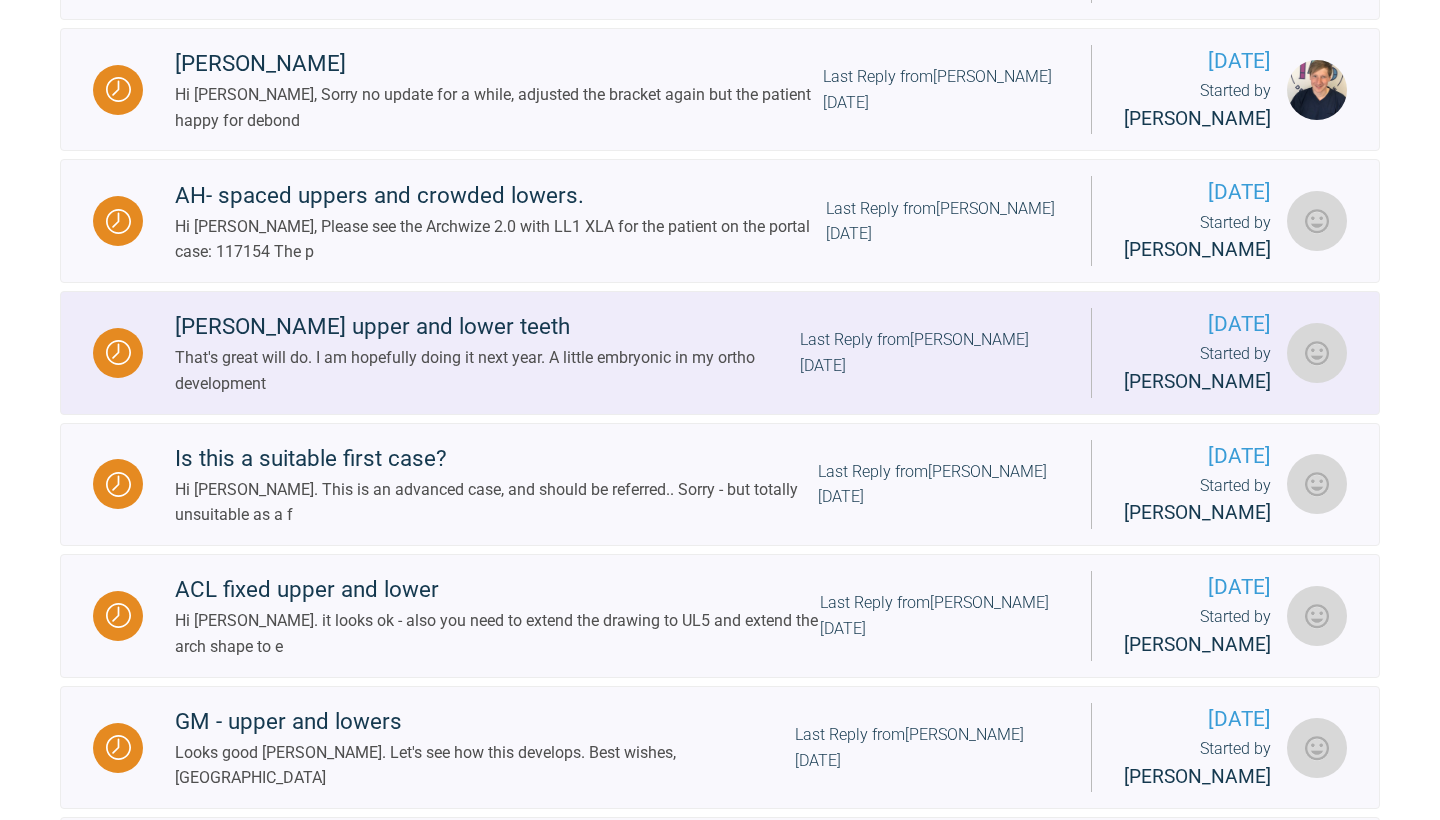 click on "Last Reply from  [PERSON_NAME]   [DATE]" at bounding box center (929, 352) 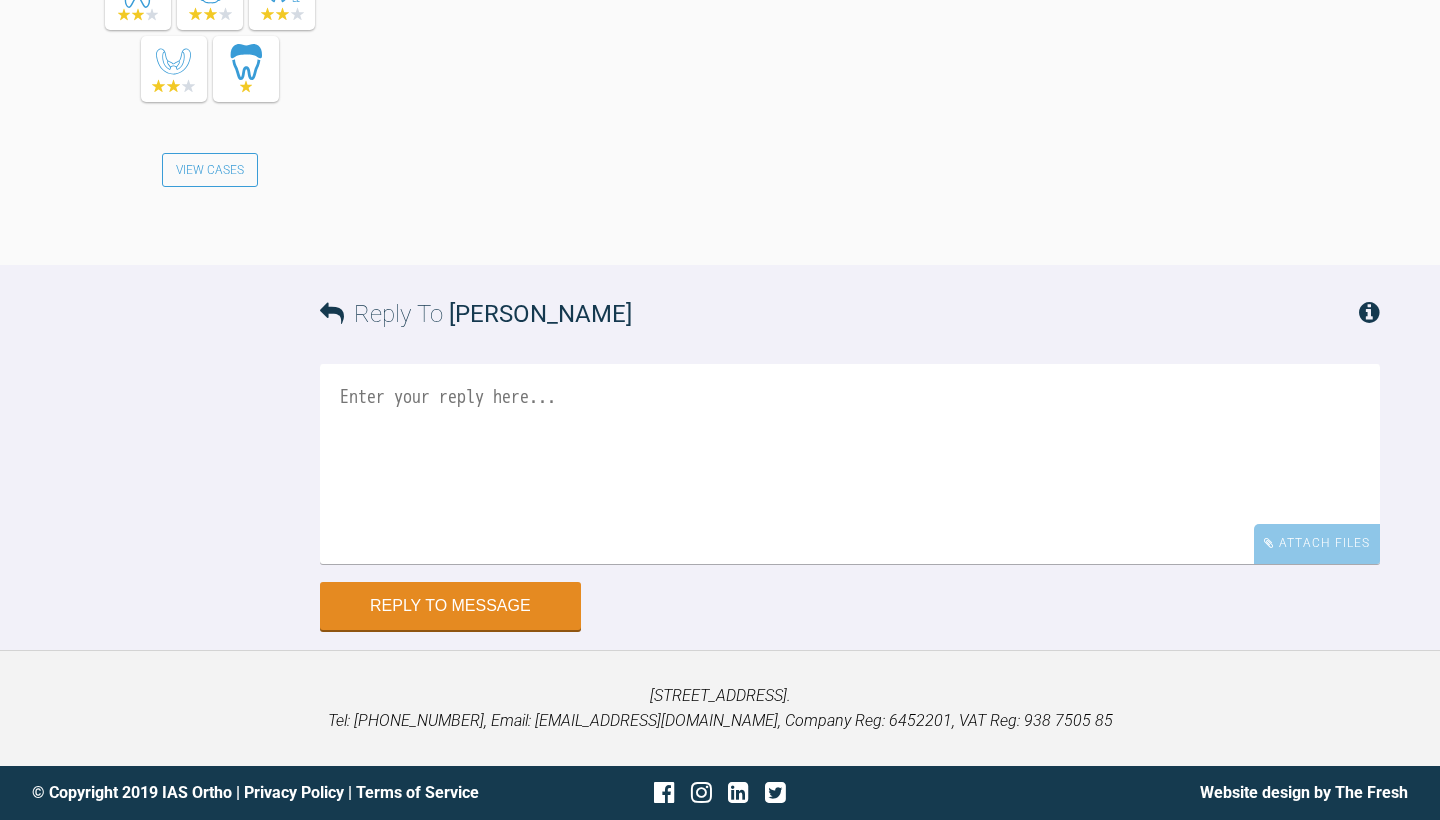 scroll, scrollTop: 7985, scrollLeft: 0, axis: vertical 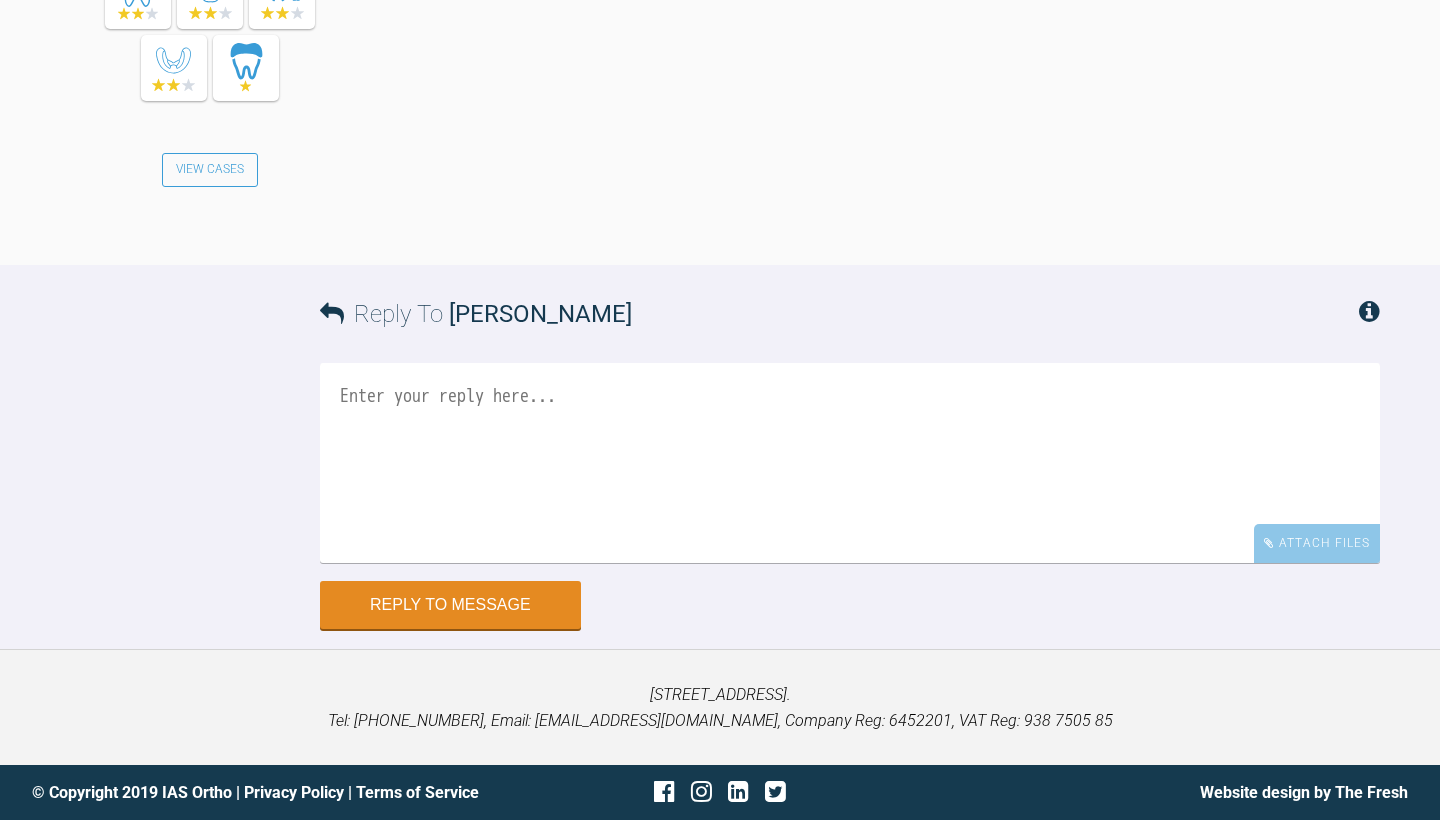 click at bounding box center [850, 463] 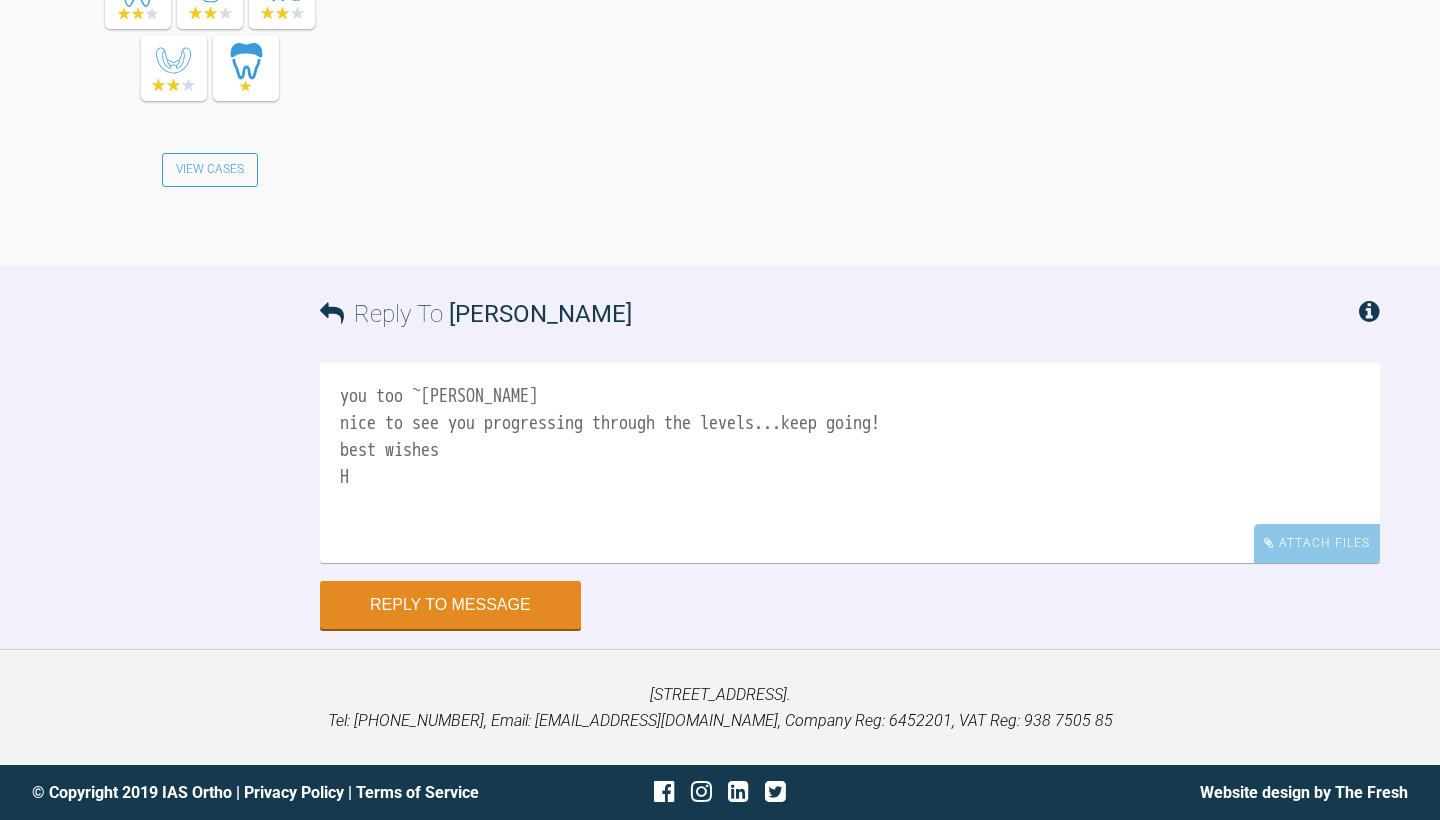 click on "you too ~[PERSON_NAME]
nice to see you progressing through the levels...keep going!
best wishes
H" at bounding box center [850, 463] 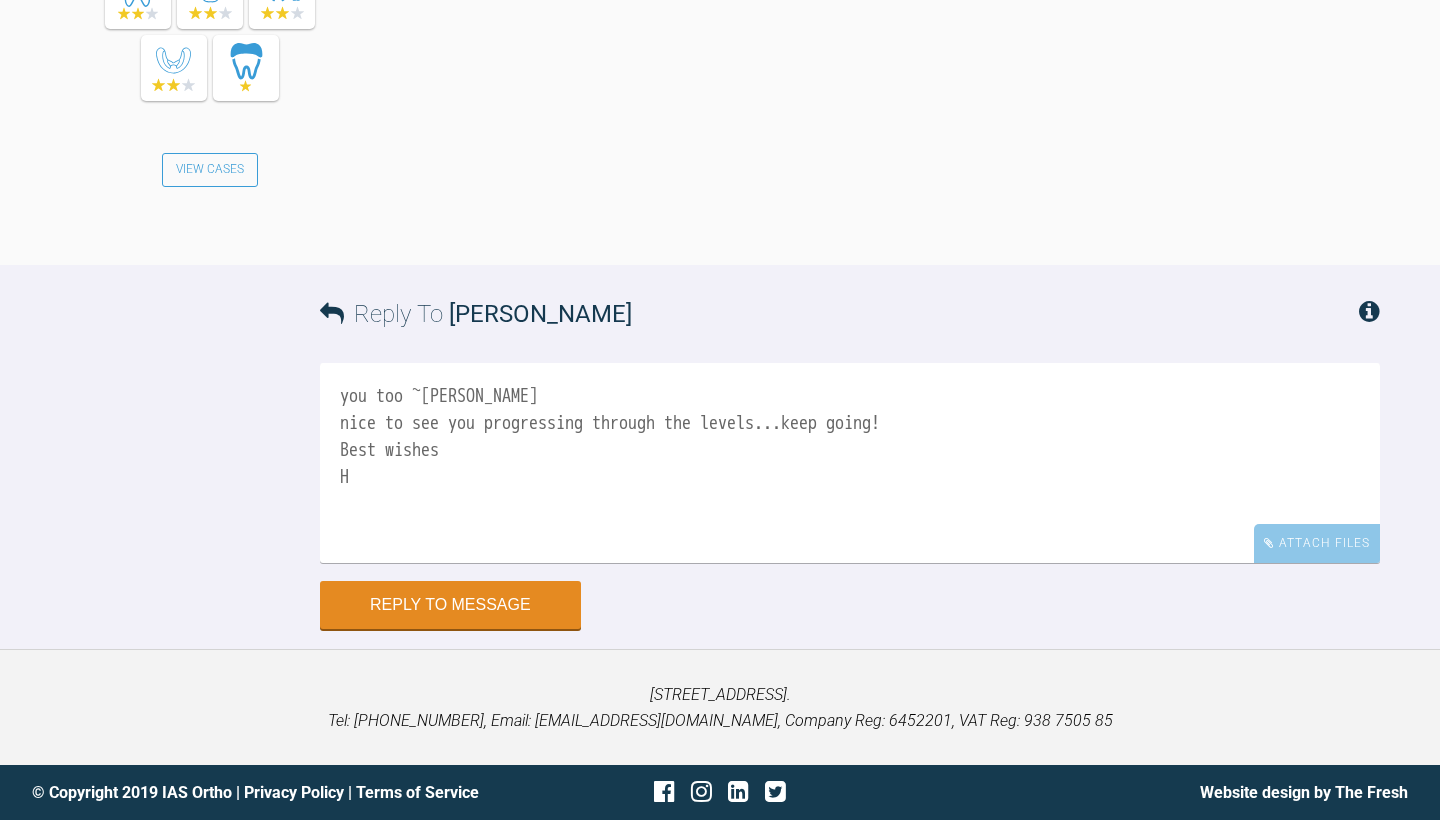 click on "you too ~[PERSON_NAME]
nice to see you progressing through the levels...keep going!
Best wishes
H" at bounding box center (850, 463) 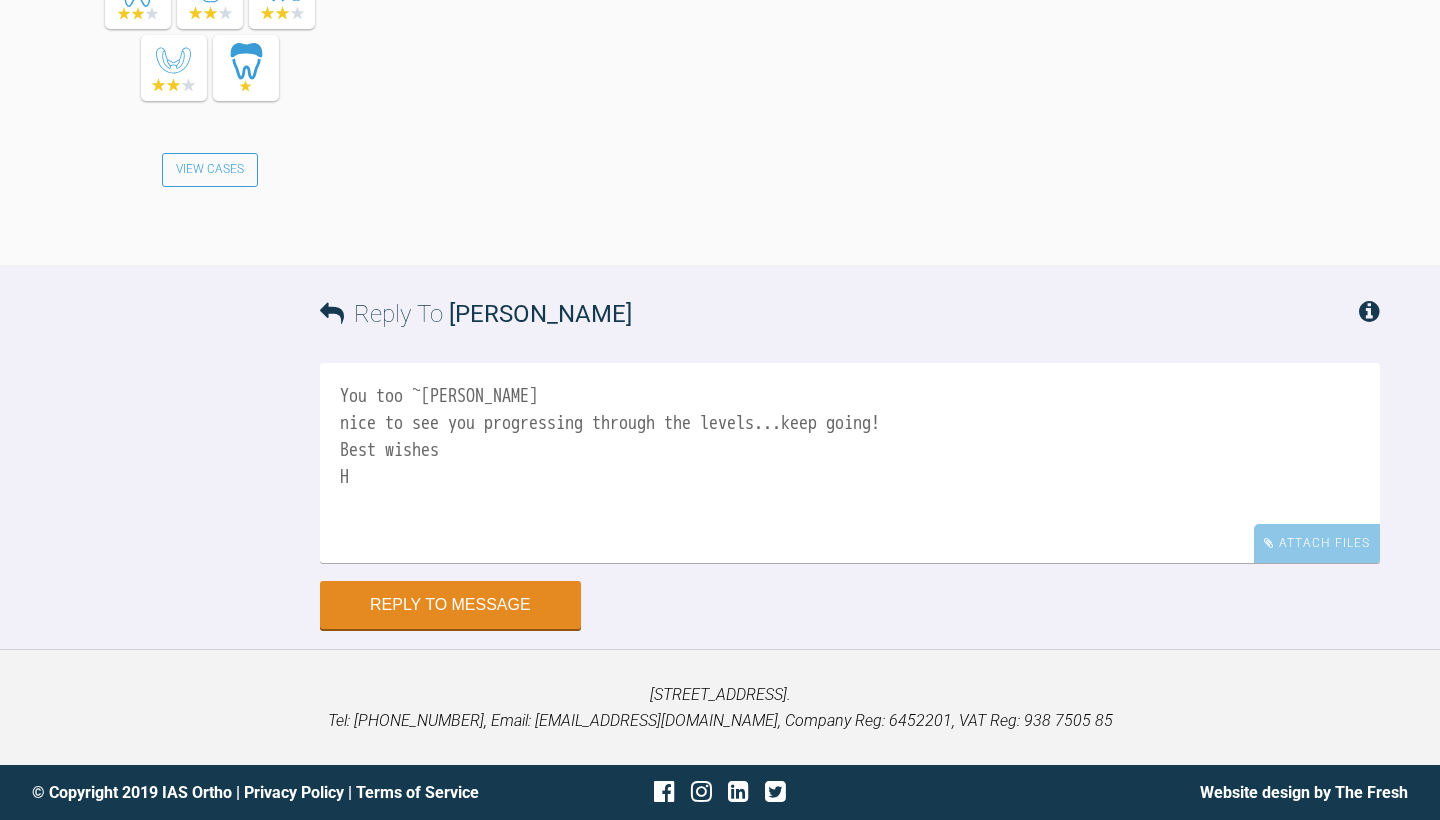click on "You too ~[PERSON_NAME]
nice to see you progressing through the levels...keep going!
Best wishes
H" at bounding box center [850, 463] 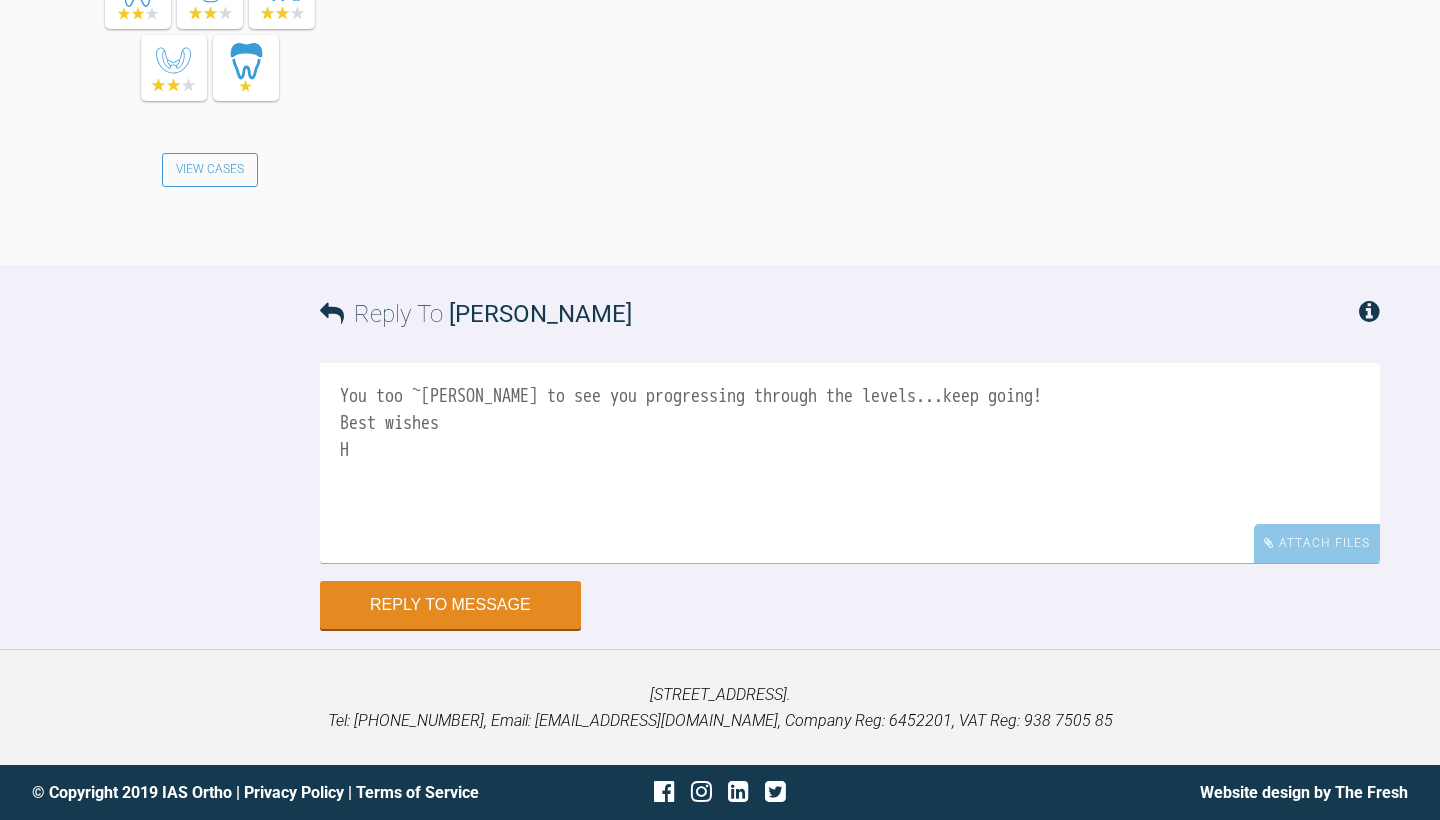 click on "You too ~[PERSON_NAME] to see you progressing through the levels...keep going!
Best wishes
H" at bounding box center (850, 463) 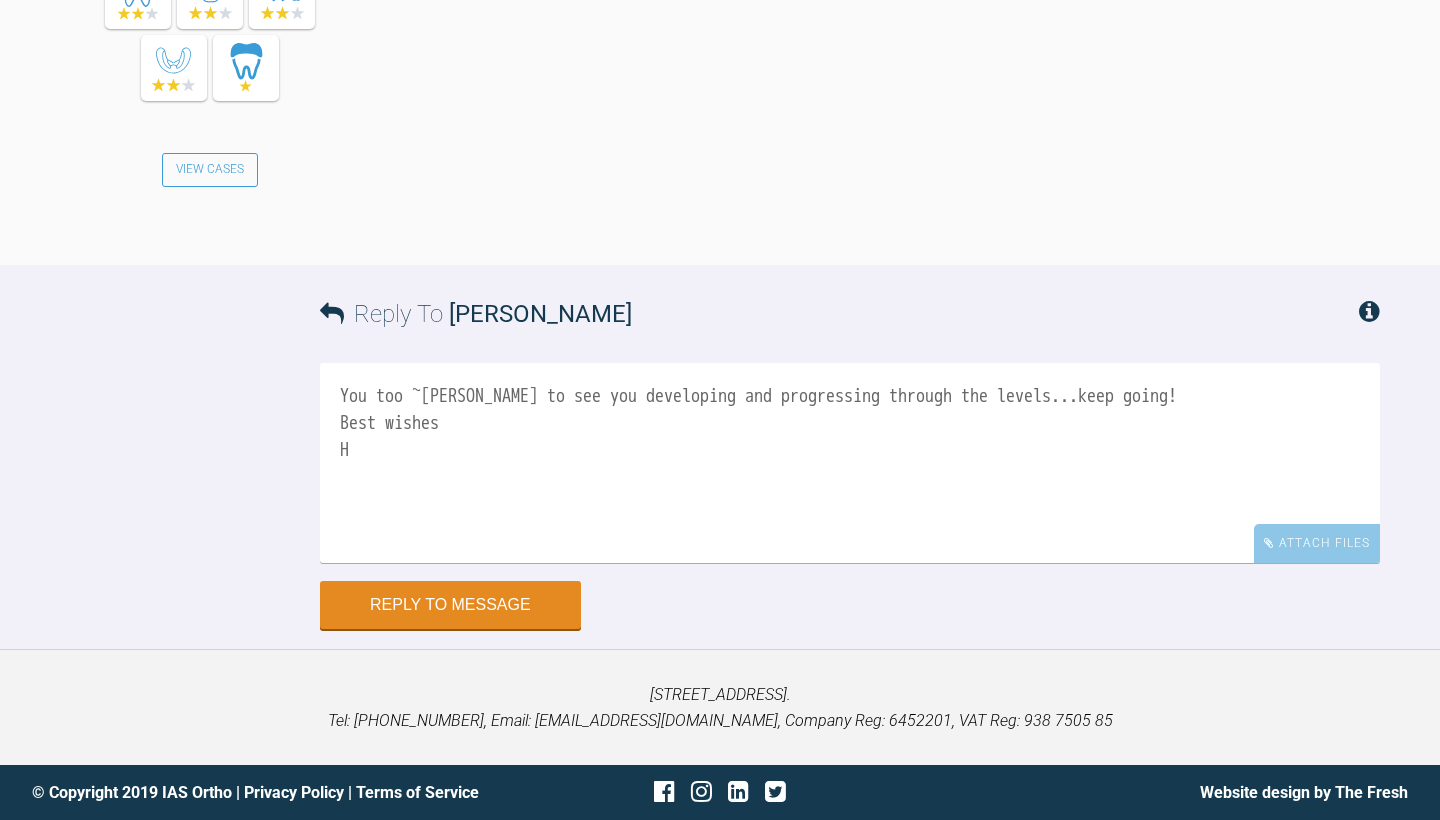 click on "You too ~[PERSON_NAME] to see you developing and progressing through the levels...keep going!
Best wishes
H" at bounding box center (850, 463) 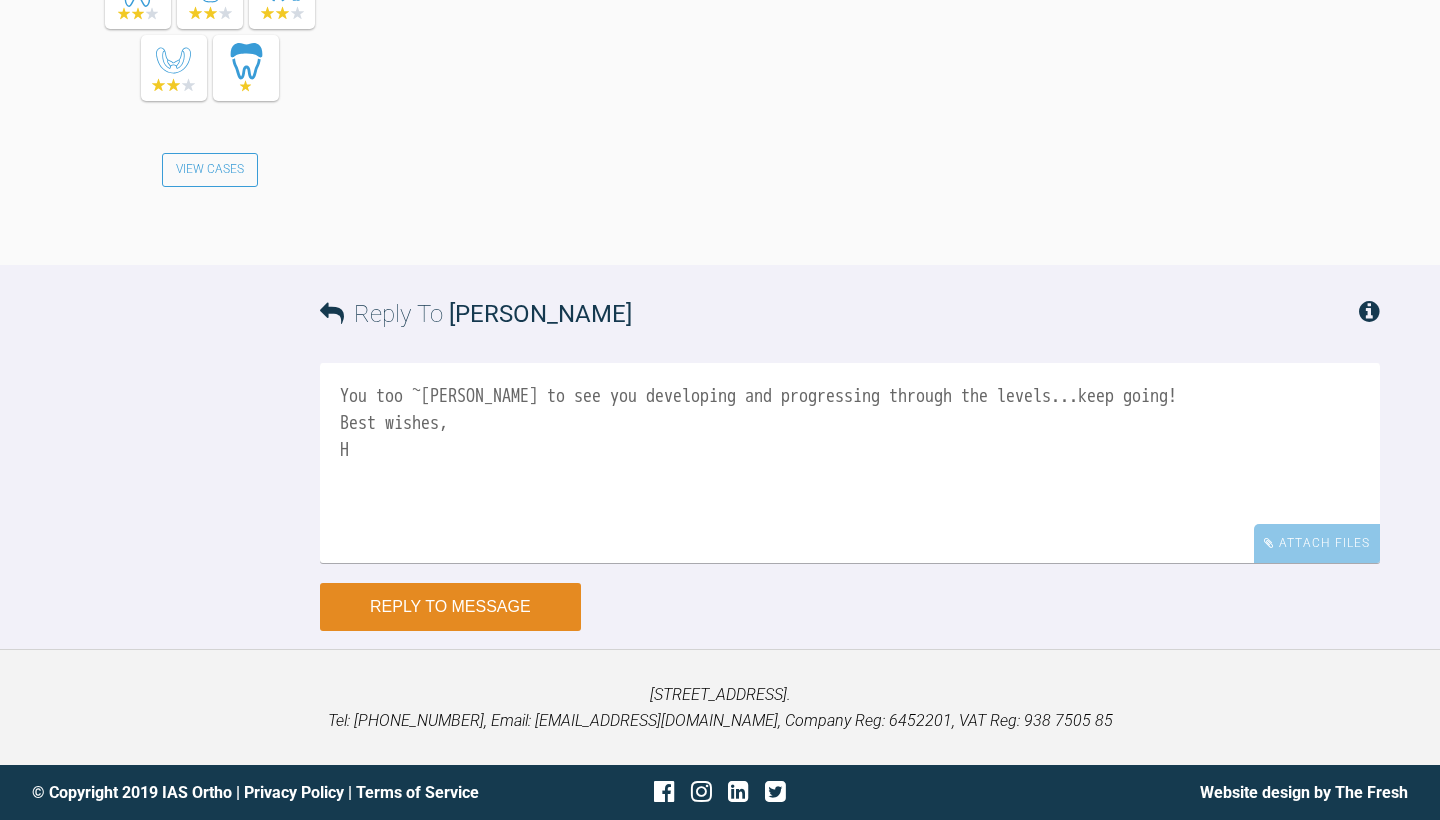 type on "You too ~[PERSON_NAME] to see you developing and progressing through the levels...keep going!
Best wishes,
H" 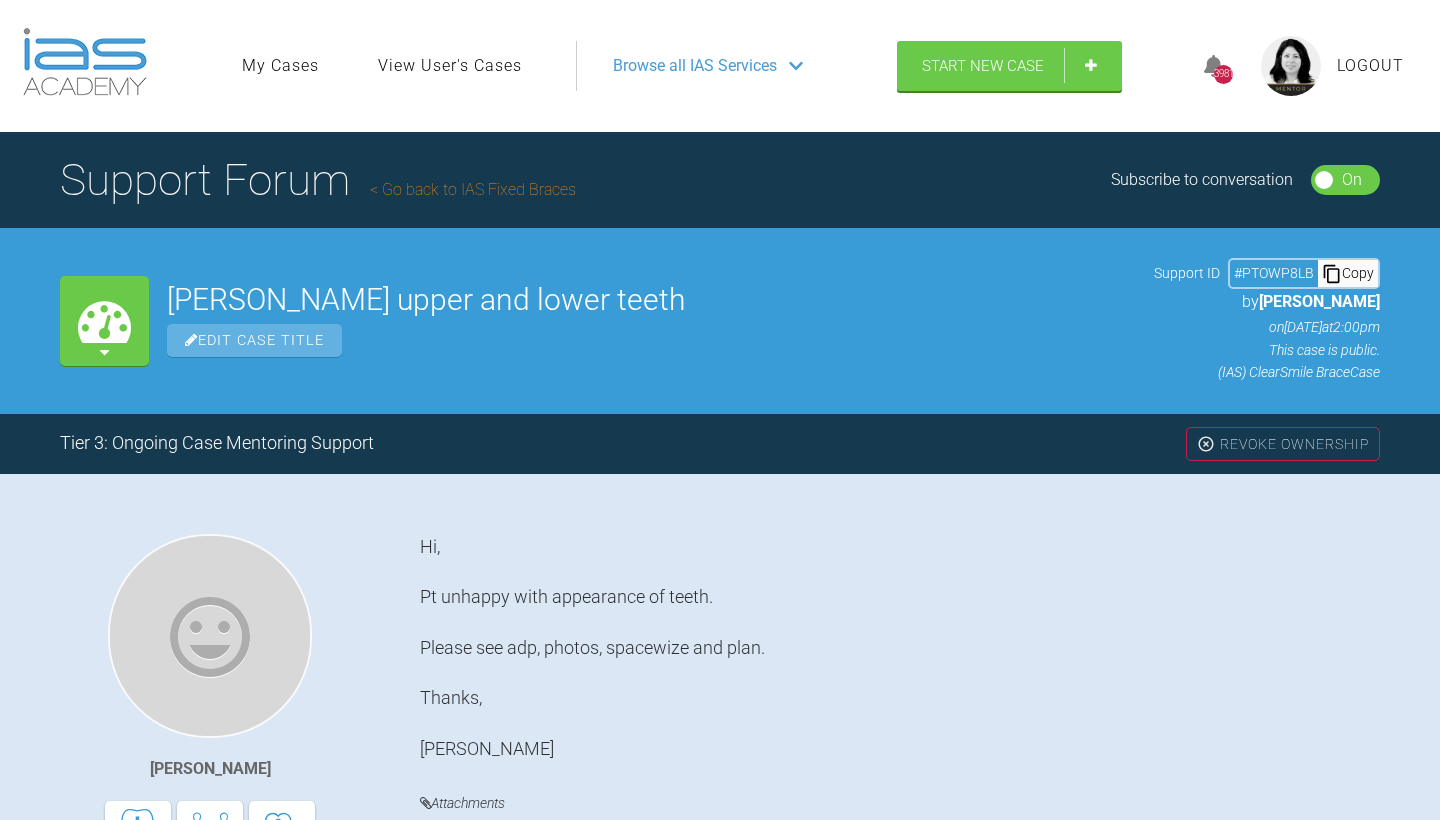 scroll, scrollTop: 0, scrollLeft: 0, axis: both 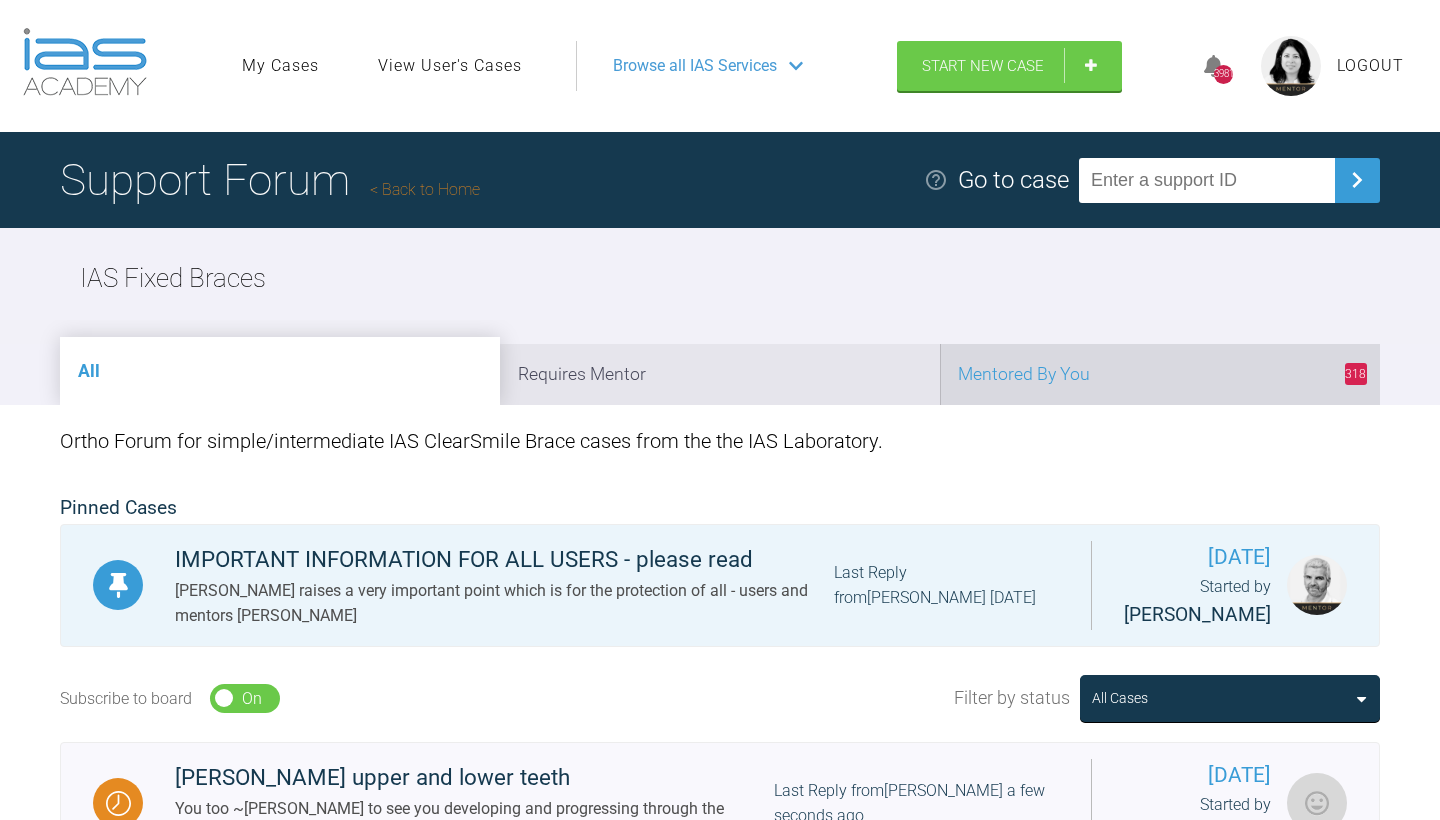 click on "318 Mentored By You" at bounding box center (1160, 374) 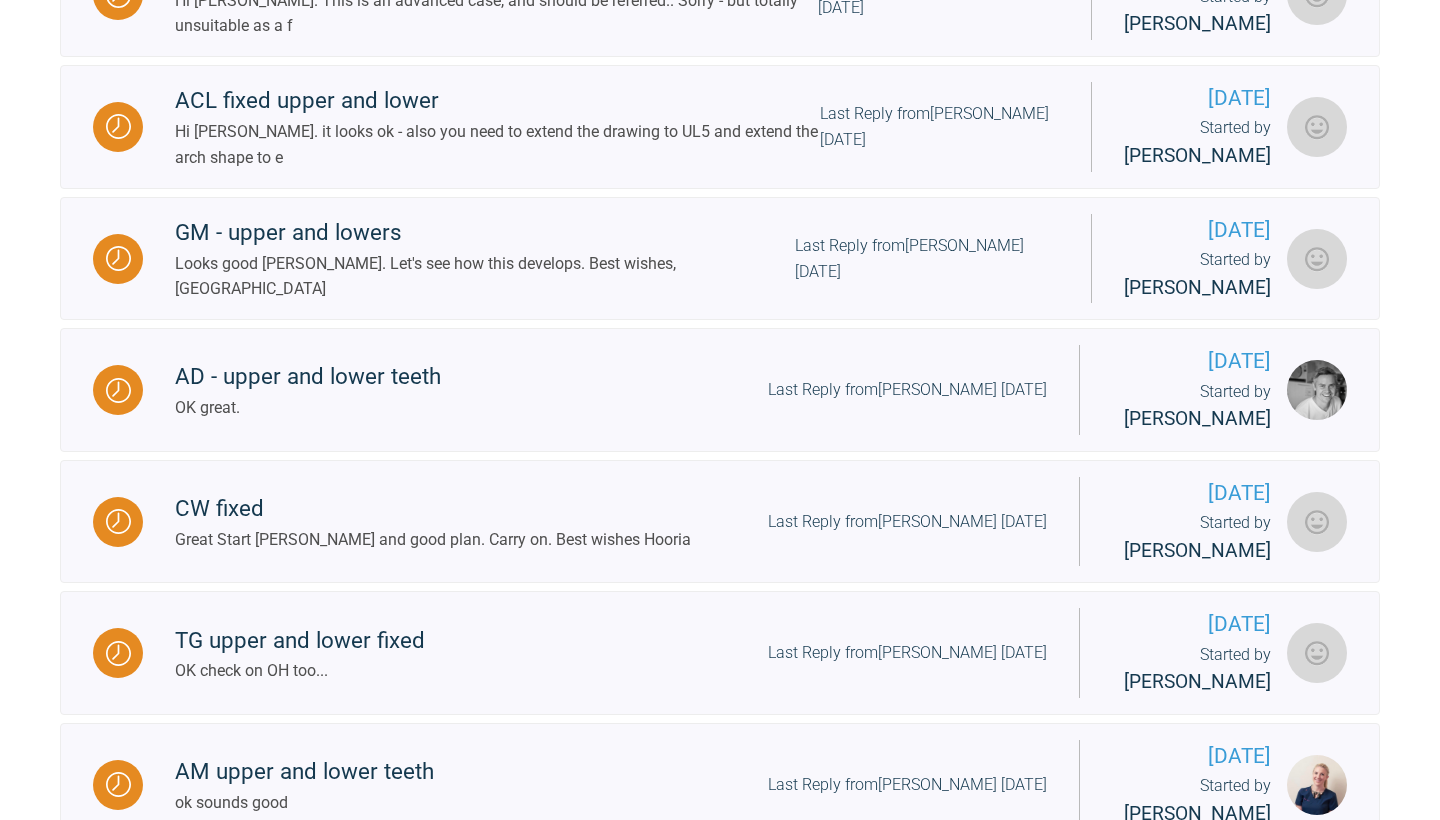 scroll, scrollTop: 1472, scrollLeft: 0, axis: vertical 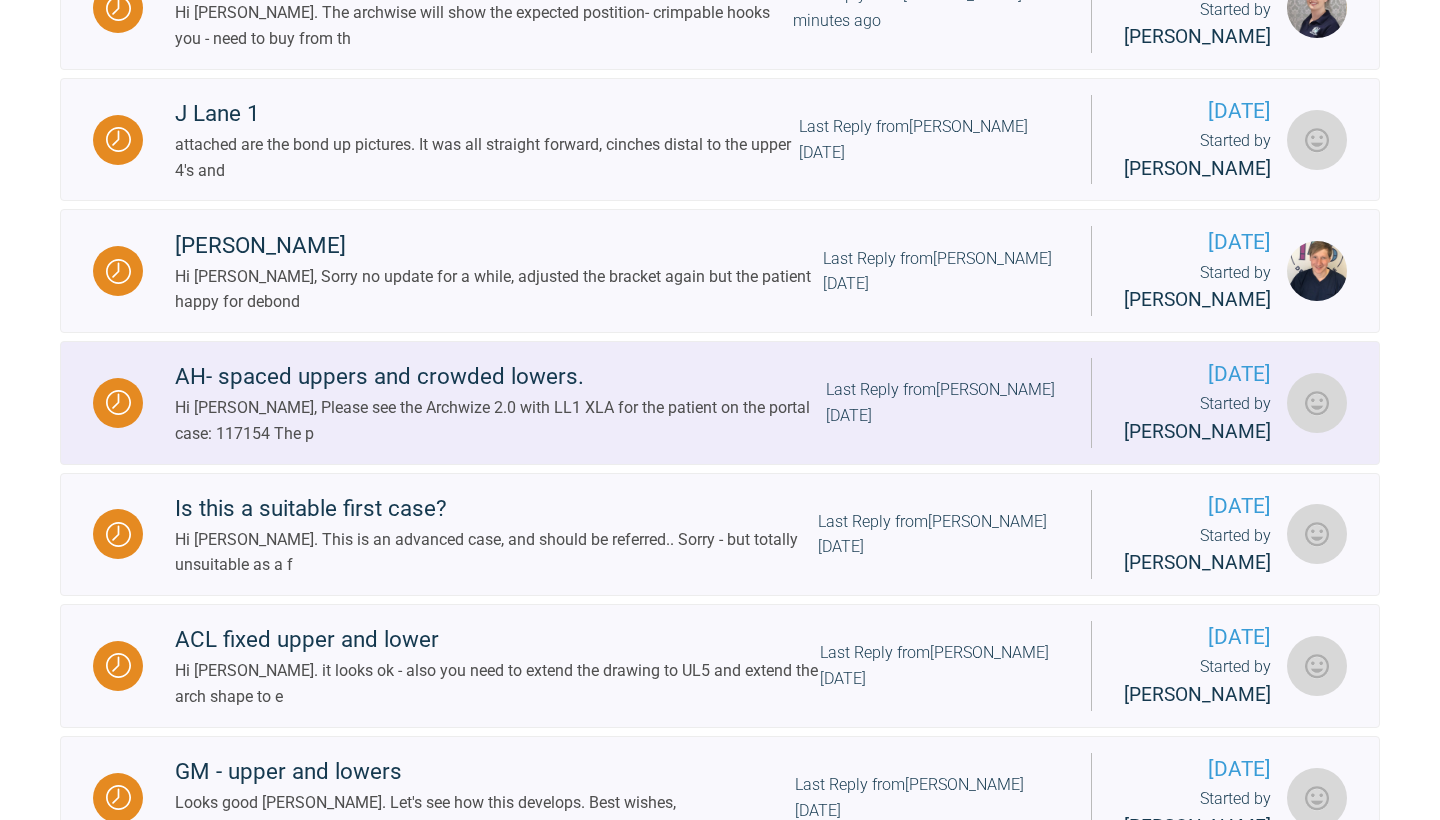 click on "AH- spaced uppers and crowded lowers. Hi [PERSON_NAME],
Please see the Archwize 2.0 with LL1 XLA for the patient on the portal case: 117154
The p Last Reply from  [PERSON_NAME]   [DATE]" at bounding box center [617, 402] 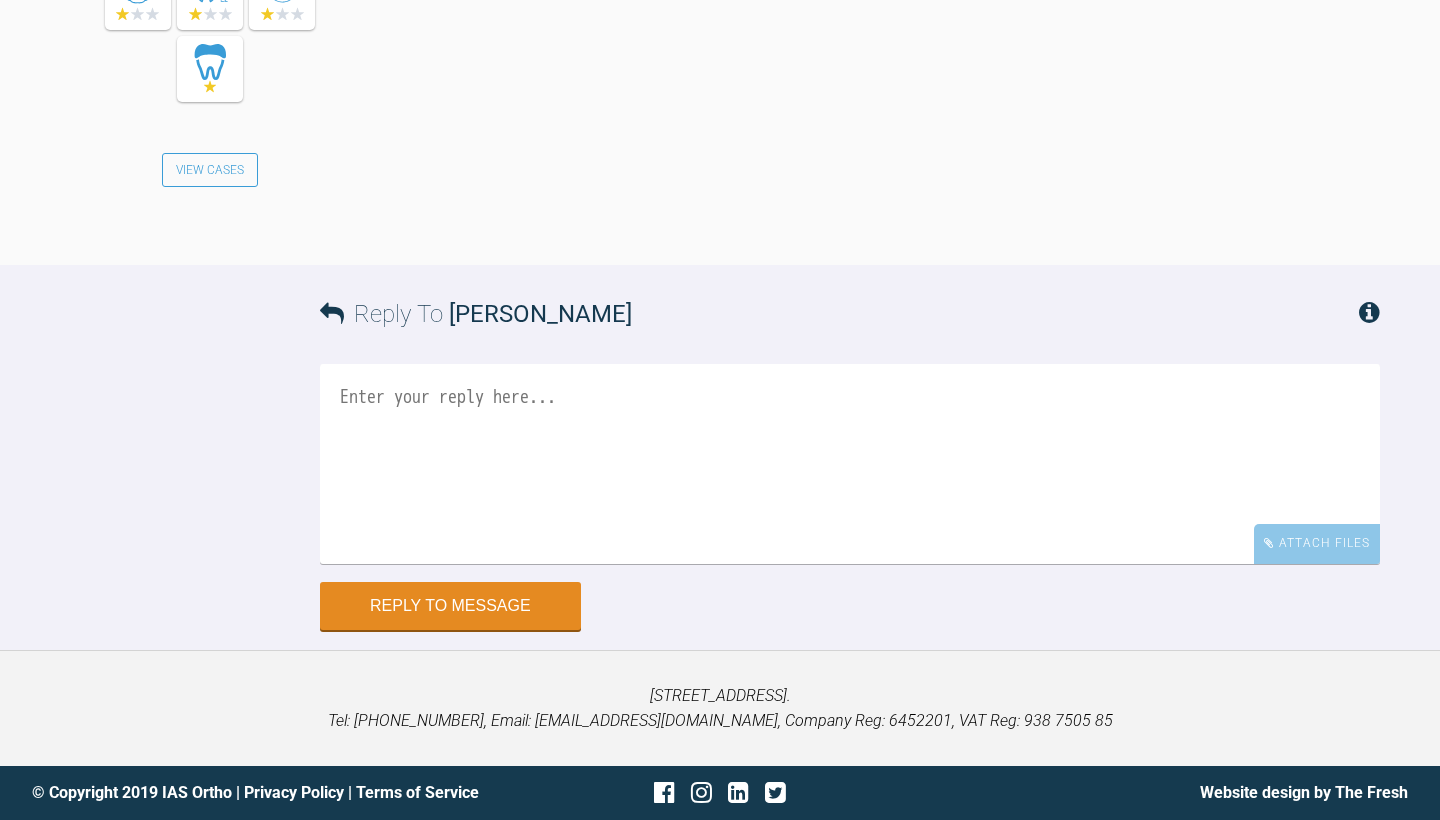 scroll, scrollTop: 7185, scrollLeft: 0, axis: vertical 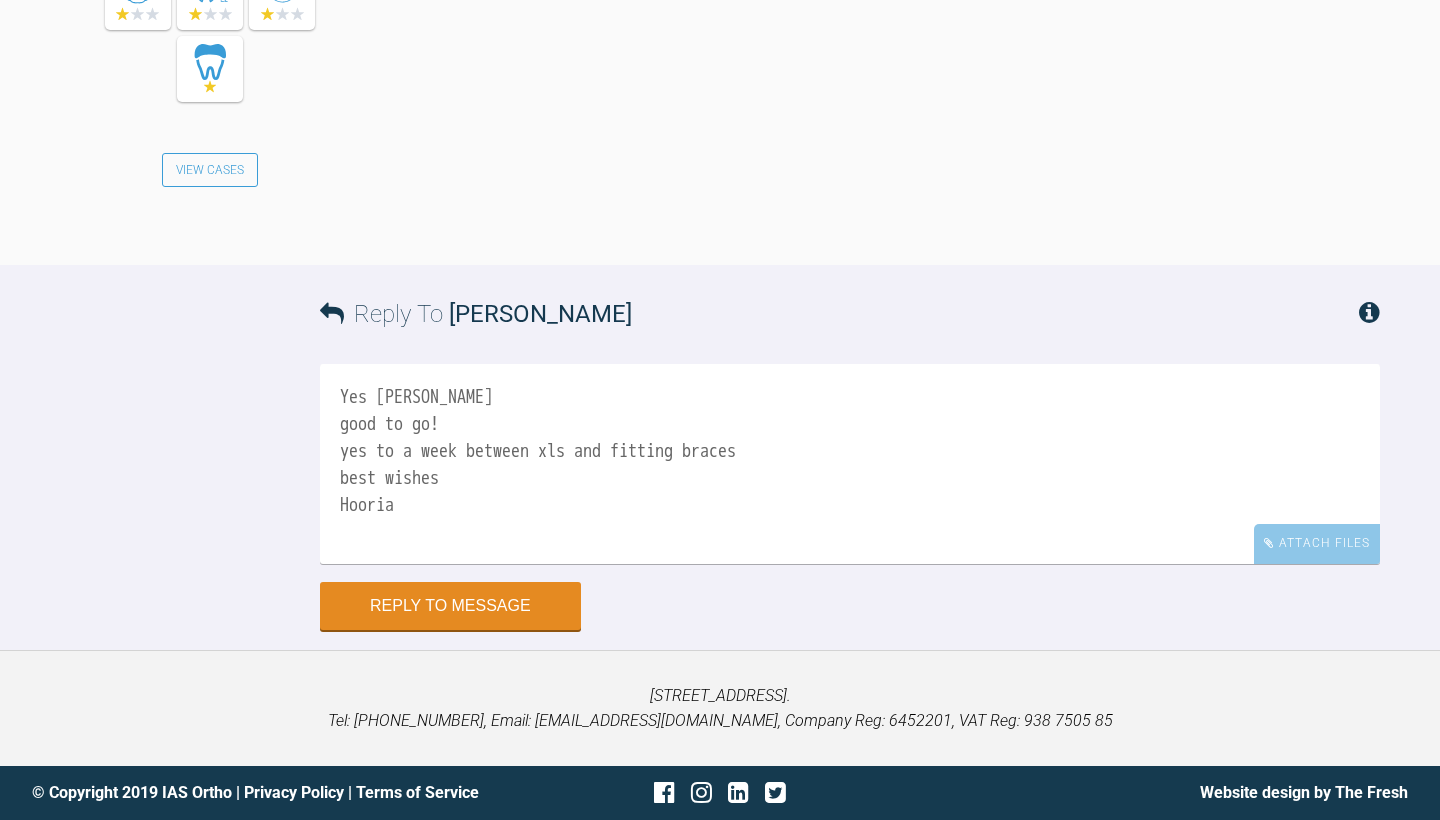 click on "Yes [PERSON_NAME]
good to go!
yes to a week between xls and fitting braces
best wishes
Hooria" at bounding box center [850, 464] 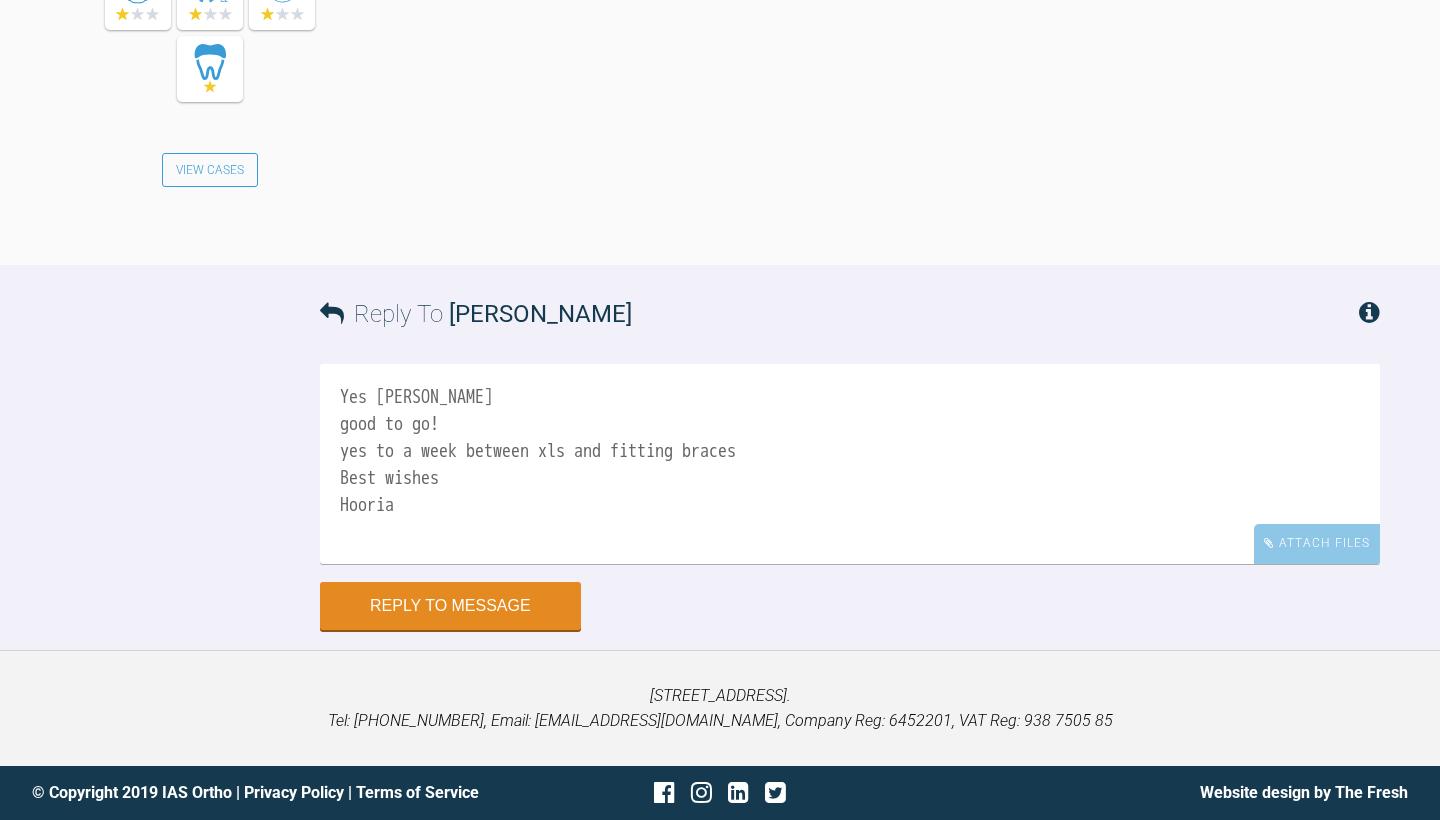 click on "Yes [PERSON_NAME]
good to go!
yes to a week between xls and fitting braces
Best wishes
Hooria" at bounding box center (850, 464) 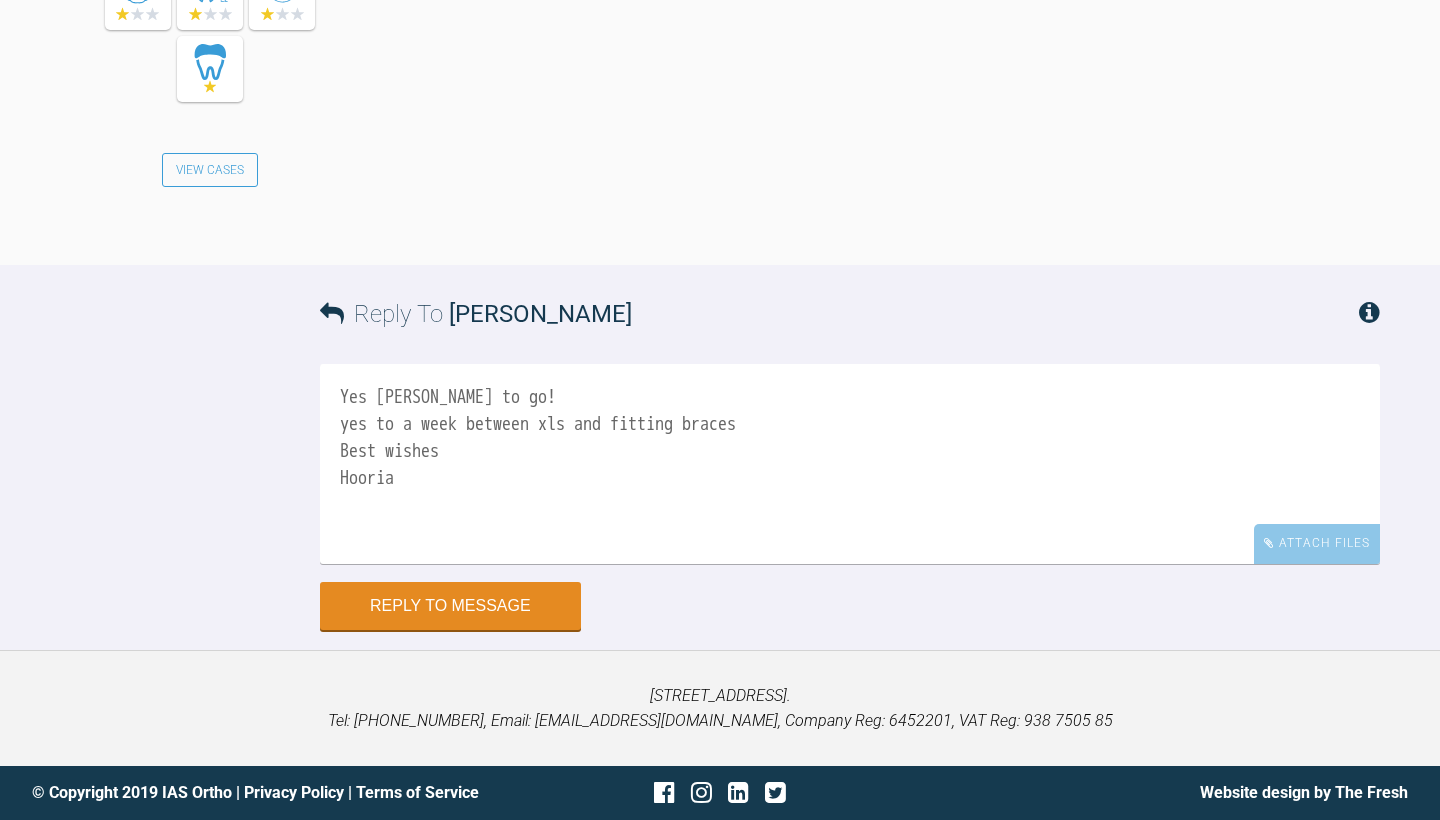 click on "Yes [PERSON_NAME] to go!
yes to a week between xls and fitting braces
Best wishes
Hooria" at bounding box center [850, 464] 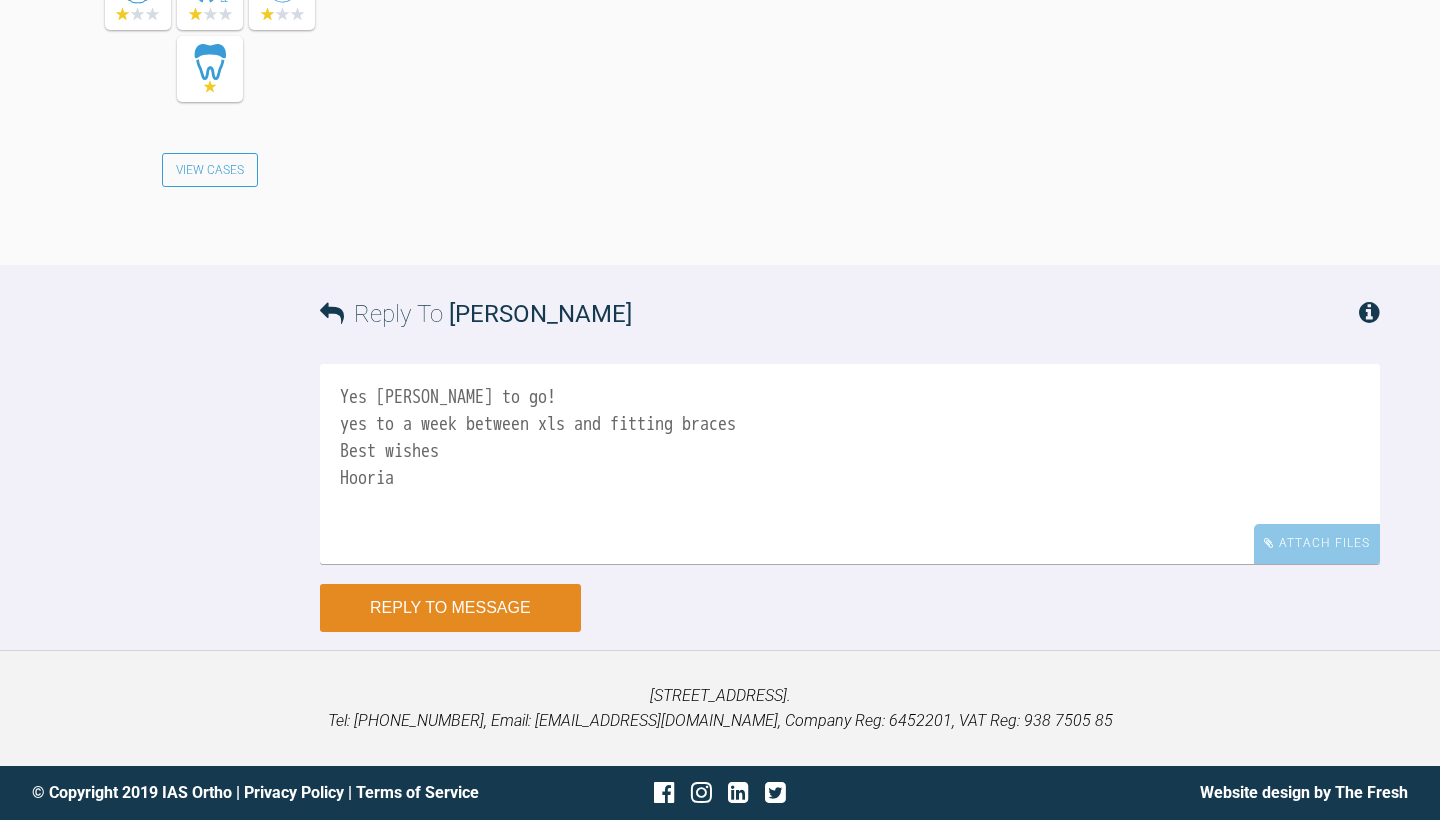 type on "Yes [PERSON_NAME] to go!
yes to a week between xls and fitting braces
Best wishes
Hooria" 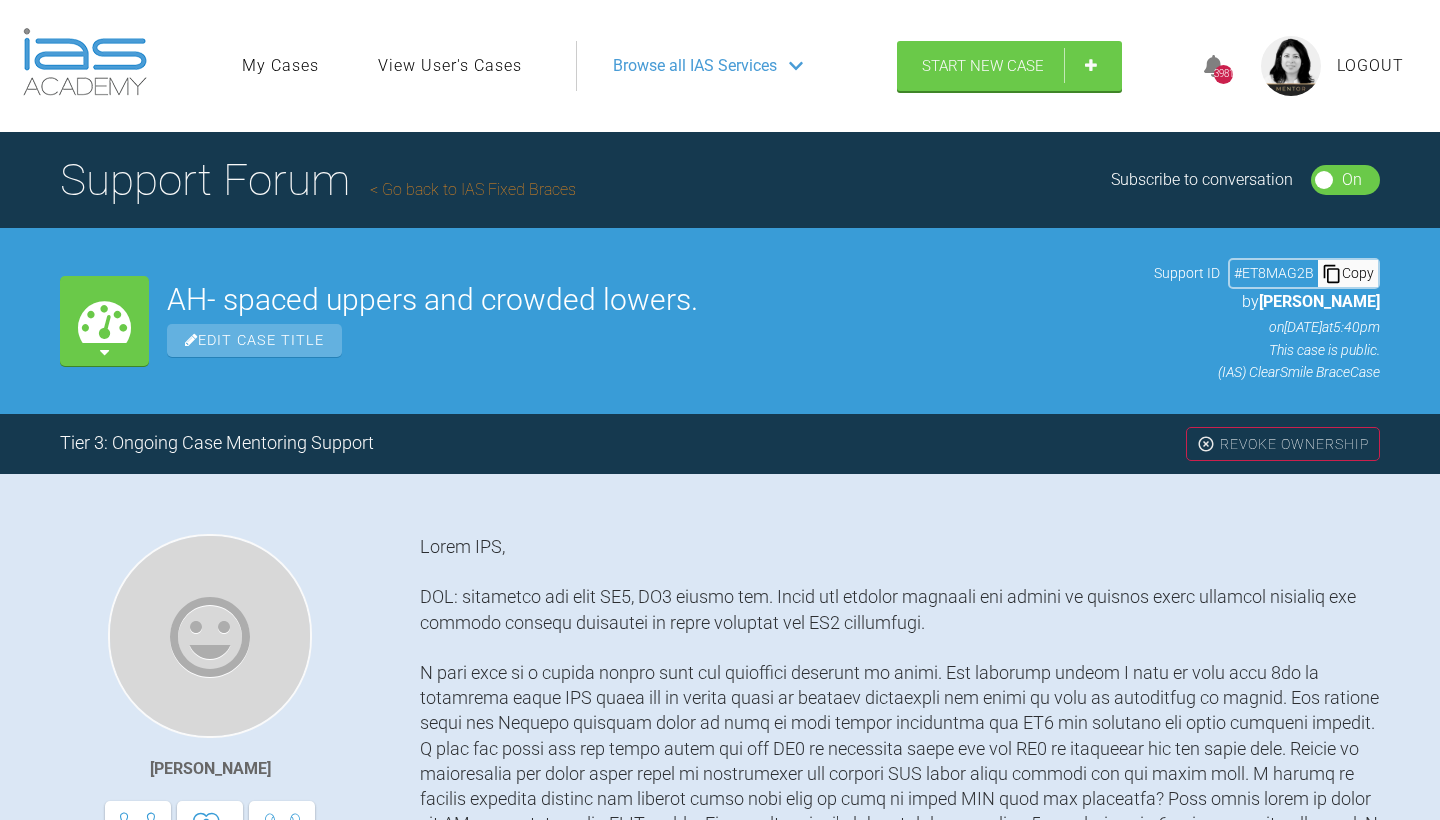 scroll, scrollTop: 0, scrollLeft: 0, axis: both 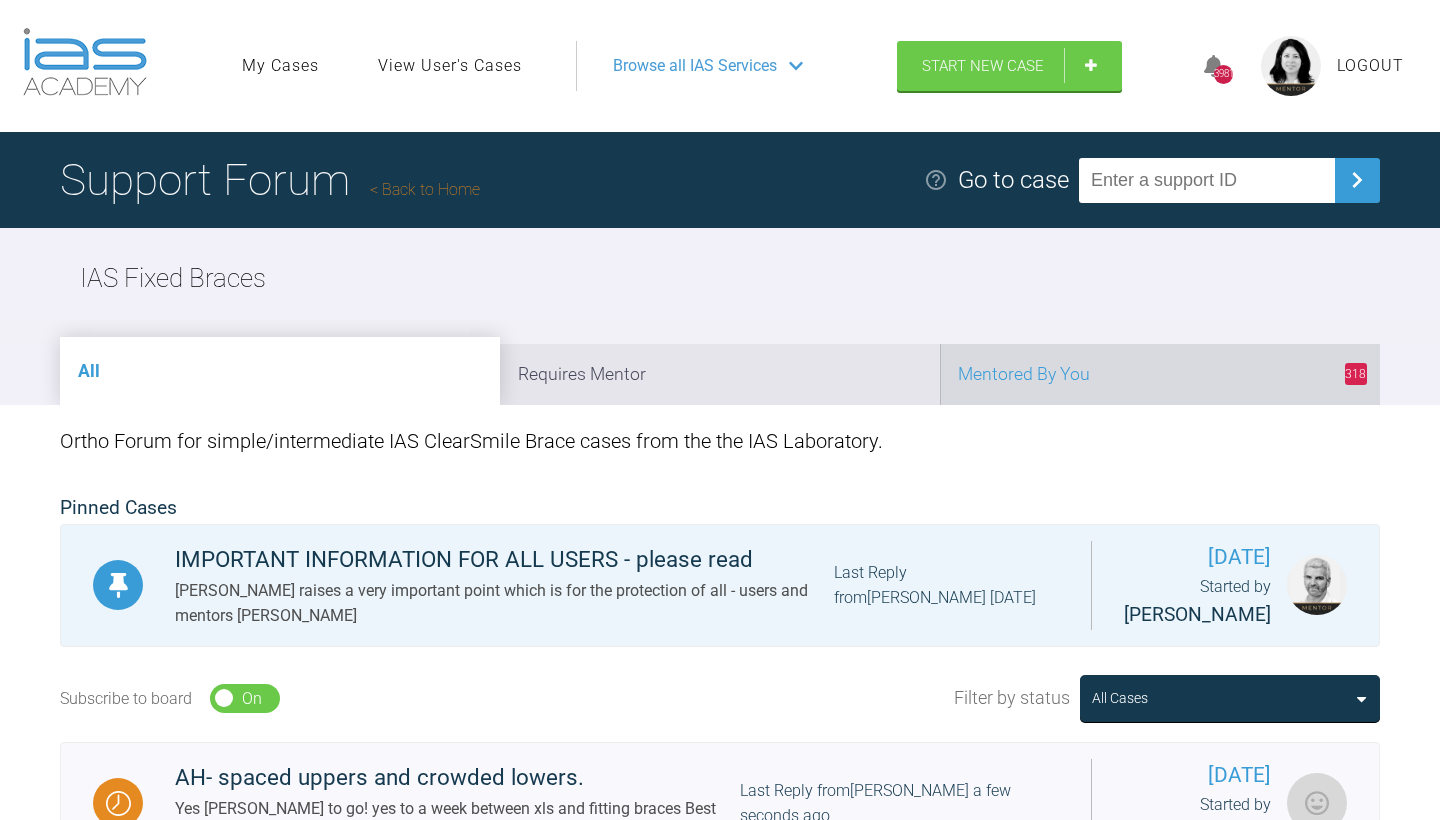 click on "318 Mentored By You" at bounding box center (1160, 374) 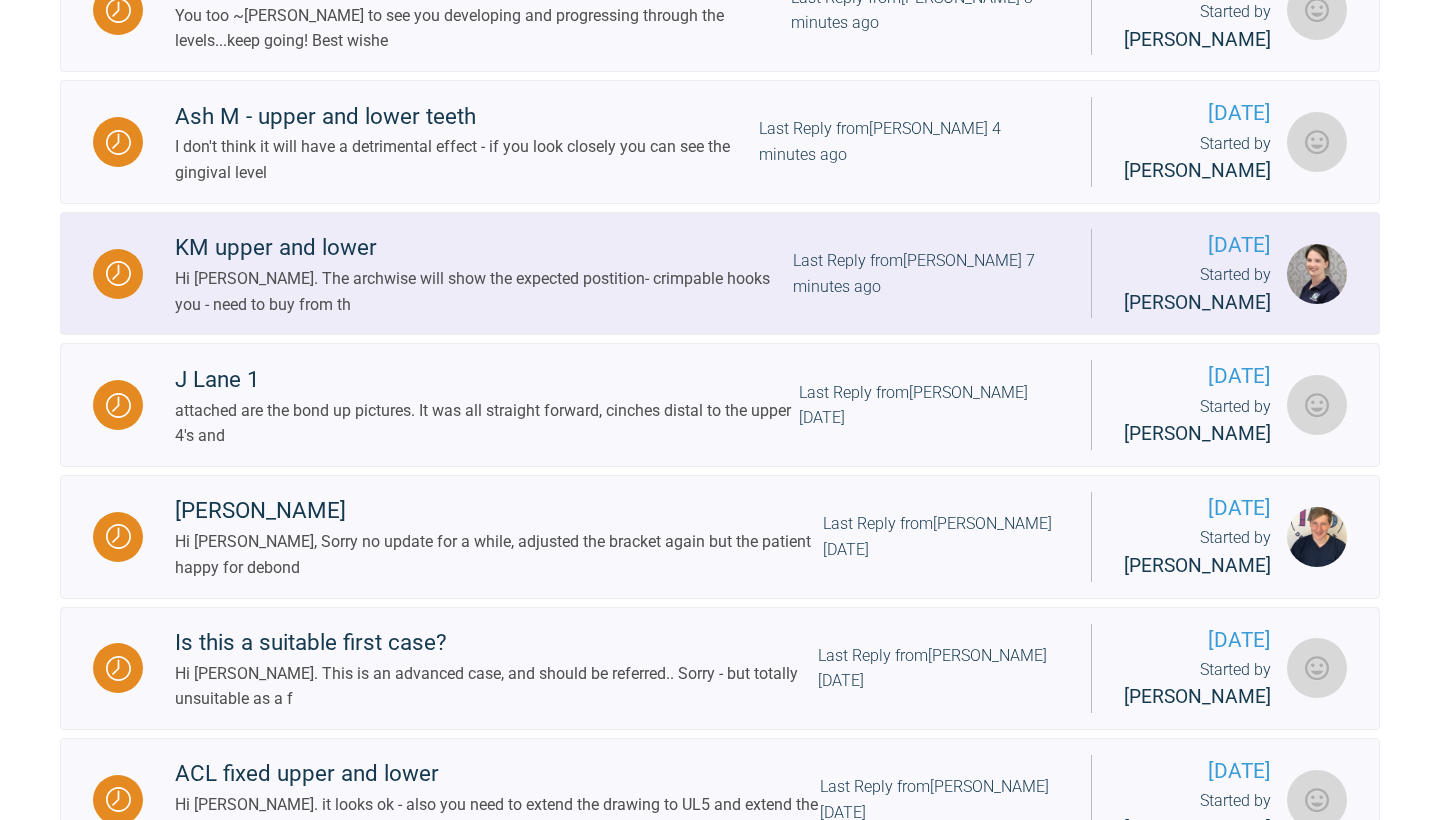 scroll, scrollTop: 839, scrollLeft: 0, axis: vertical 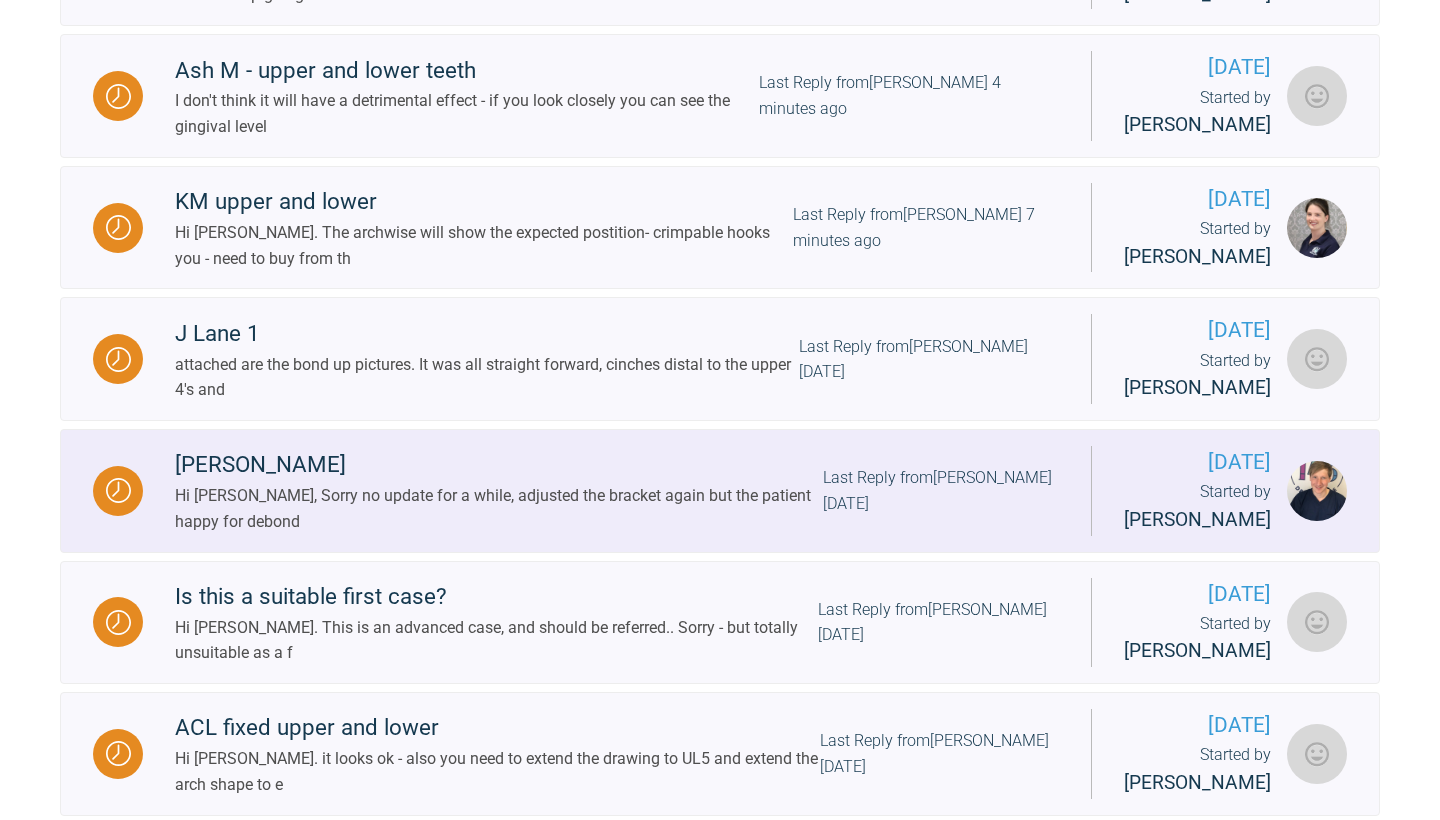 click on "Last Reply from  [PERSON_NAME]   [DATE]" at bounding box center [941, 490] 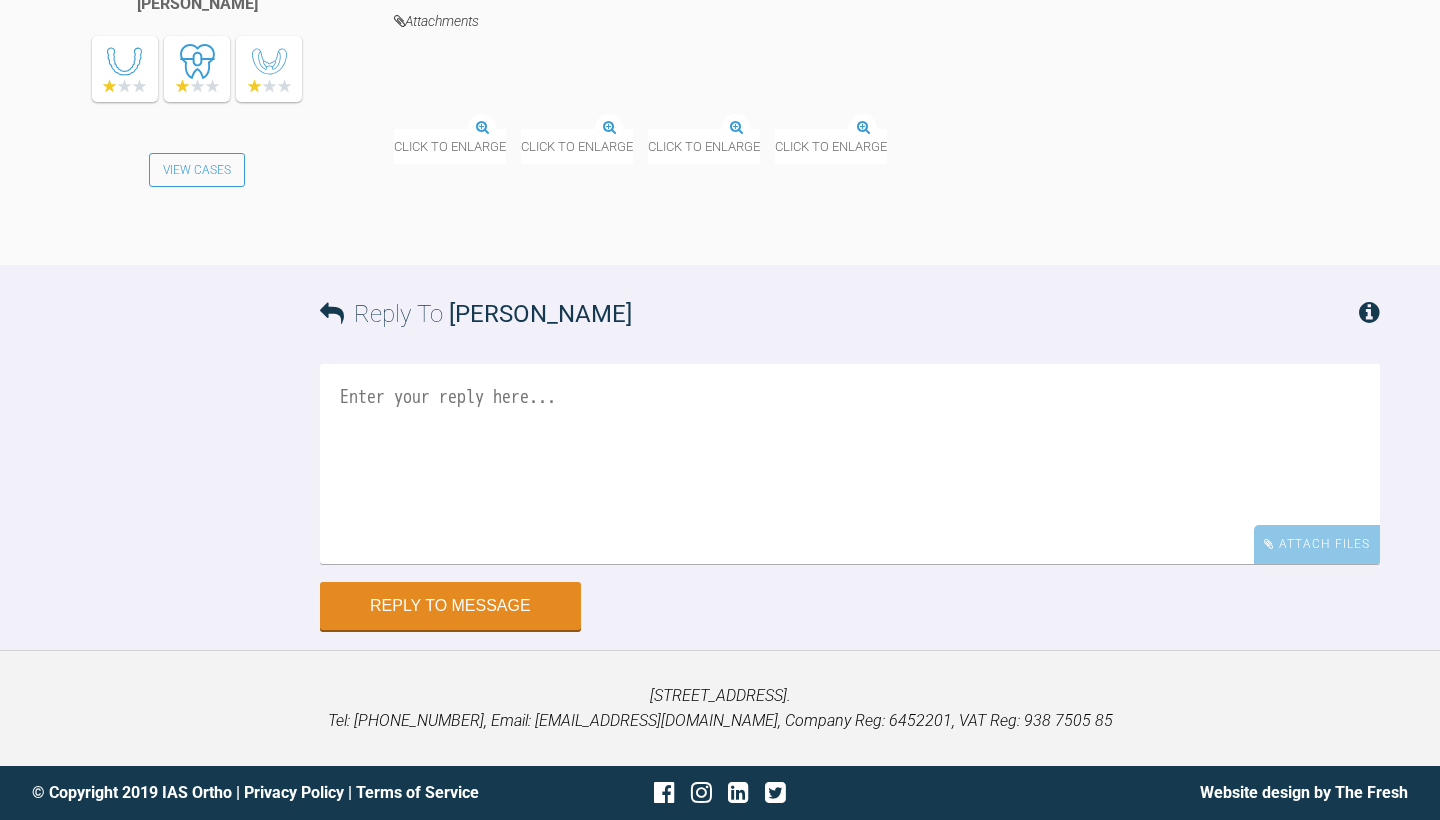 scroll, scrollTop: 8389, scrollLeft: 0, axis: vertical 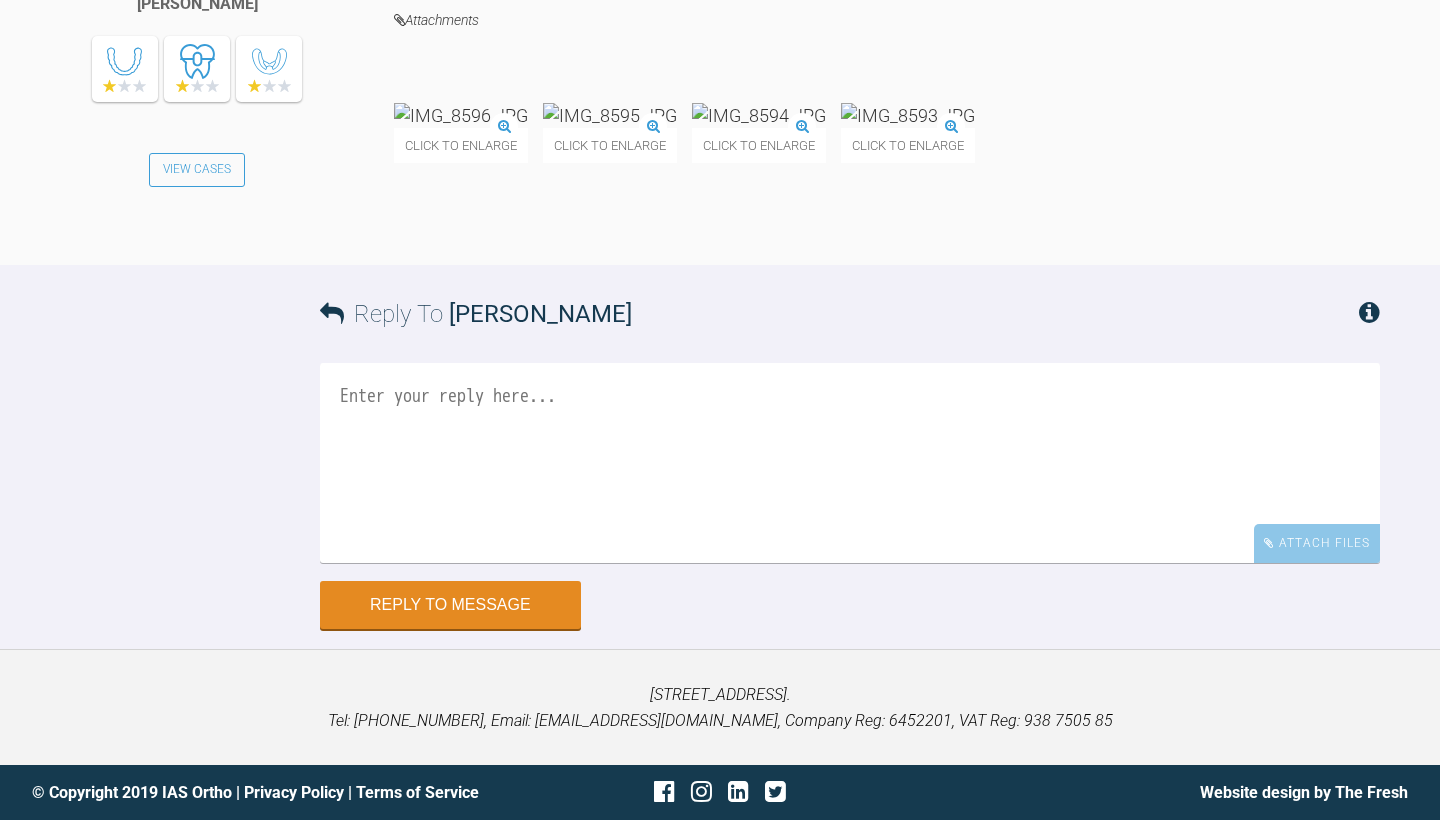 click at bounding box center (461, 115) 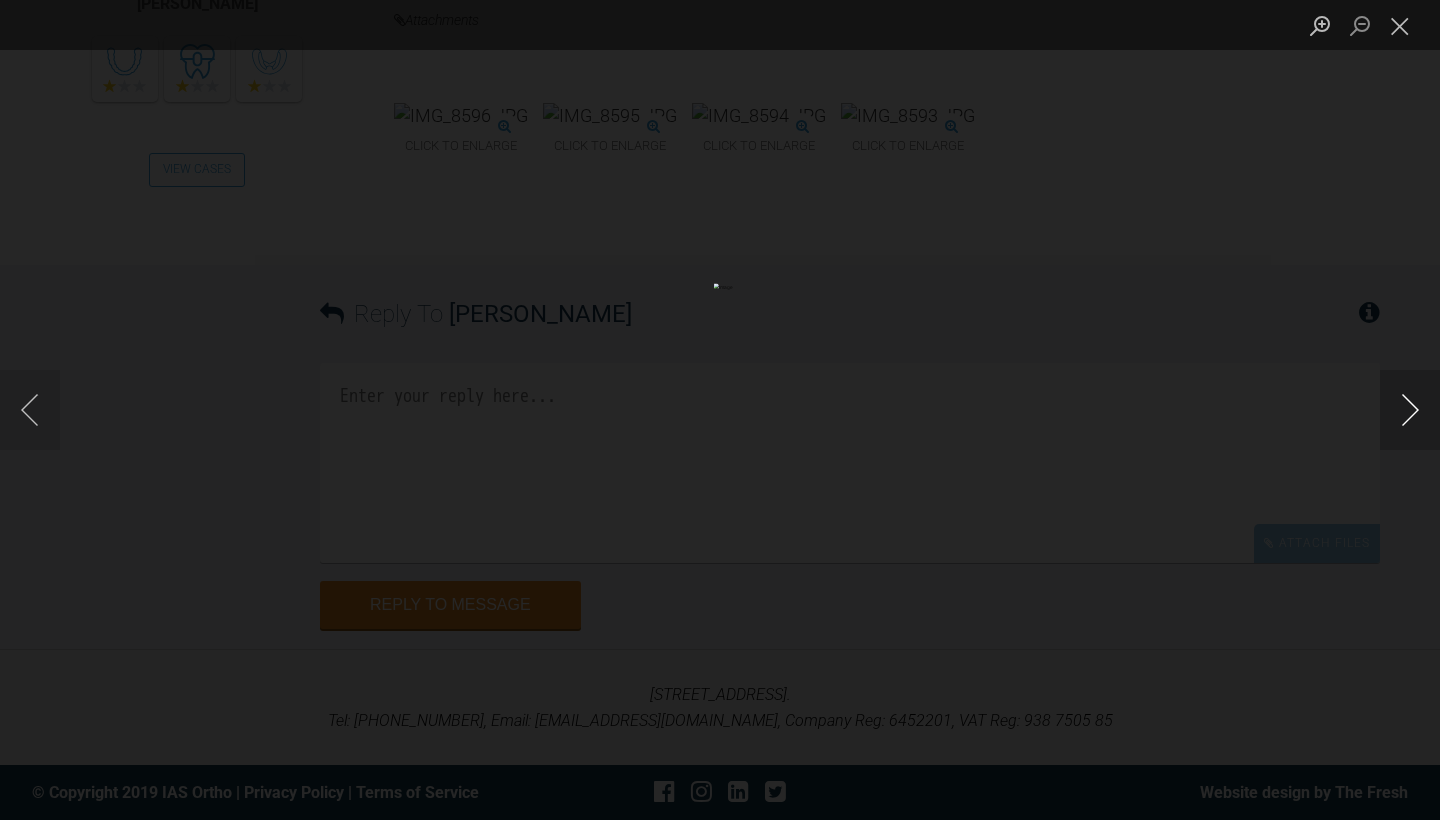 click at bounding box center [1410, 410] 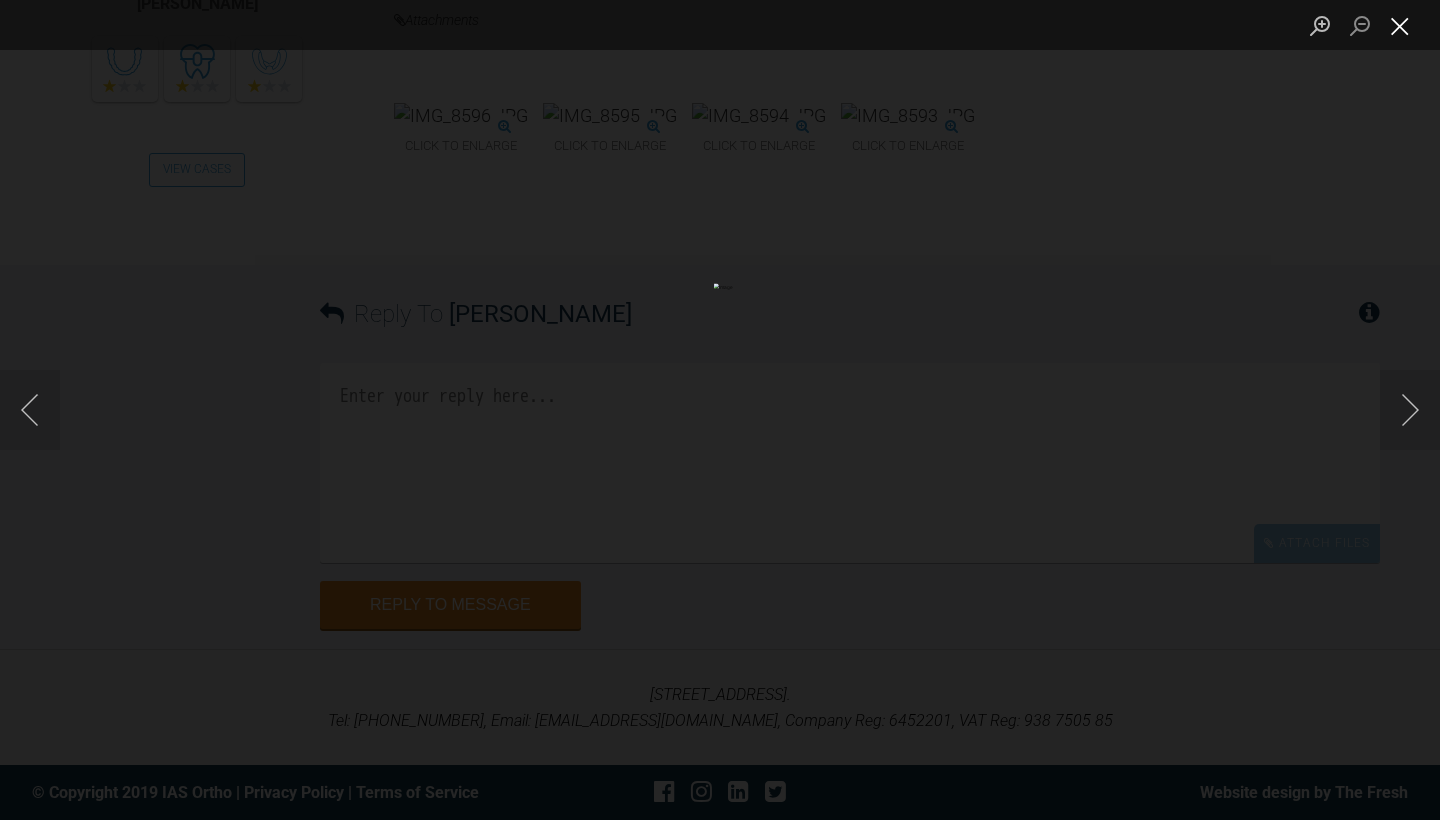 click at bounding box center (1400, 25) 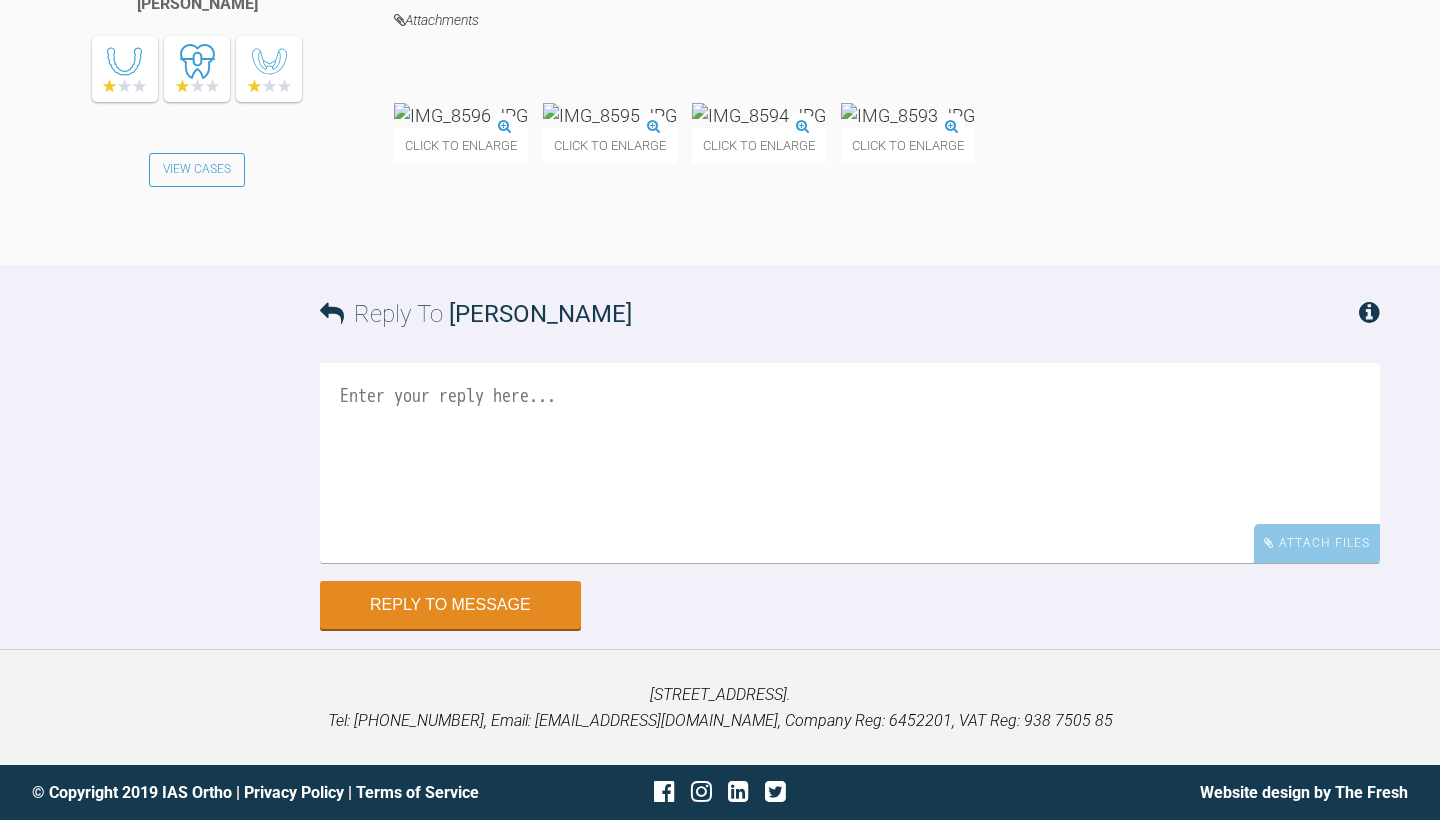 click at bounding box center [850, 463] 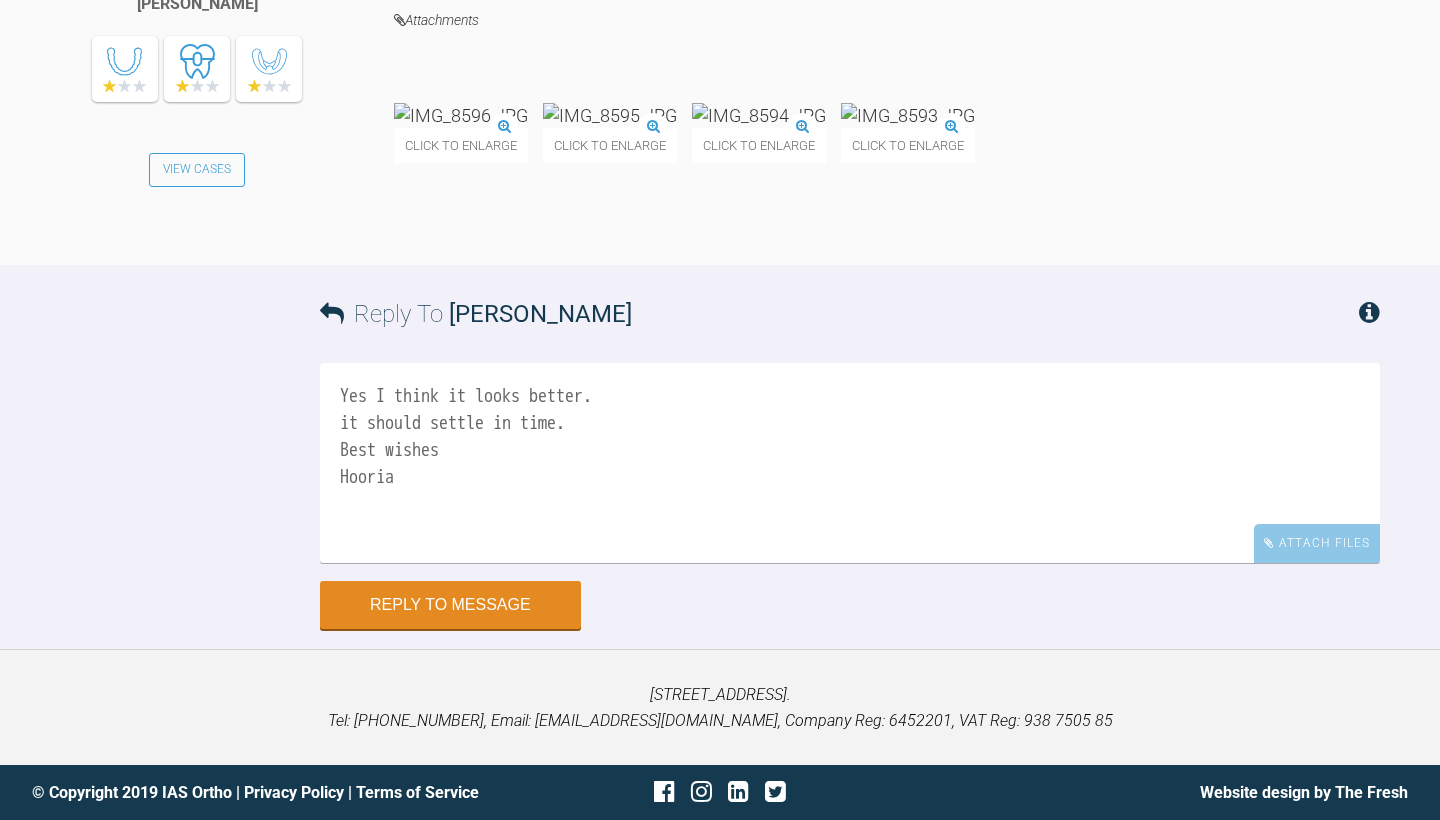 click on "Yes I think it looks better.
it should settle in time.
Best wishes
Hooria" at bounding box center (850, 463) 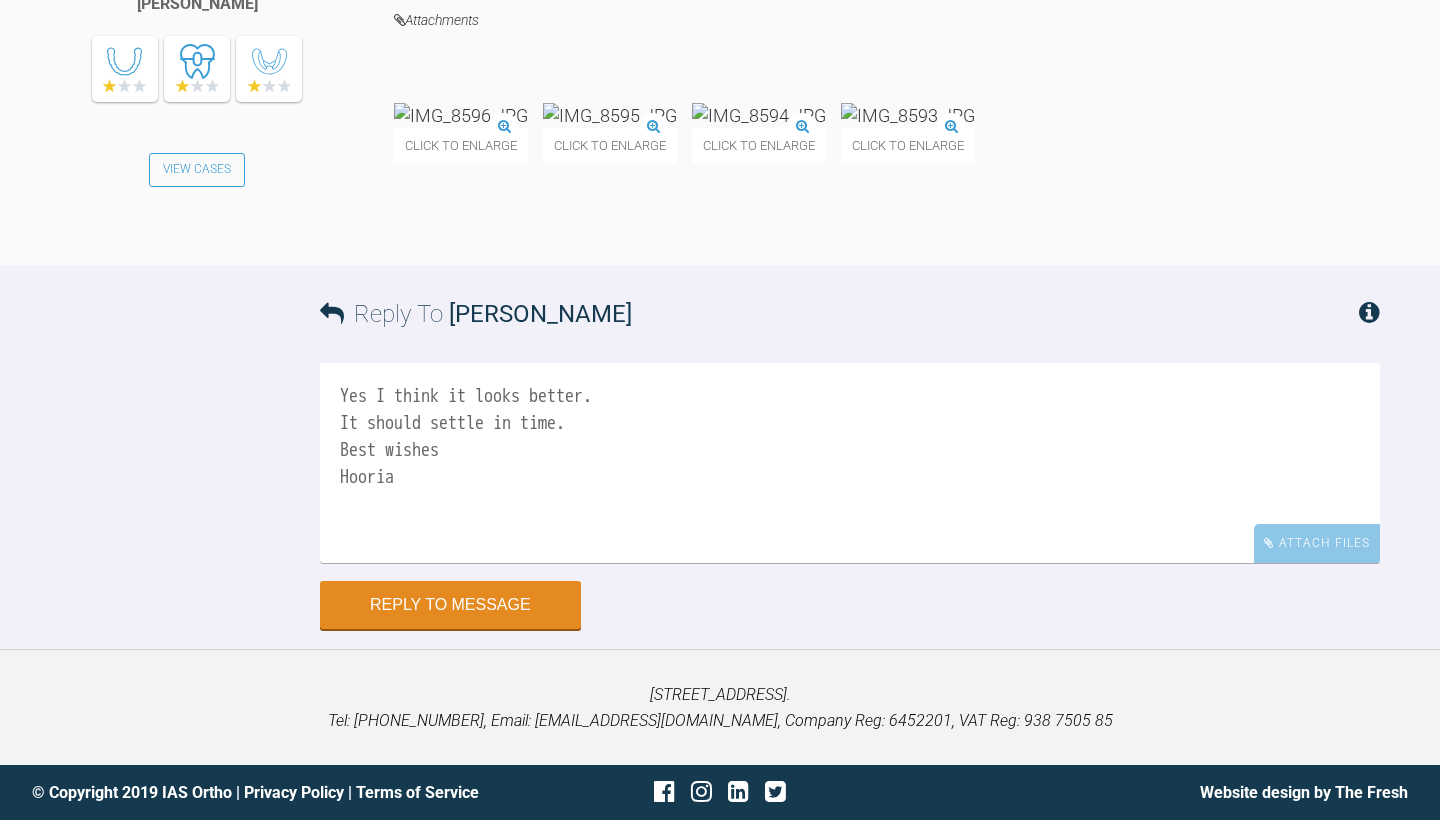 click on "Yes I think it looks better.
It should settle in time.
Best wishes
Hooria" at bounding box center [850, 463] 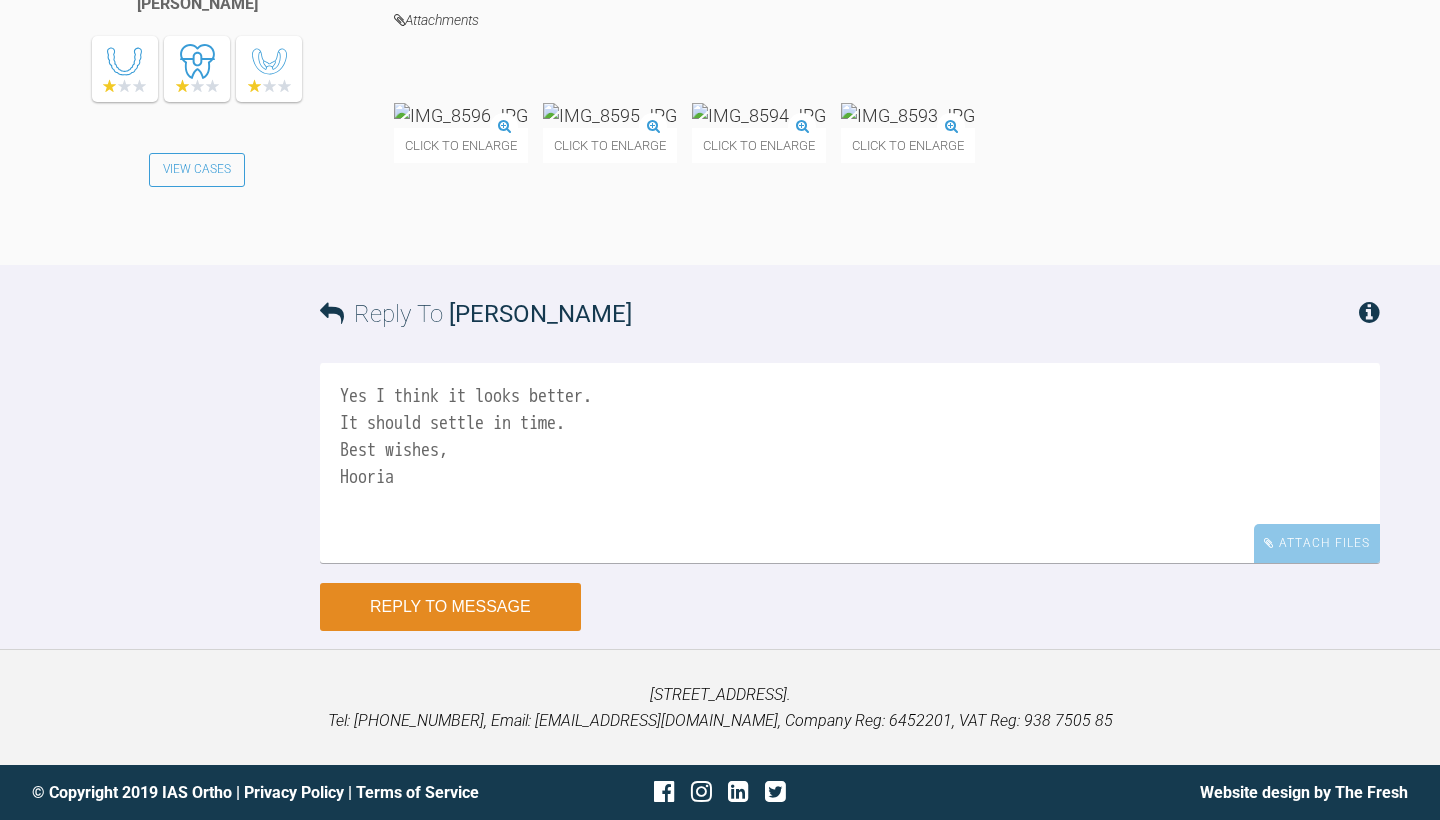 type on "Yes I think it looks better.
It should settle in time.
Best wishes,
Hooria" 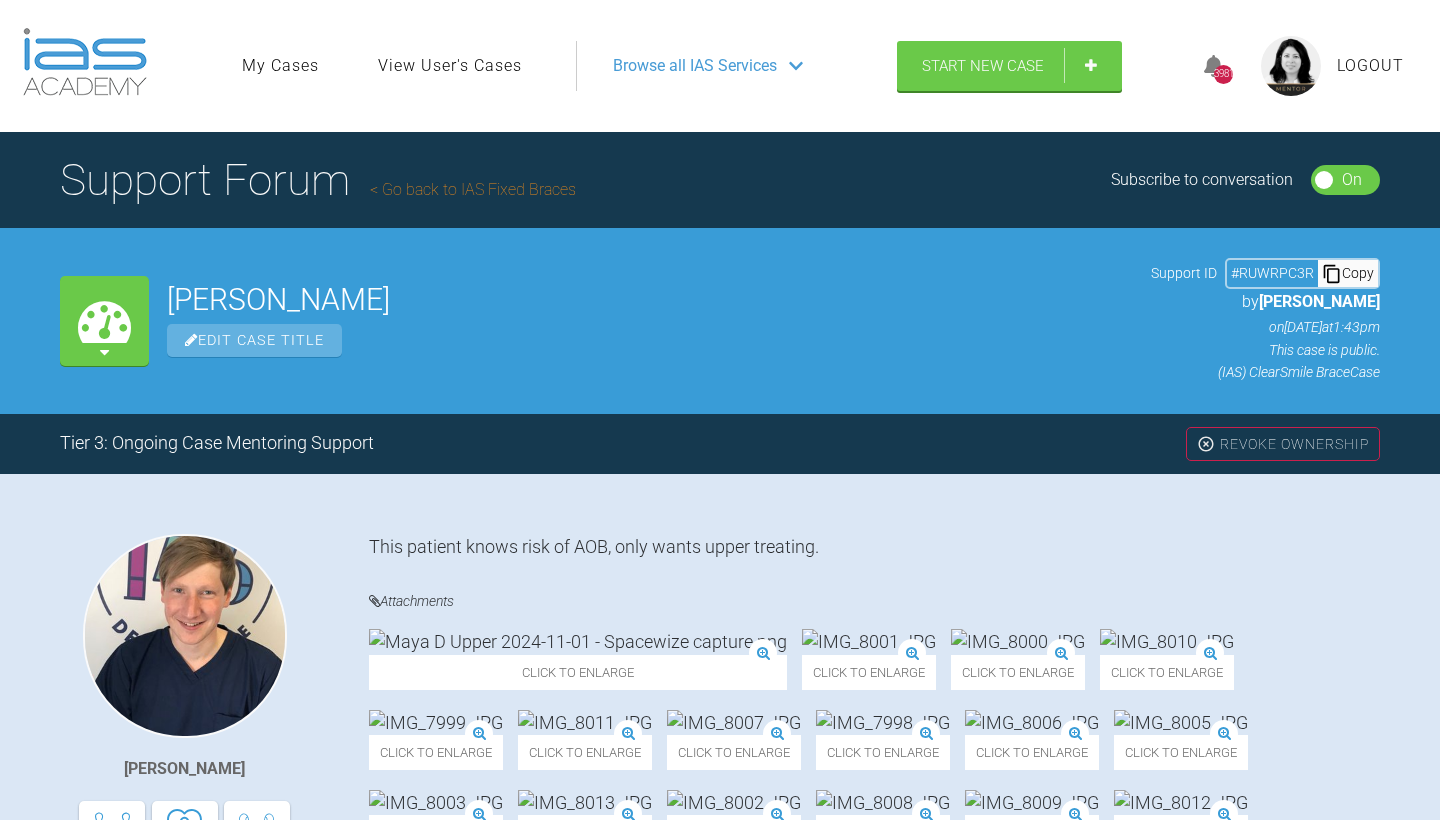 scroll, scrollTop: 0, scrollLeft: 0, axis: both 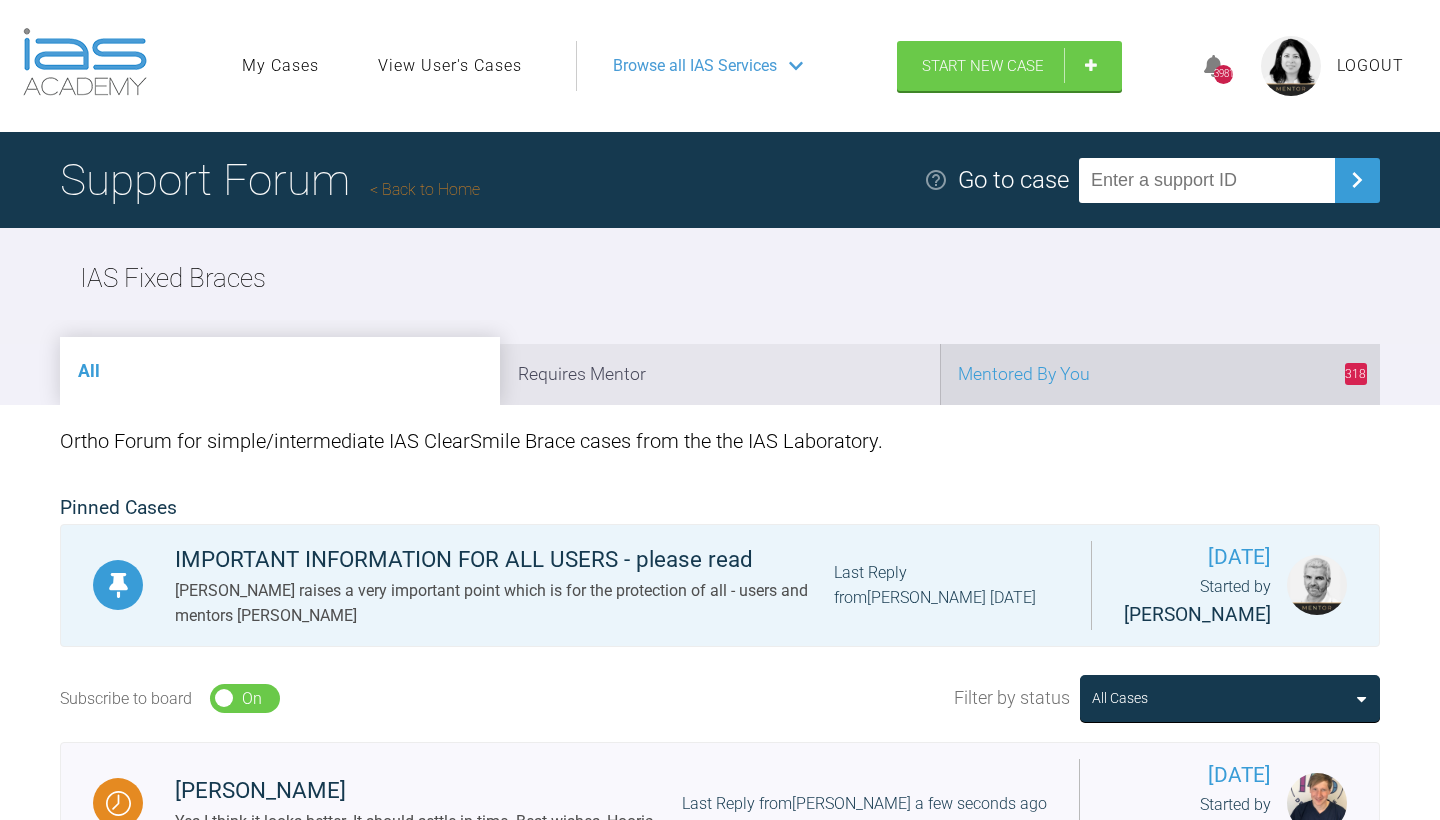 click on "318 Mentored By You" at bounding box center (1160, 374) 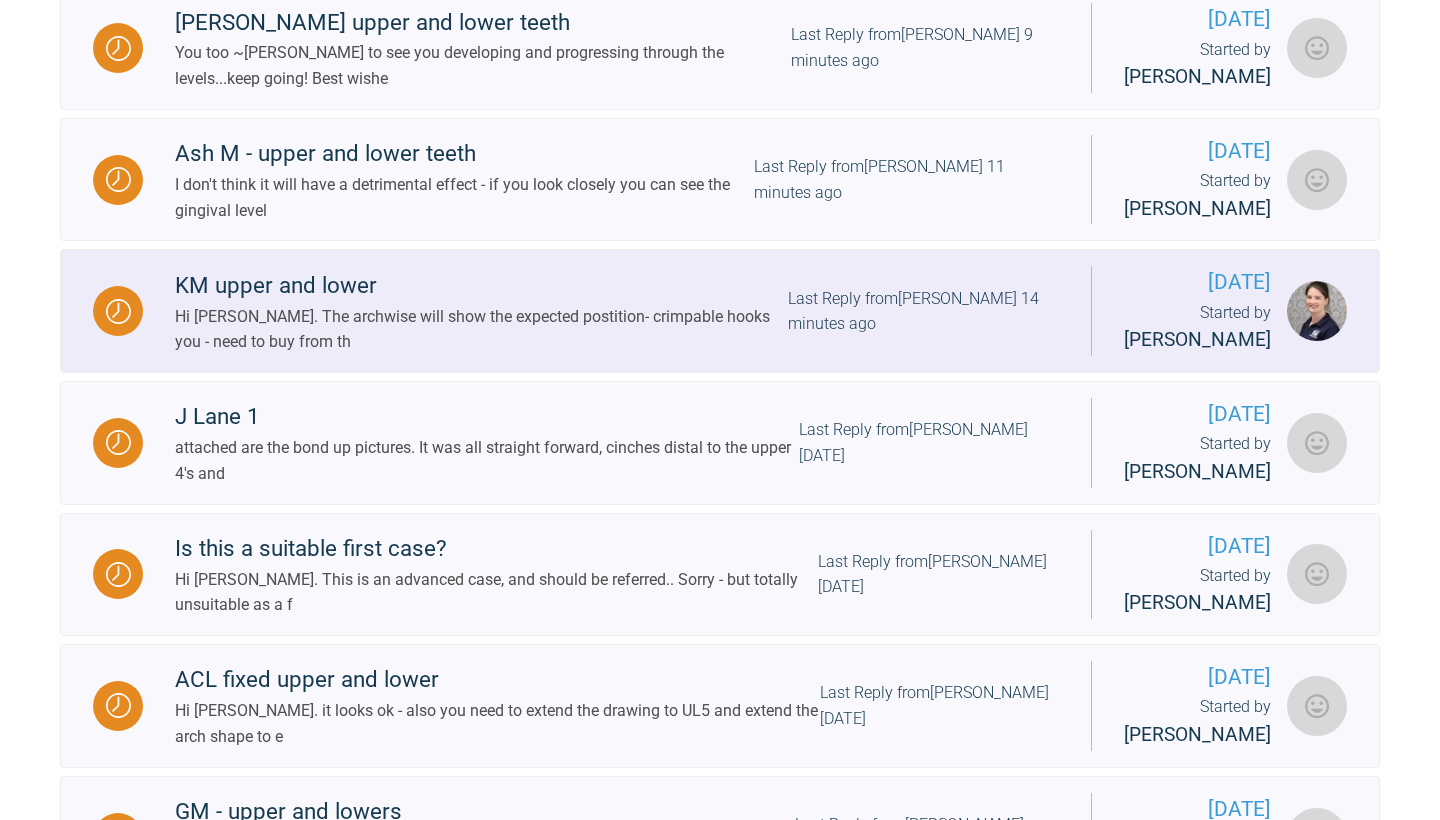 scroll, scrollTop: 897, scrollLeft: 0, axis: vertical 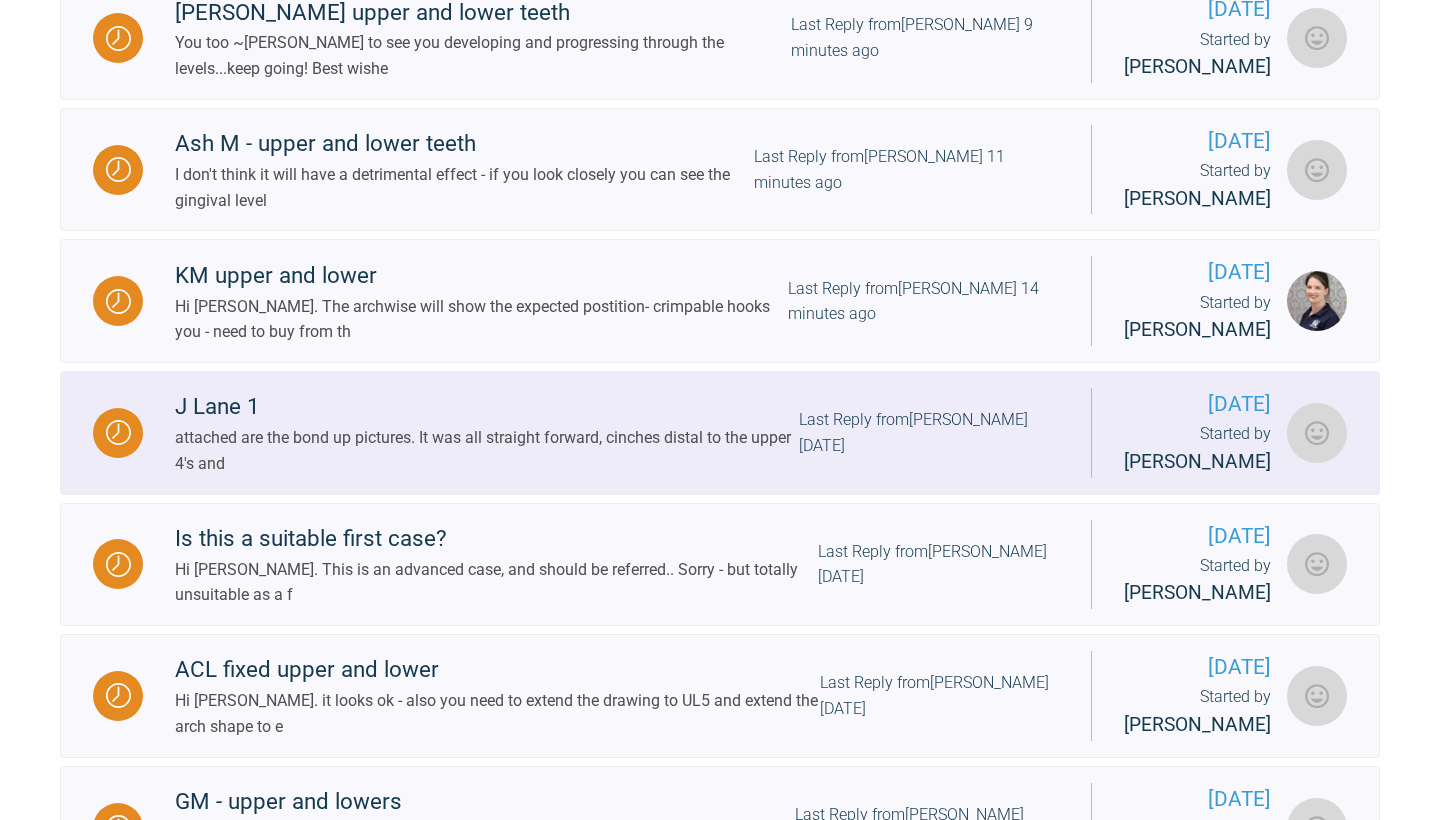 click on "Last Reply from  [PERSON_NAME]   [DATE]" at bounding box center (929, 432) 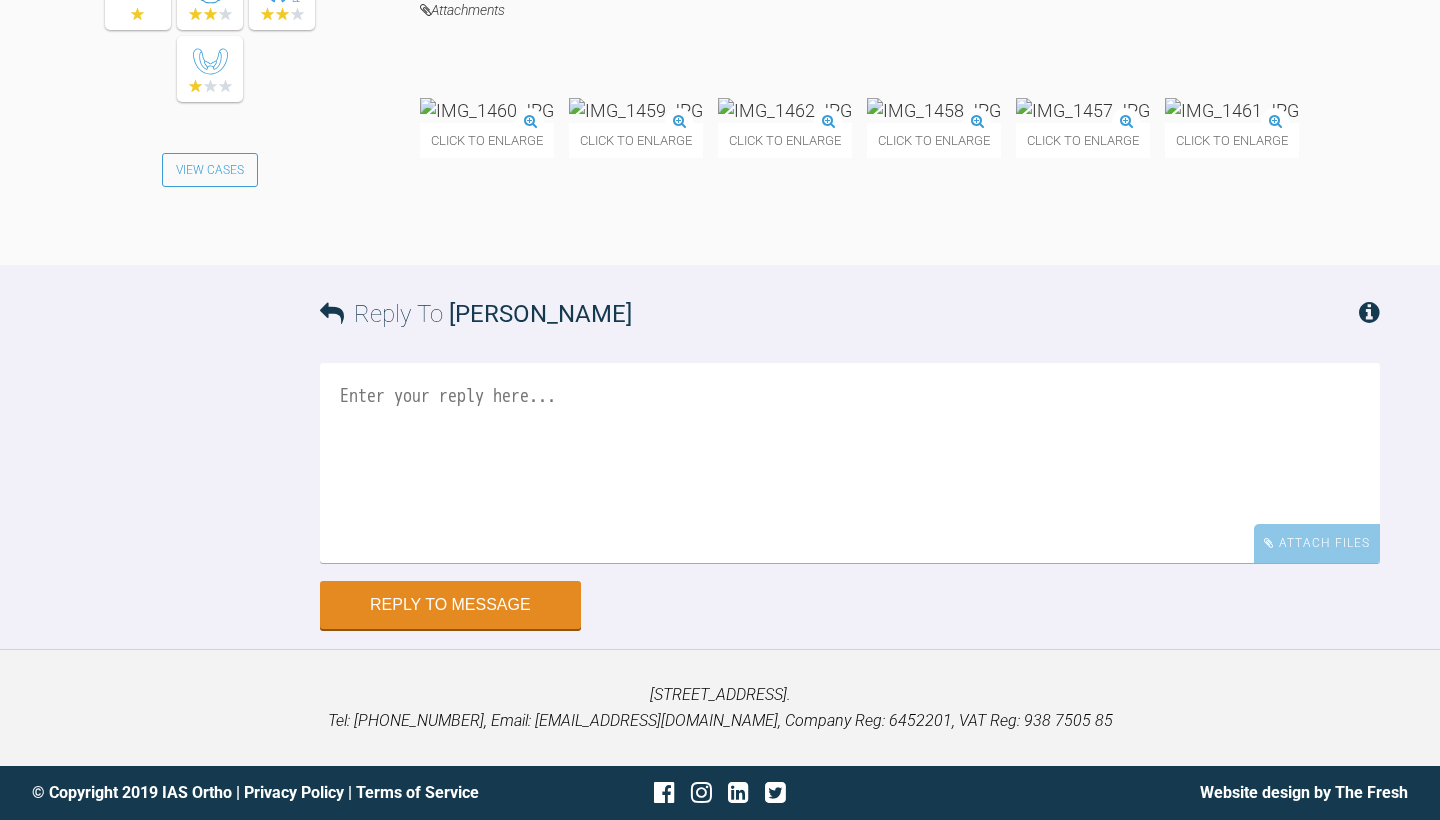 scroll, scrollTop: 5644, scrollLeft: 0, axis: vertical 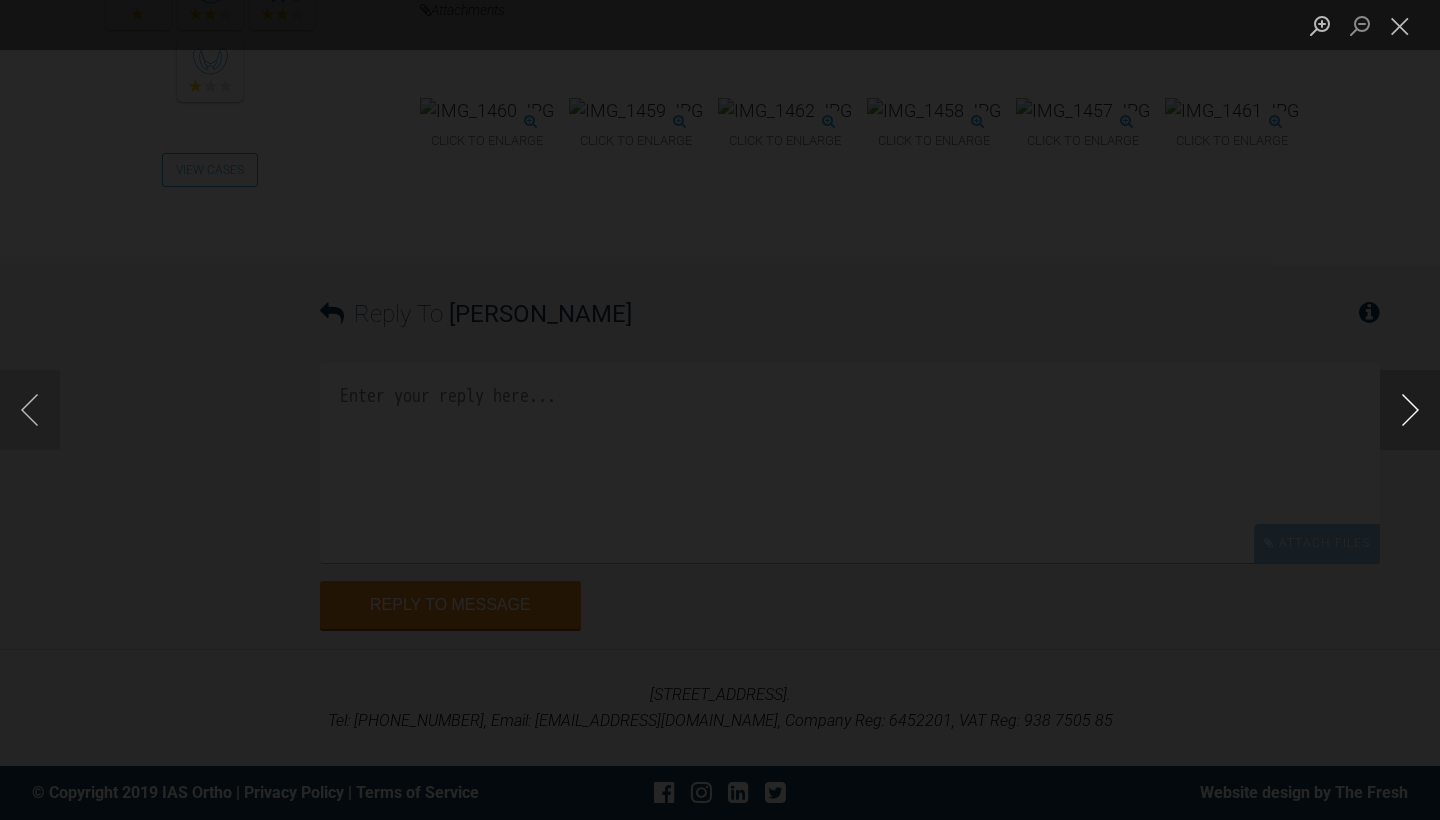 click at bounding box center [1410, 410] 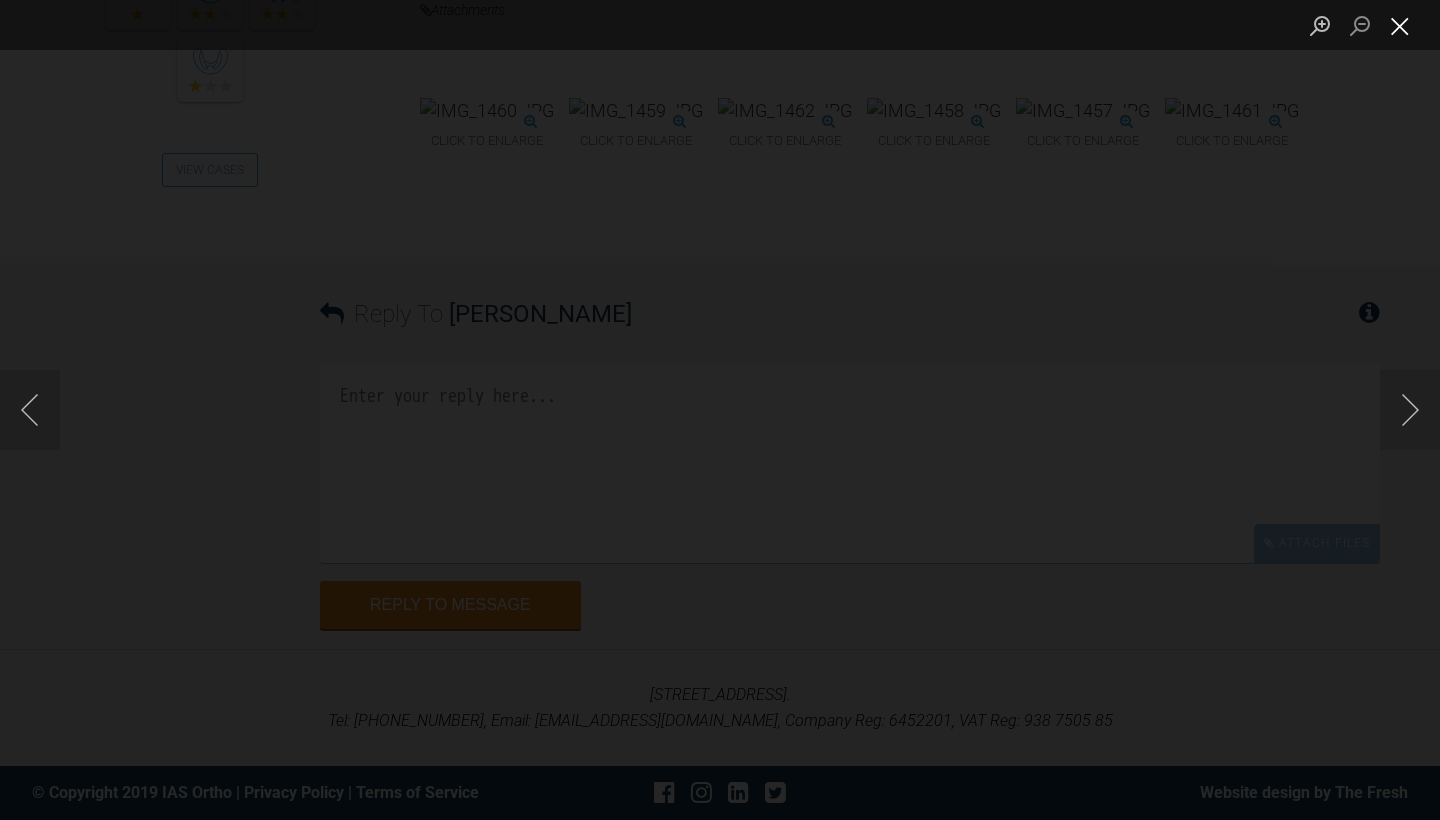 click at bounding box center (1400, 25) 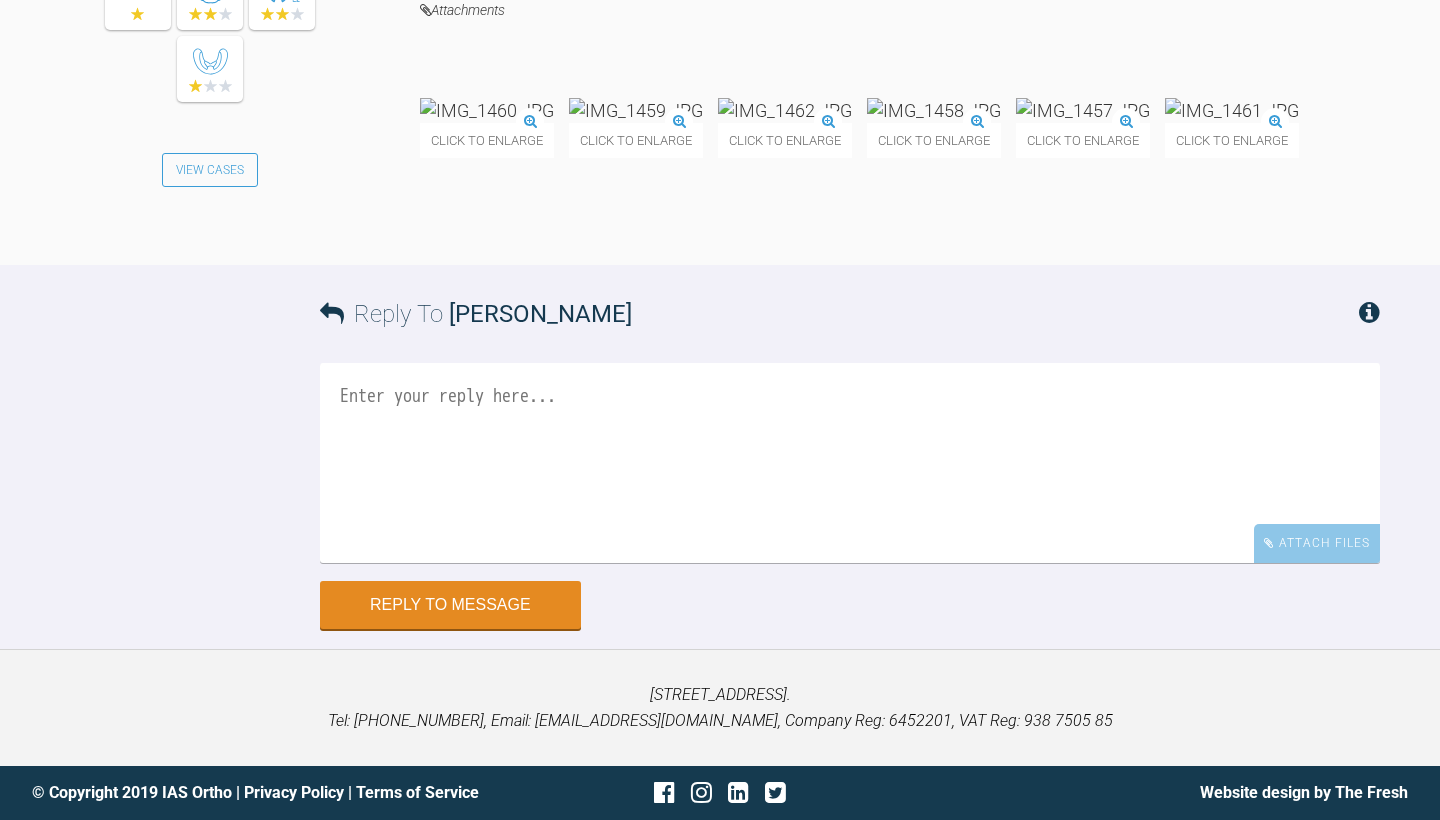 scroll, scrollTop: 5582, scrollLeft: 0, axis: vertical 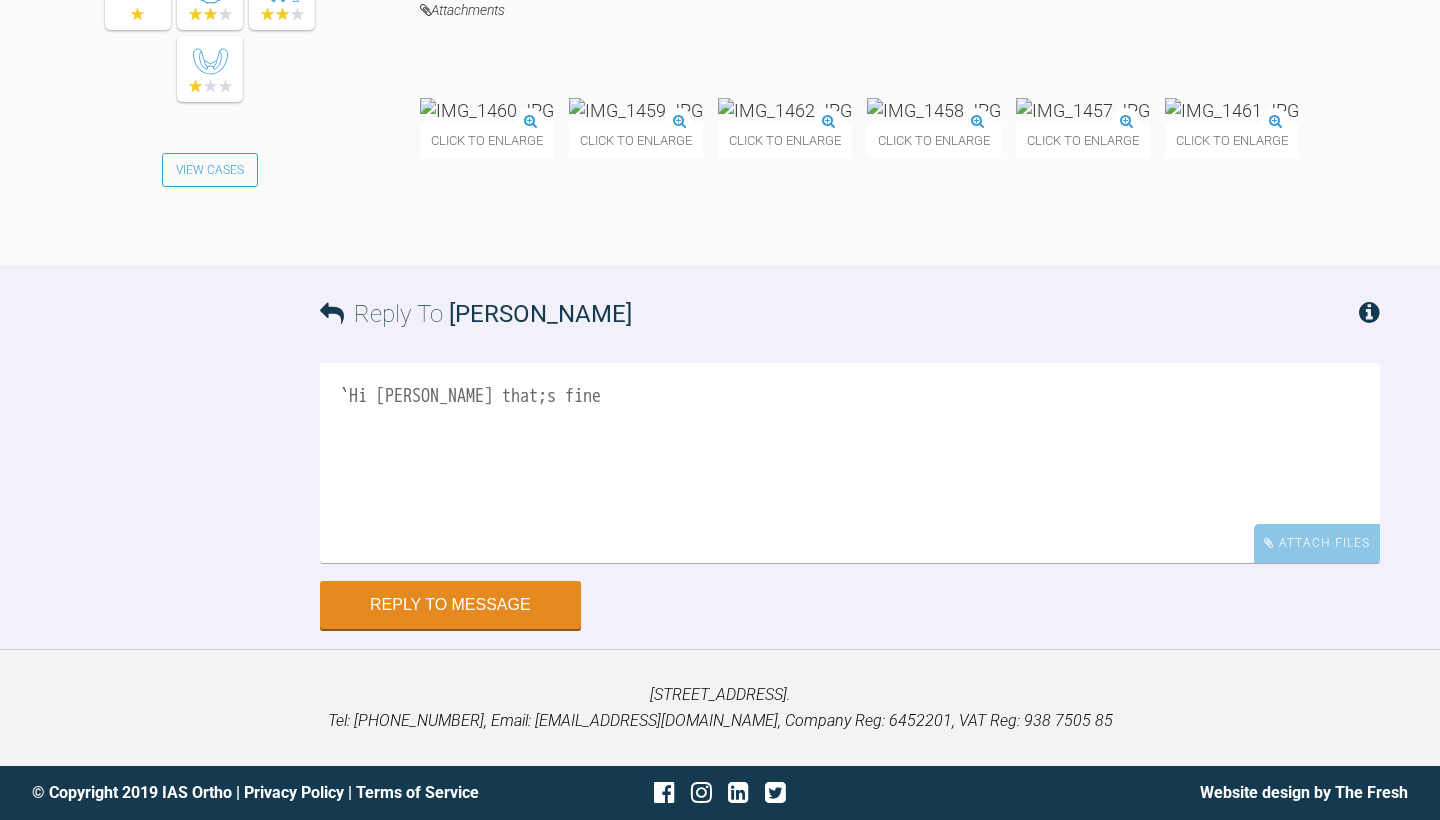 click on "`Hi [PERSON_NAME] that;s fine" at bounding box center (850, 463) 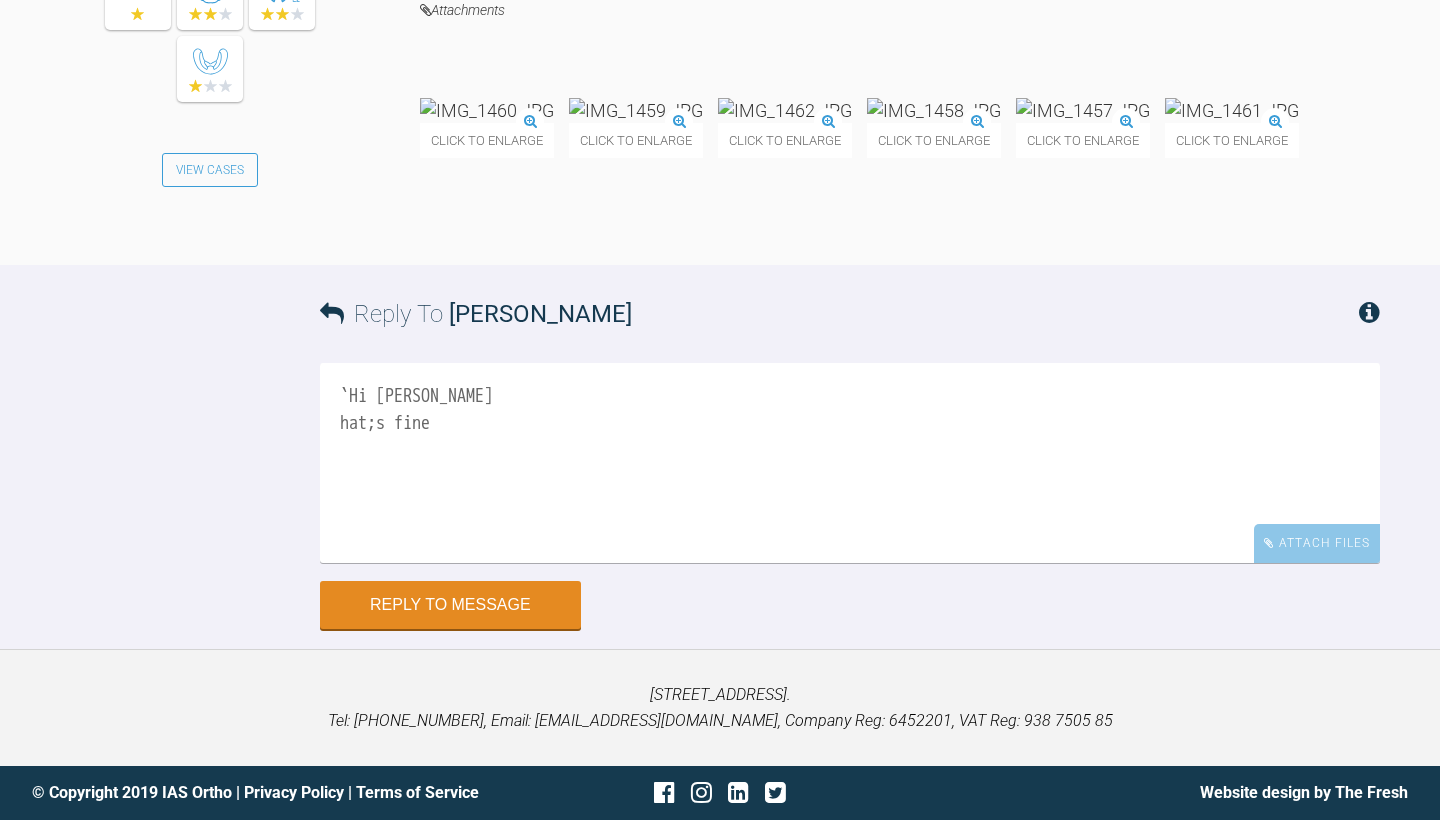 click on "`Hi [PERSON_NAME]
hat;s fine" at bounding box center (850, 463) 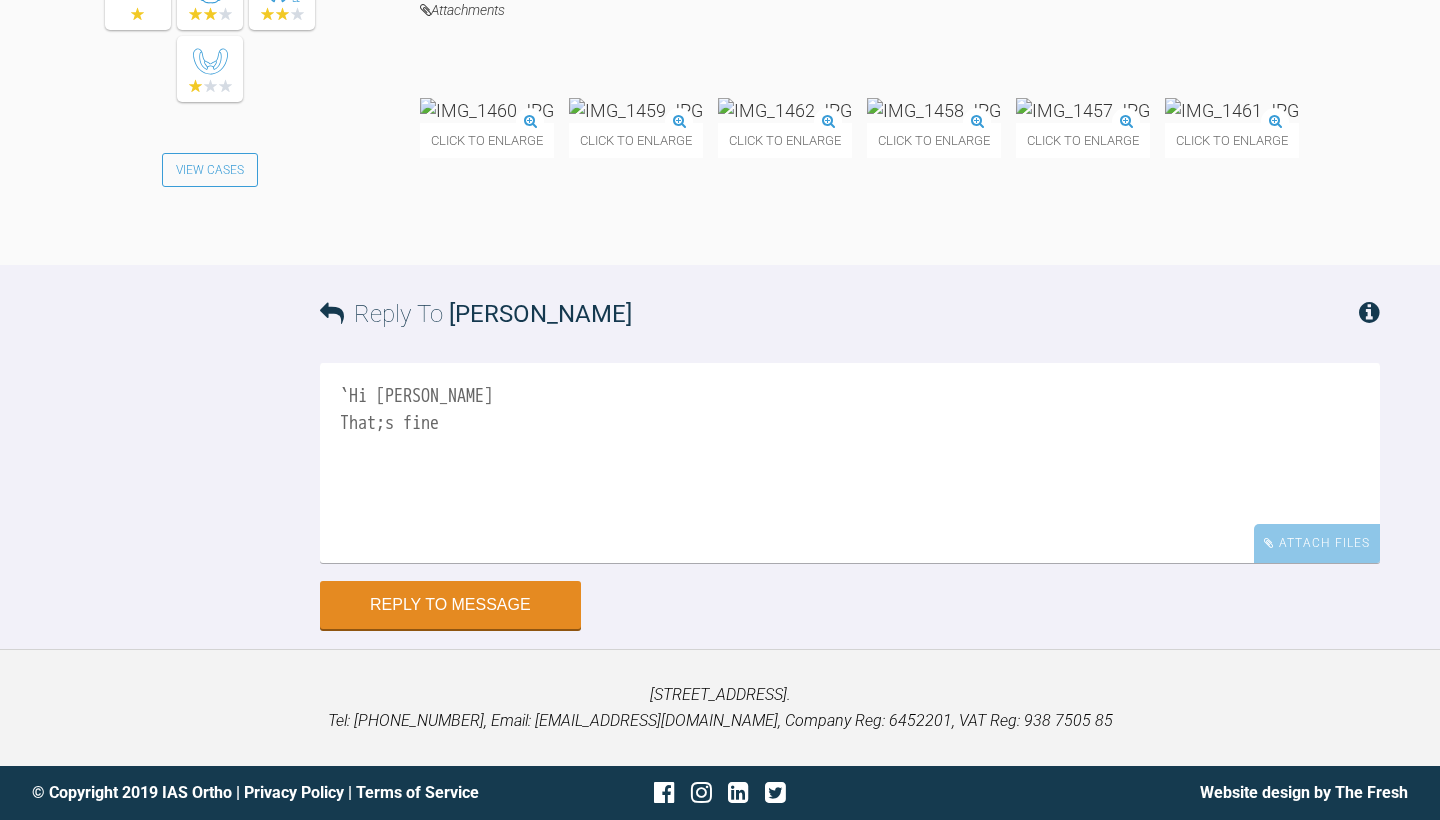 click on "`Hi [PERSON_NAME]
That;s fine" at bounding box center [850, 463] 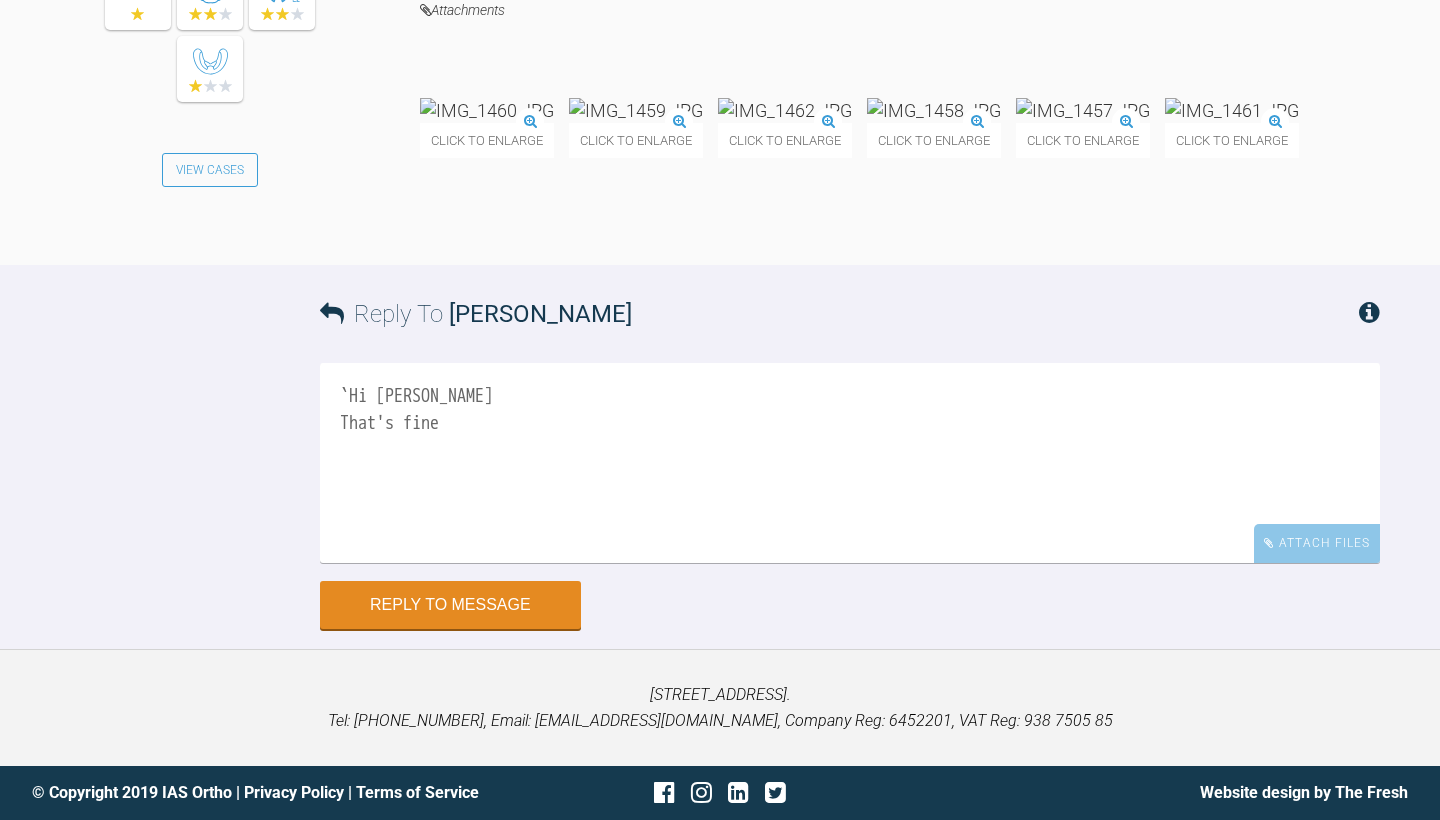 click on "`Hi [PERSON_NAME]
That's fine" at bounding box center (850, 463) 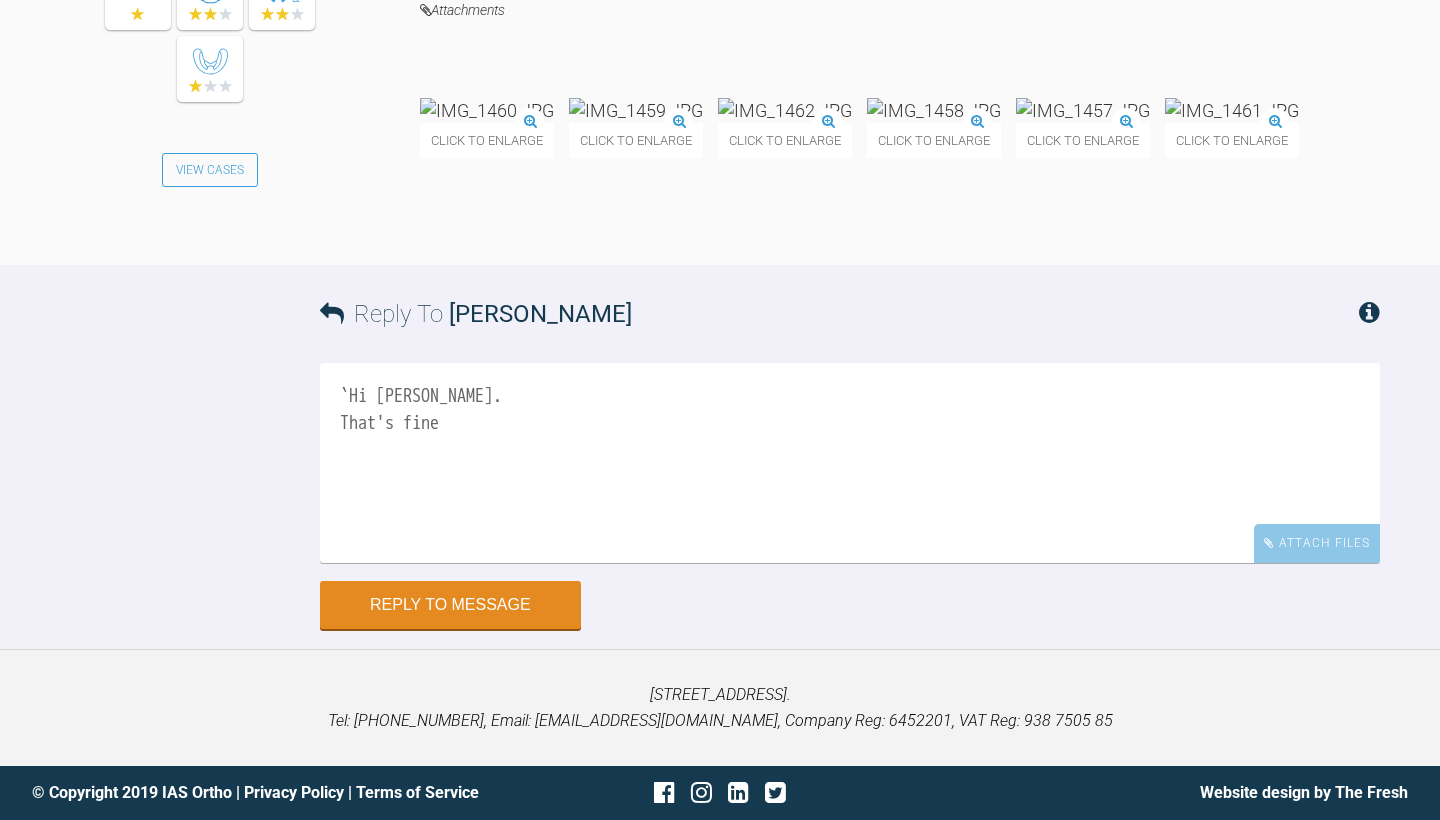 click on "`Hi [PERSON_NAME].
That's fine" at bounding box center [850, 463] 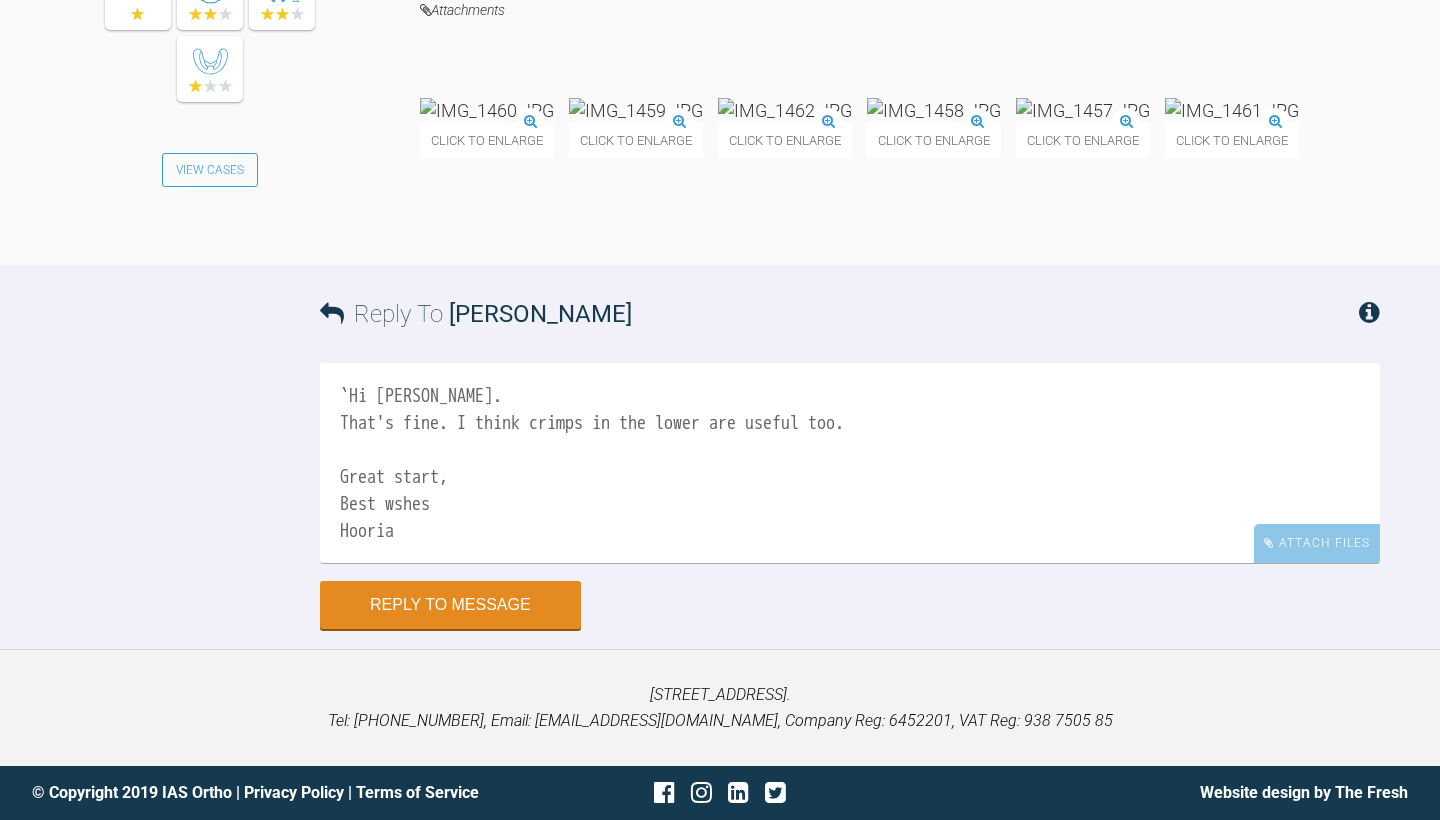 click on "`Hi [PERSON_NAME].
That's fine. I think crimps in the lower are useful too.
Great start,
Best wshes
Hooria" at bounding box center [850, 463] 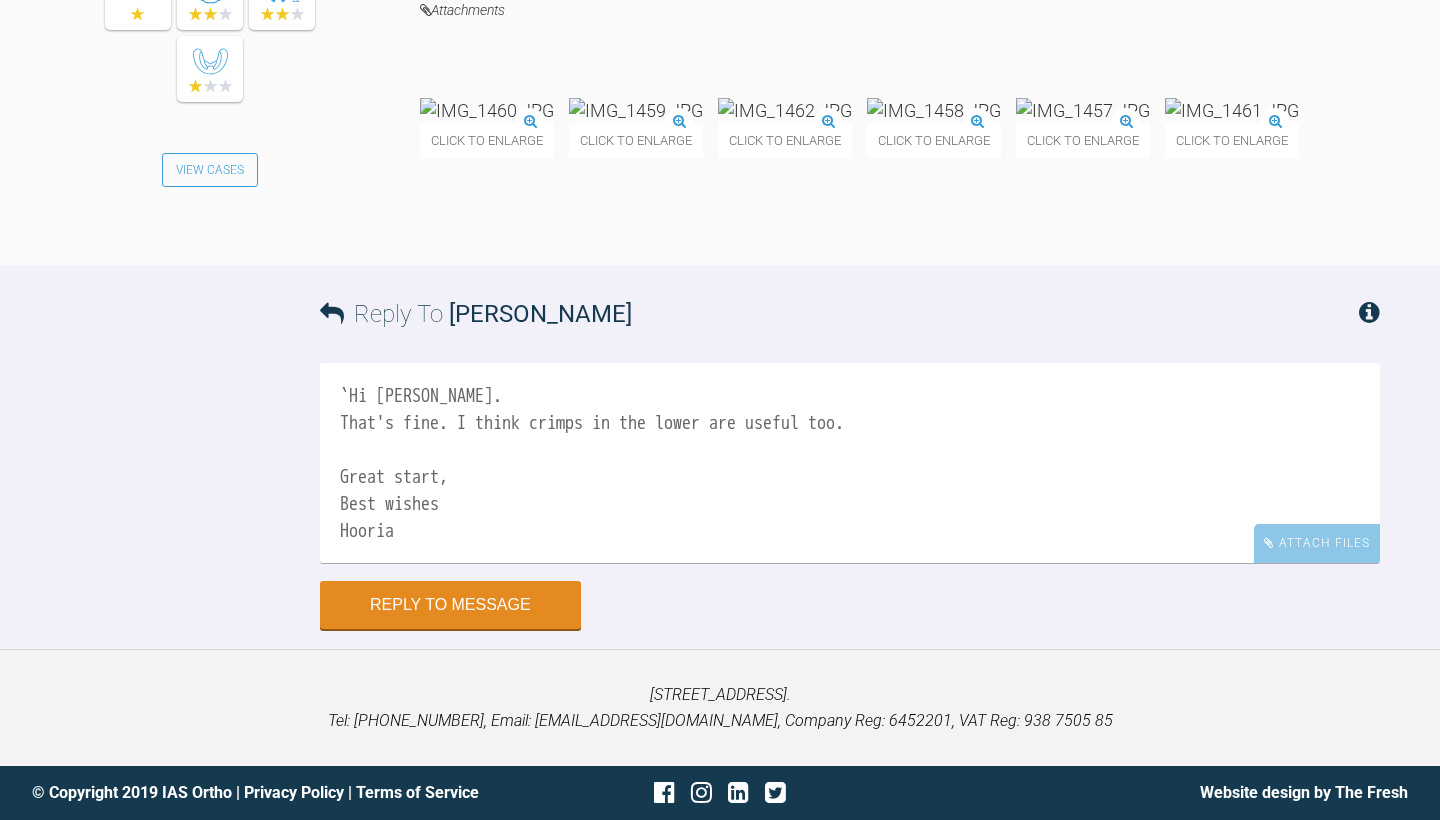 click on "`Hi [PERSON_NAME].
That's fine. I think crimps in the lower are useful too.
Great start,
Best wishes
Hooria" at bounding box center (850, 463) 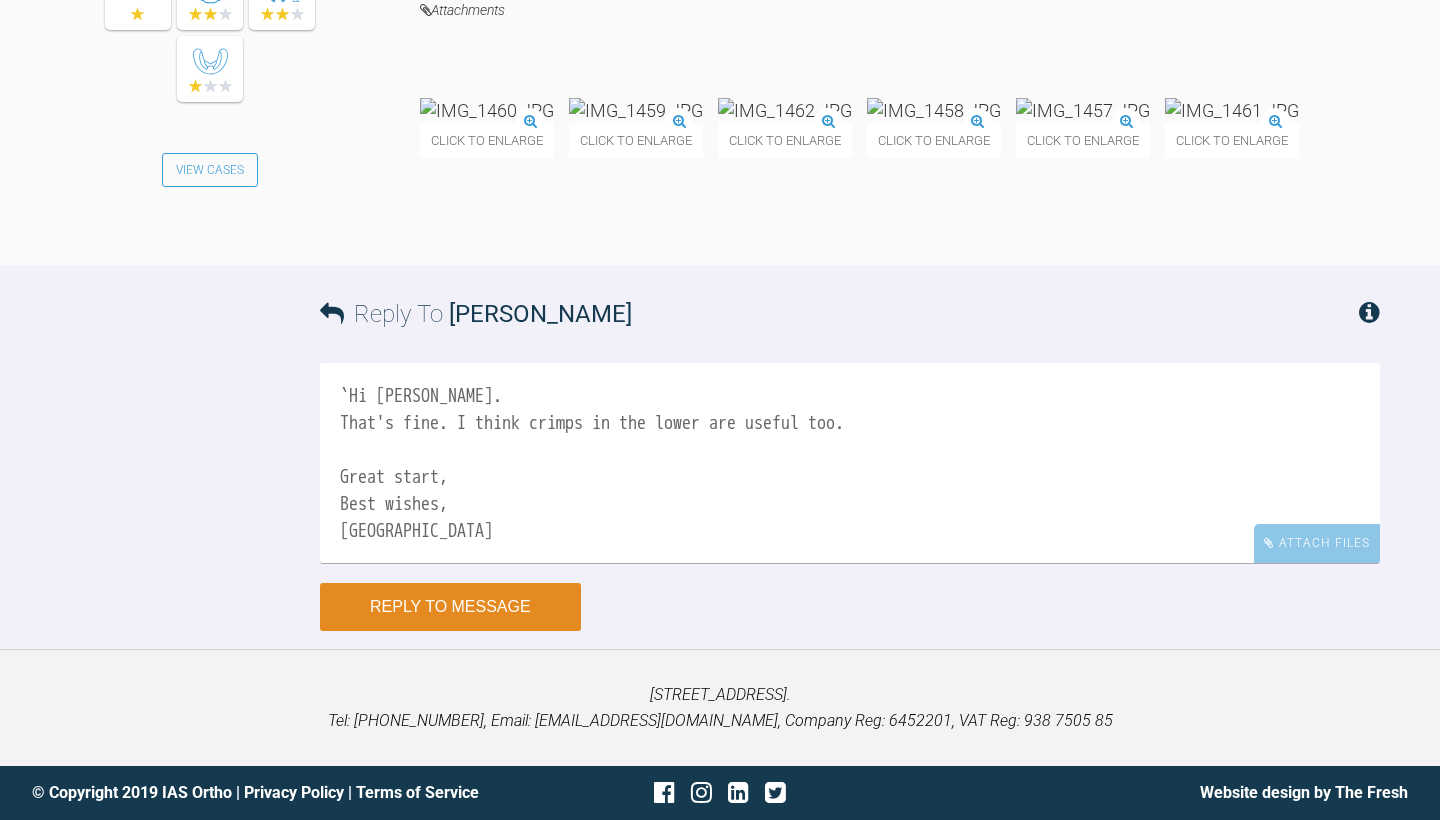type on "`Hi [PERSON_NAME].
That's fine. I think crimps in the lower are useful too.
Great start,
Best wishes,
[GEOGRAPHIC_DATA]" 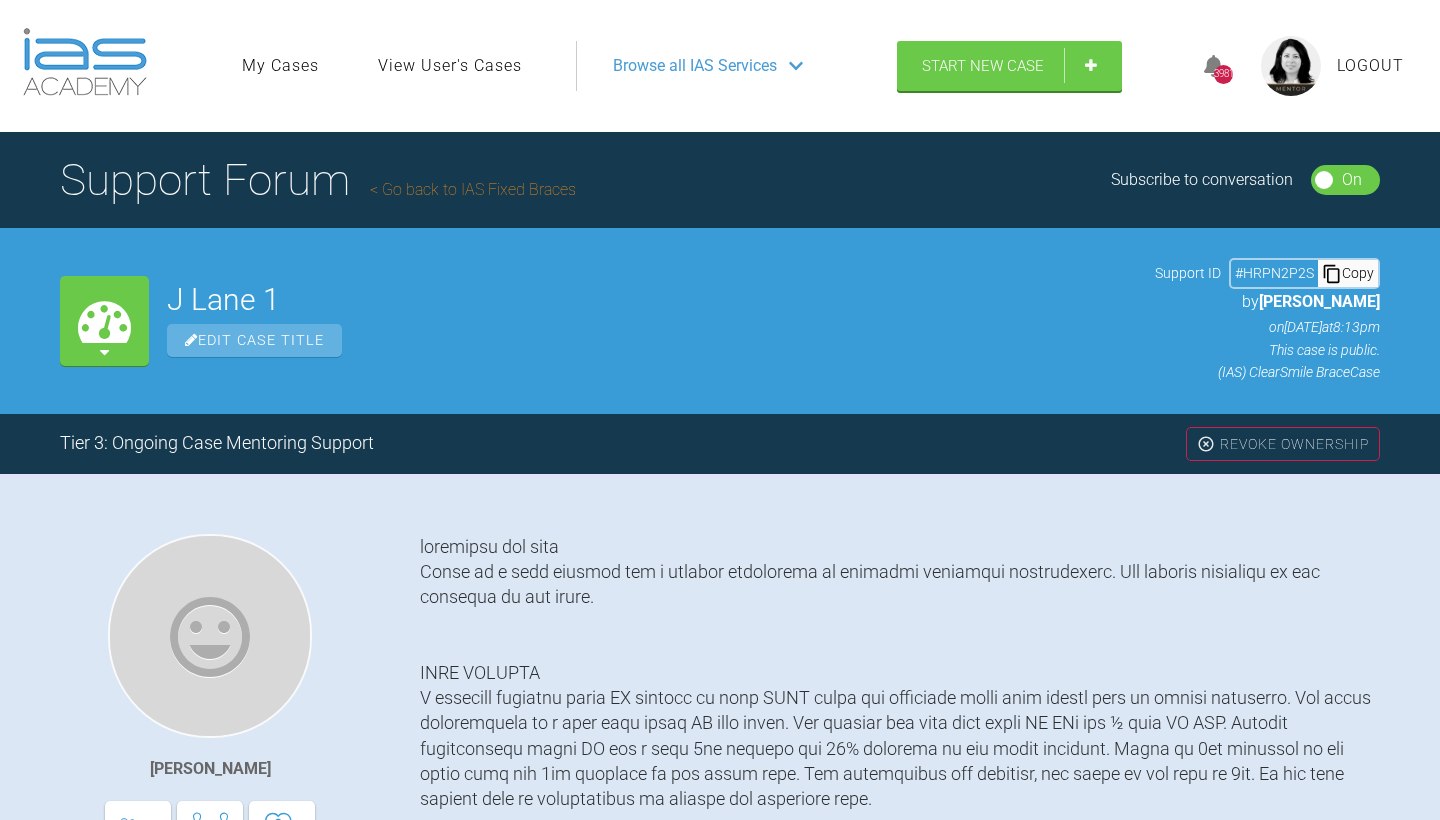 scroll, scrollTop: 0, scrollLeft: 0, axis: both 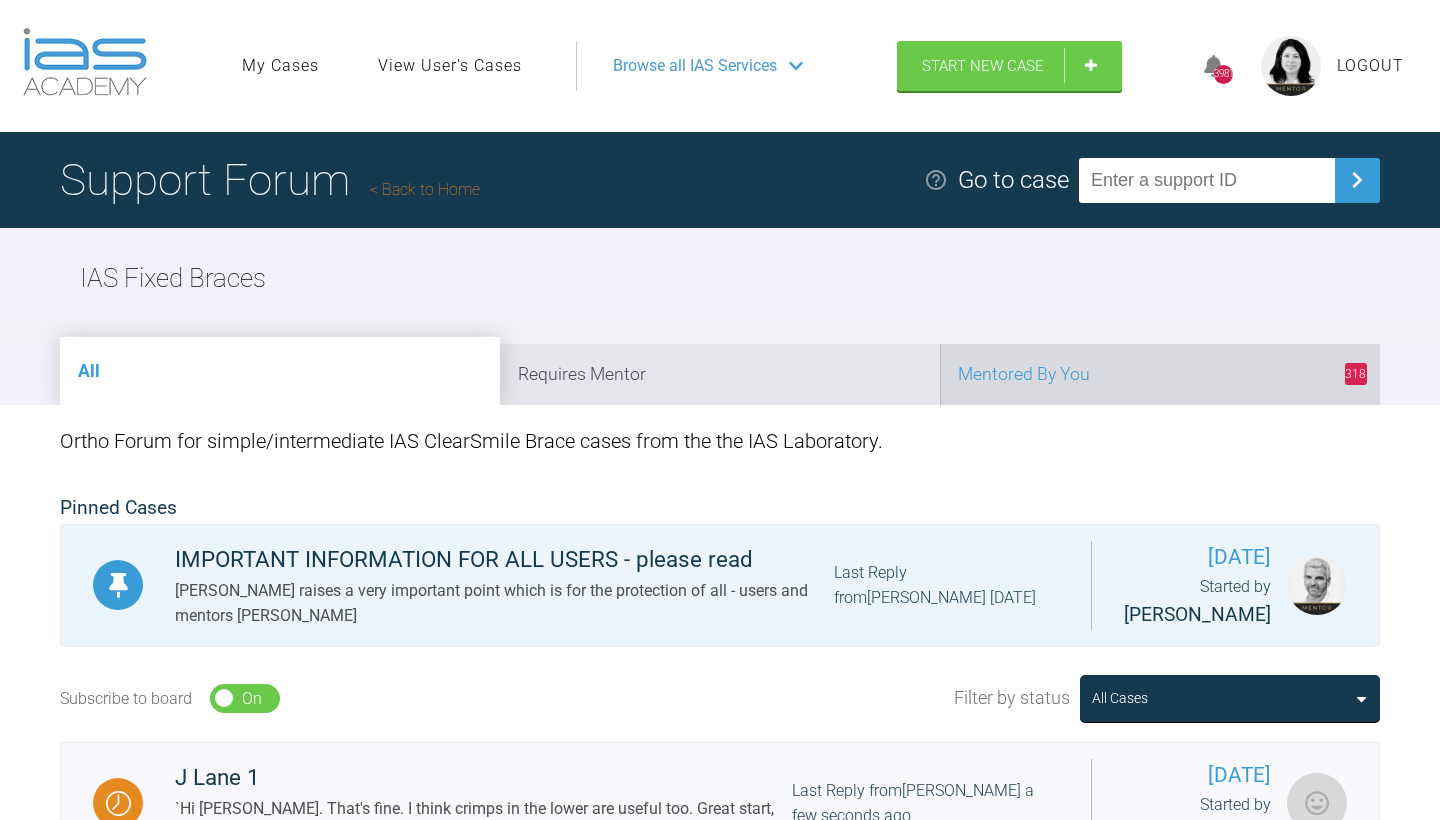 click on "318 Mentored By You" at bounding box center (1160, 374) 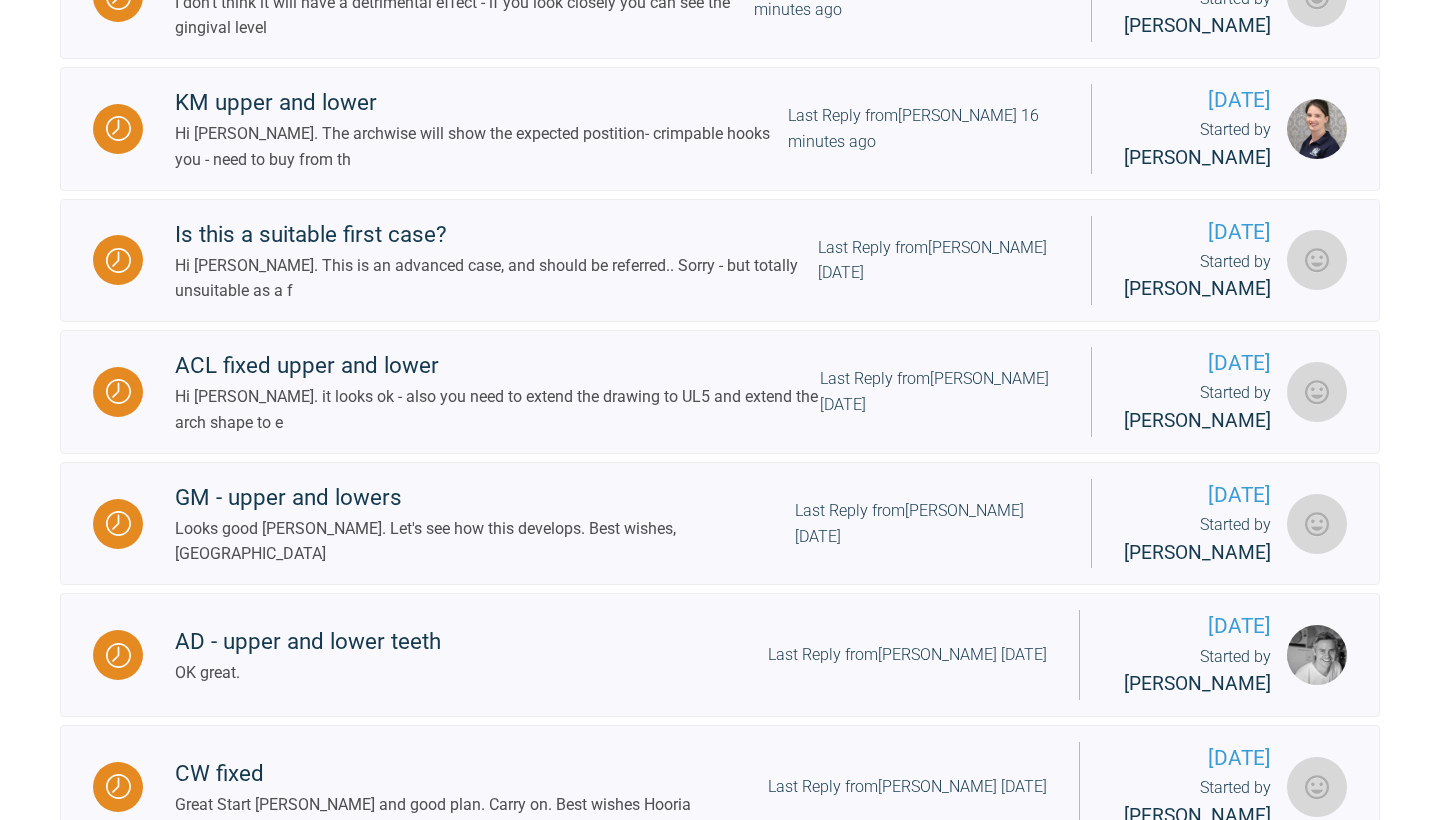 scroll, scrollTop: 1204, scrollLeft: 0, axis: vertical 